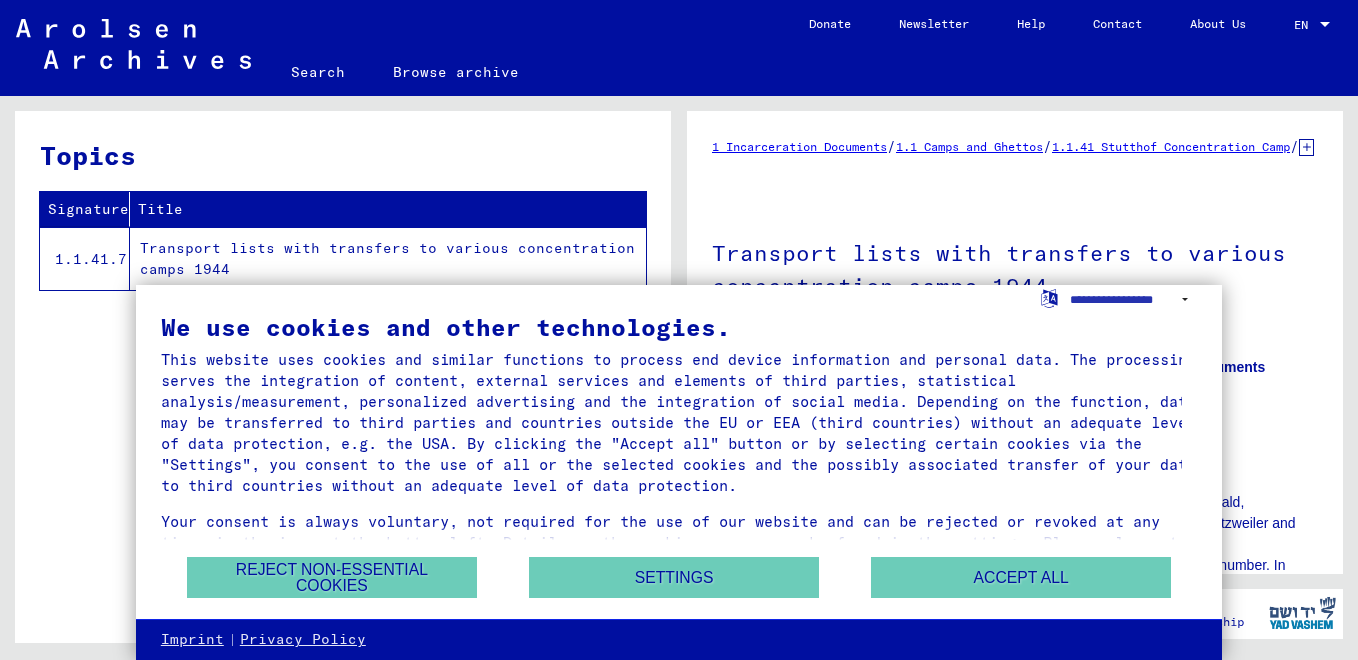 scroll, scrollTop: 0, scrollLeft: 0, axis: both 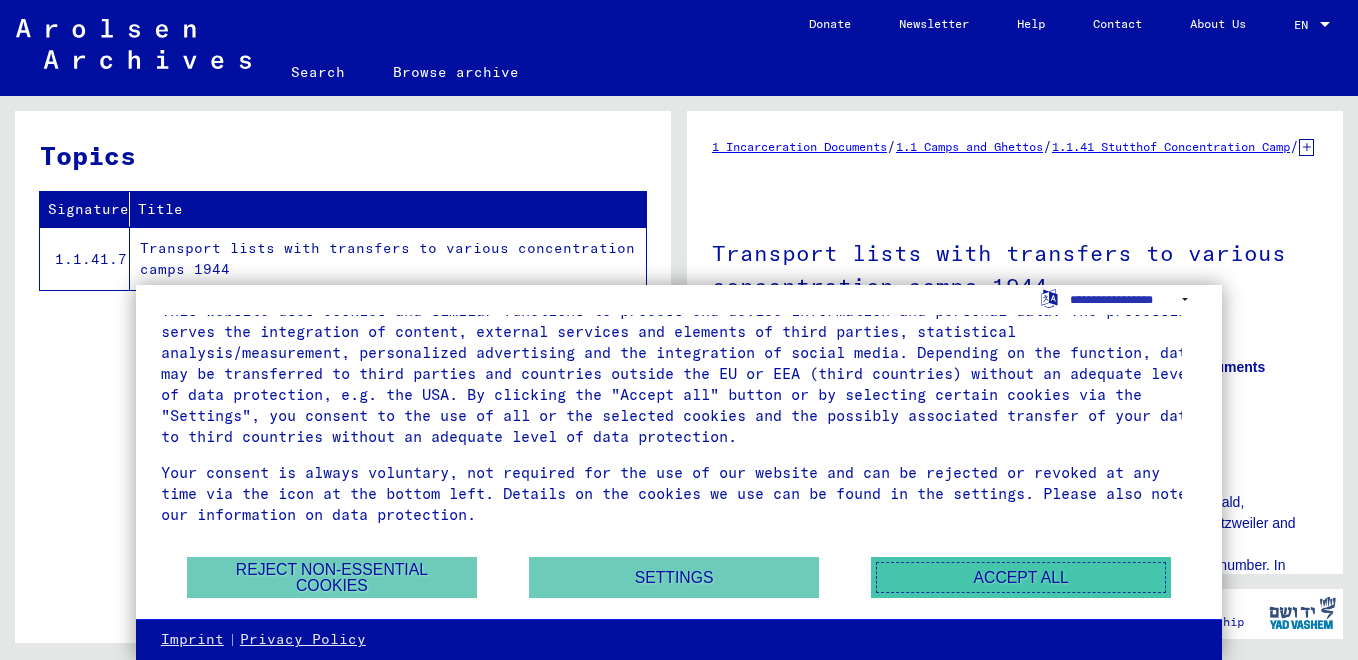 click on "Accept all" at bounding box center [1021, 577] 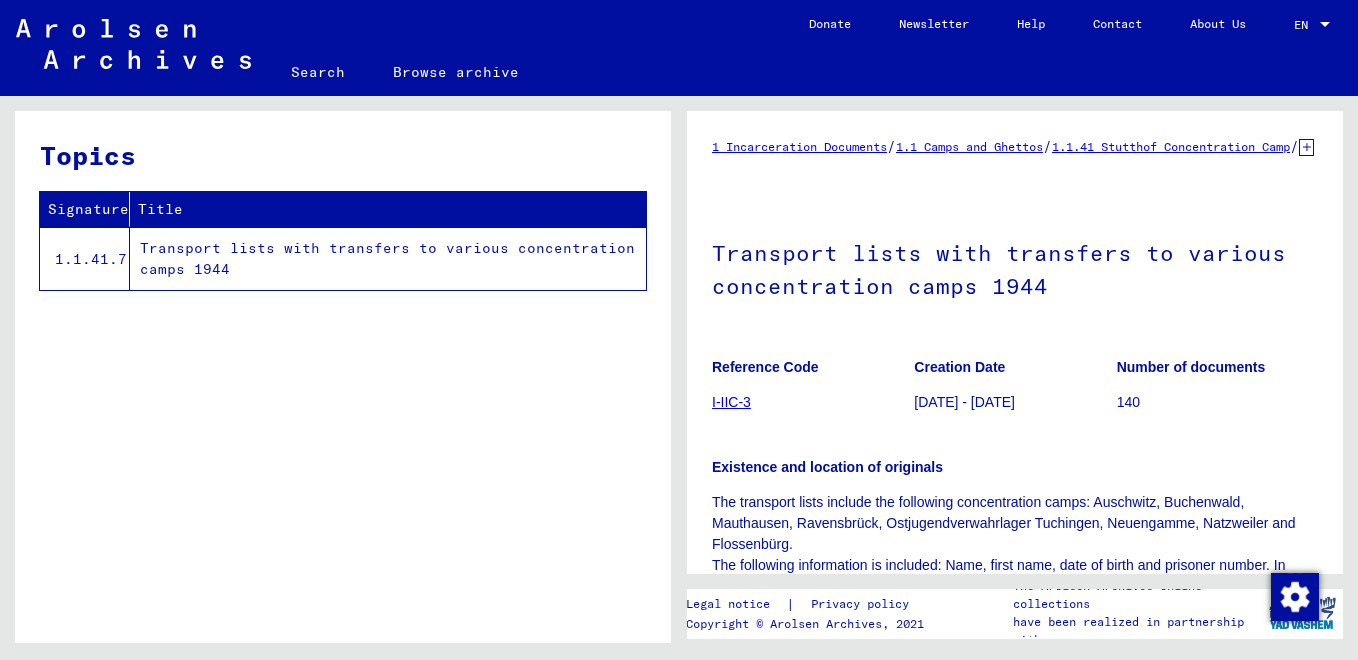 scroll, scrollTop: 0, scrollLeft: 0, axis: both 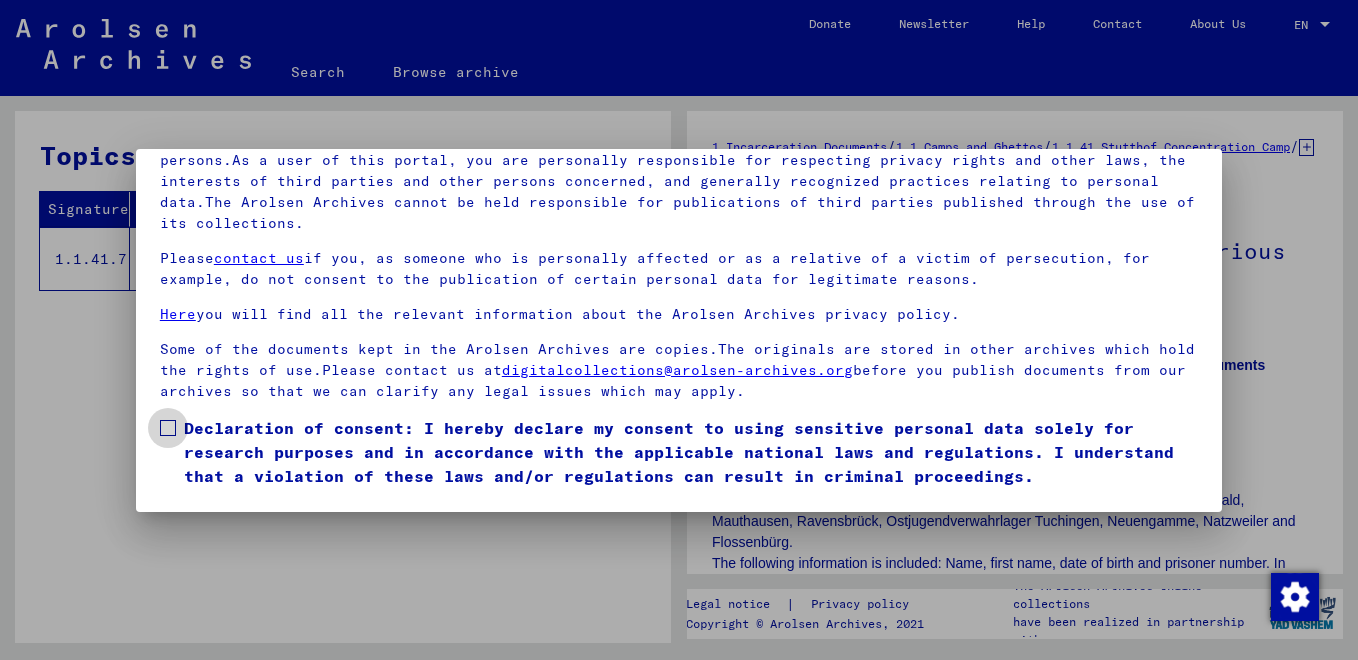 click on "Declaration of consent: I hereby declare my consent to using sensitive personal data solely for research purposes and in accordance with the applicable national laws and regulations. I understand that a violation of these laws and/or regulations can result in criminal proceedings." at bounding box center (679, 452) 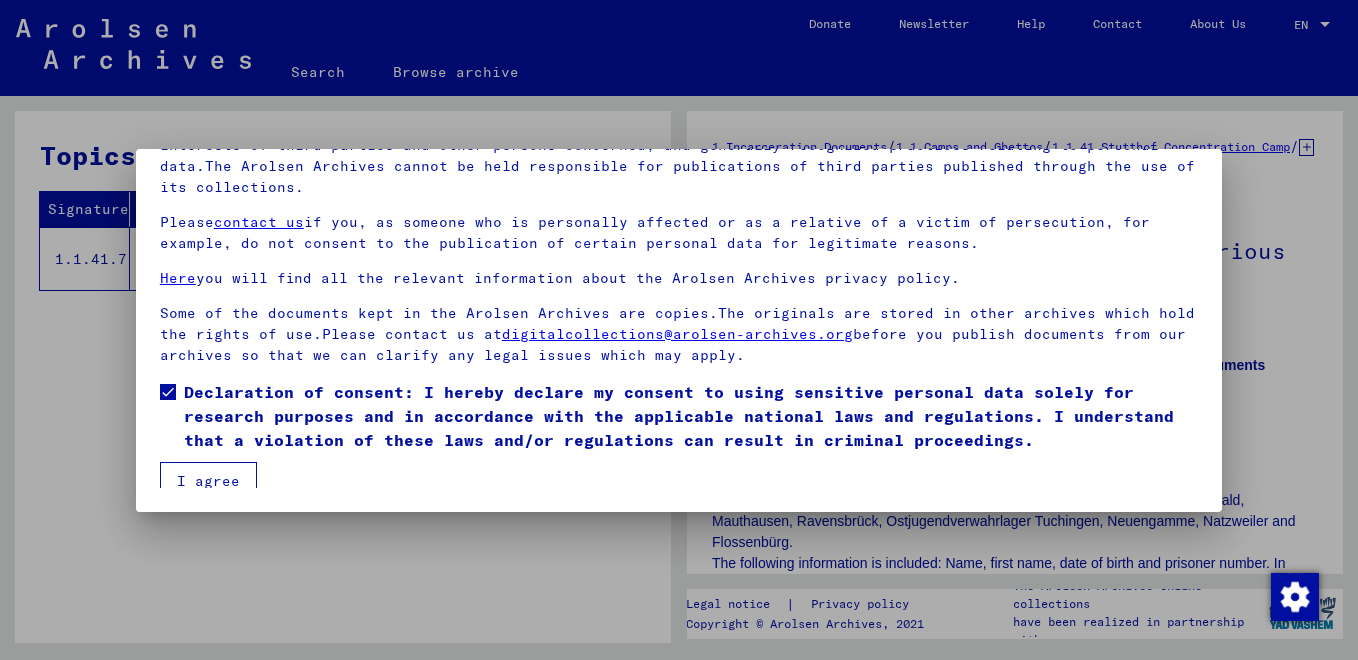 scroll, scrollTop: 48, scrollLeft: 0, axis: vertical 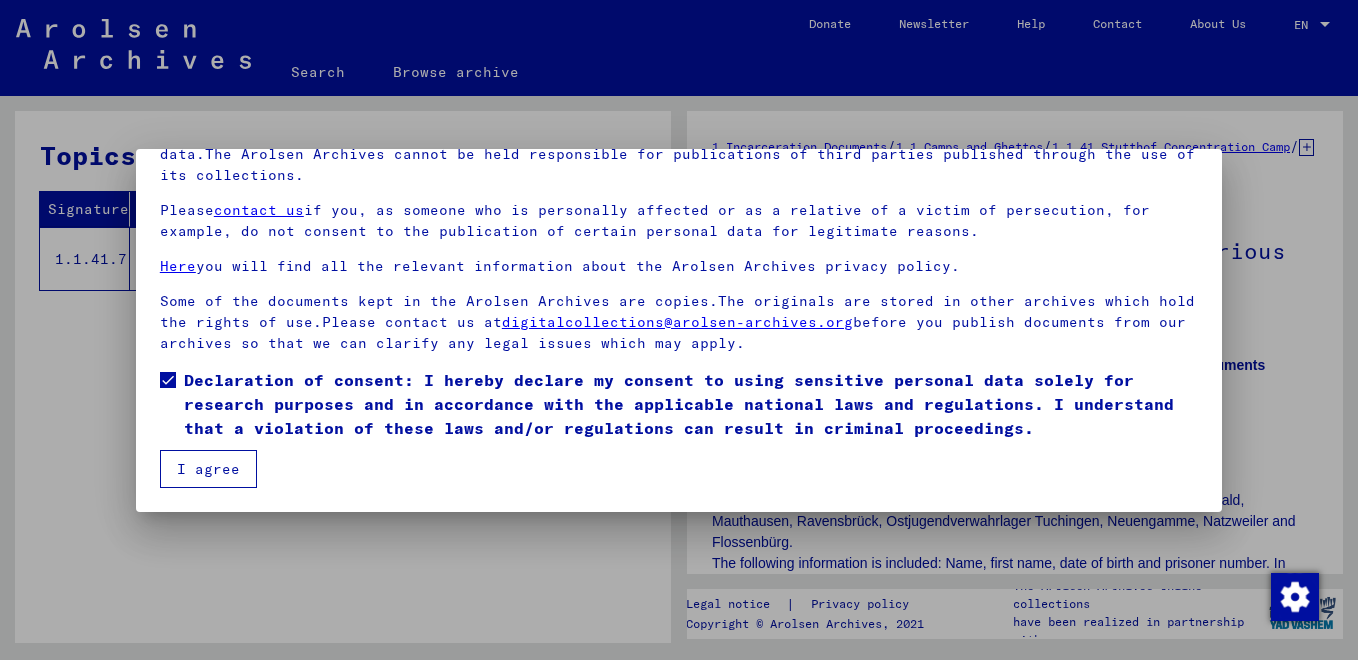 click on "I agree" at bounding box center (208, 469) 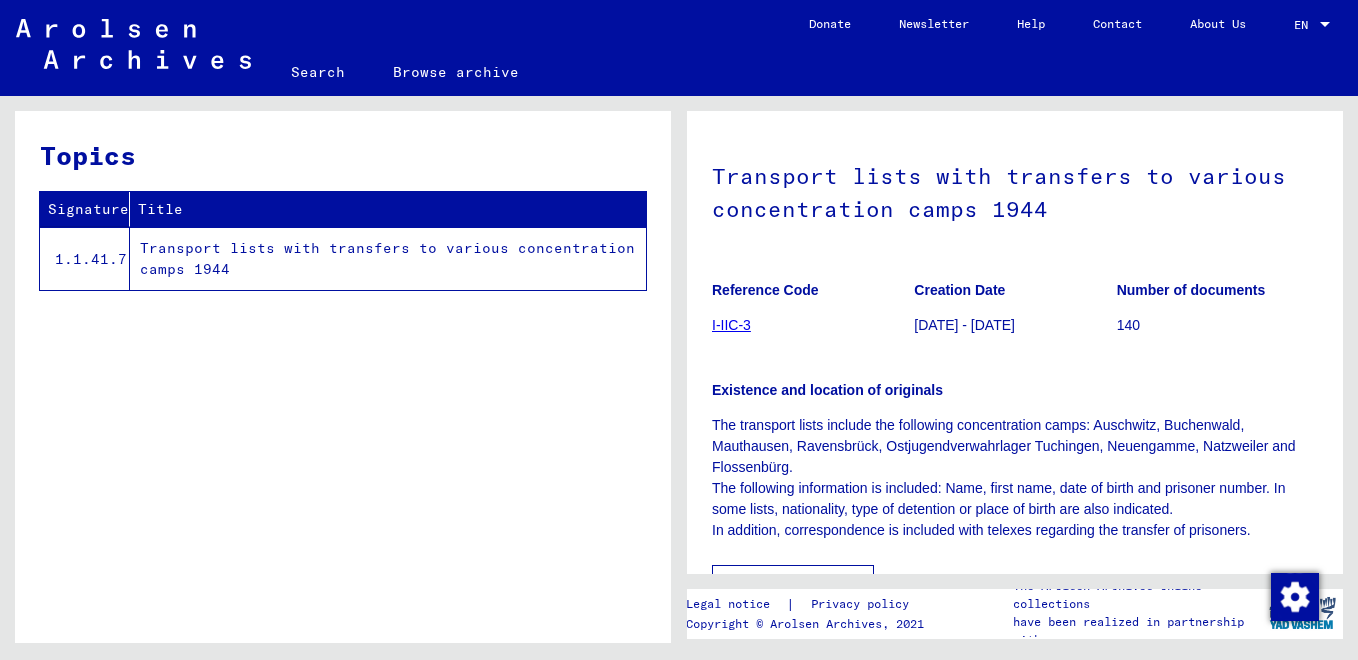 scroll, scrollTop: 200, scrollLeft: 0, axis: vertical 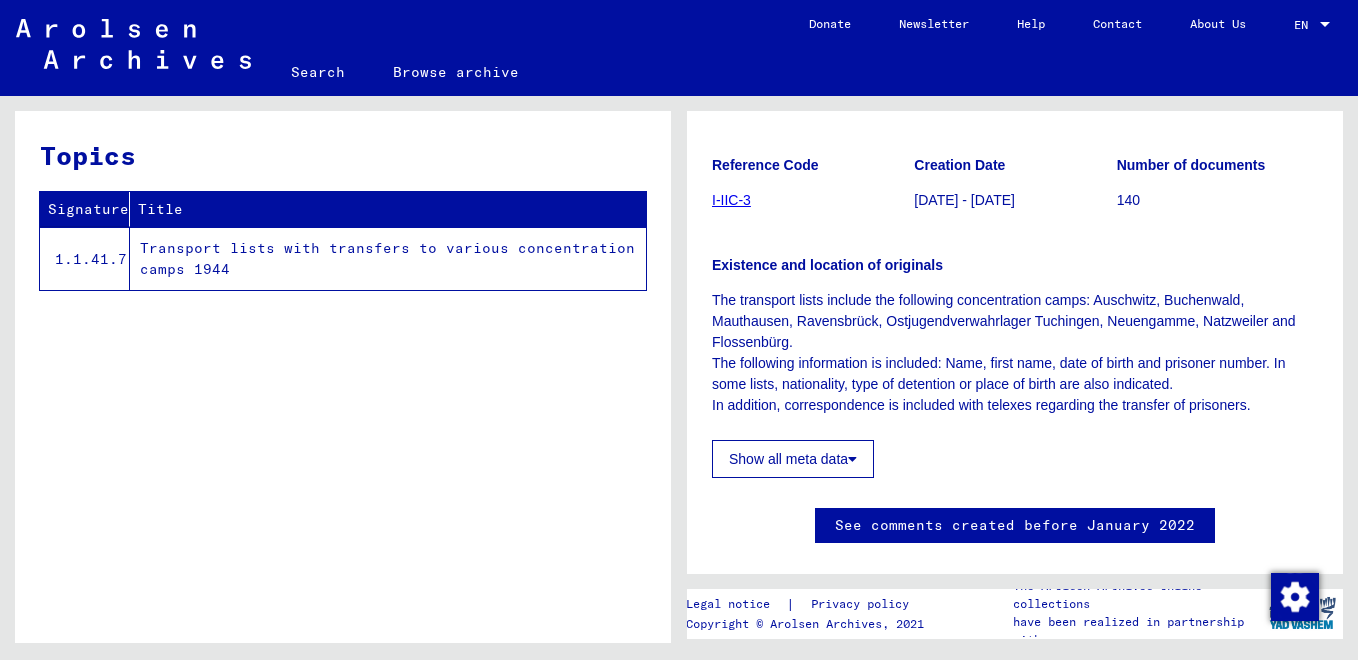 click on "I-IIC-3" 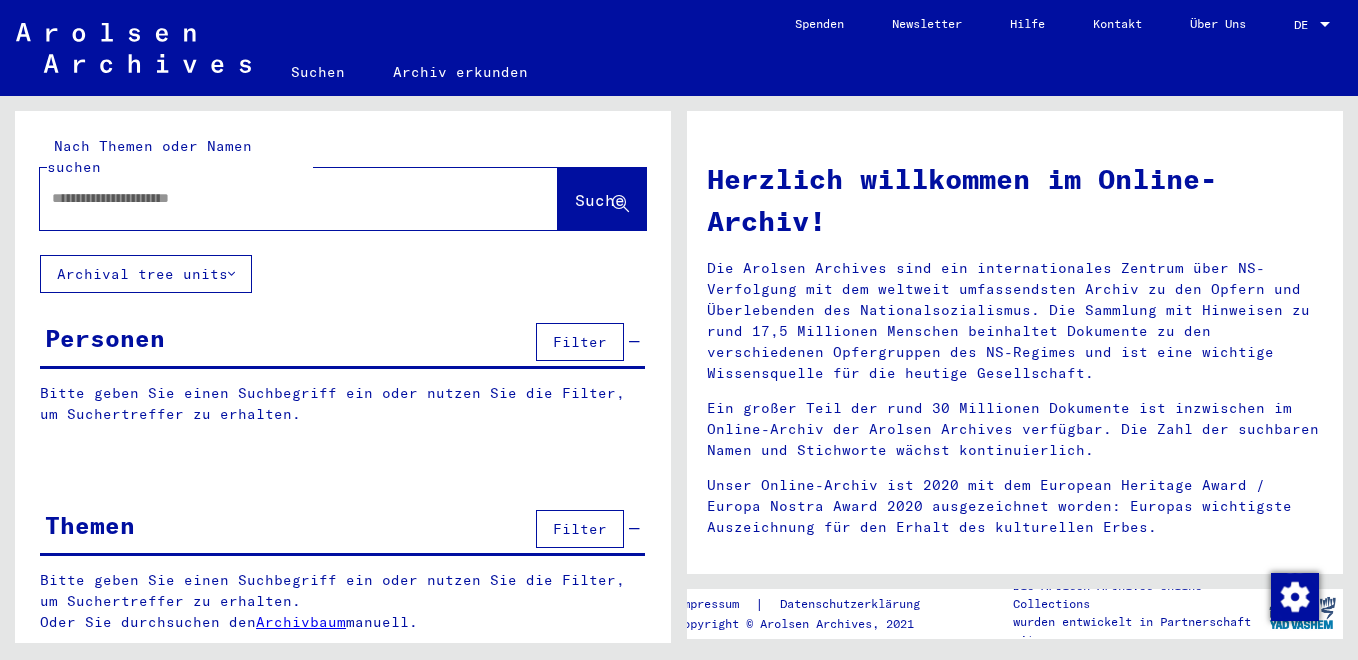 scroll, scrollTop: 0, scrollLeft: 0, axis: both 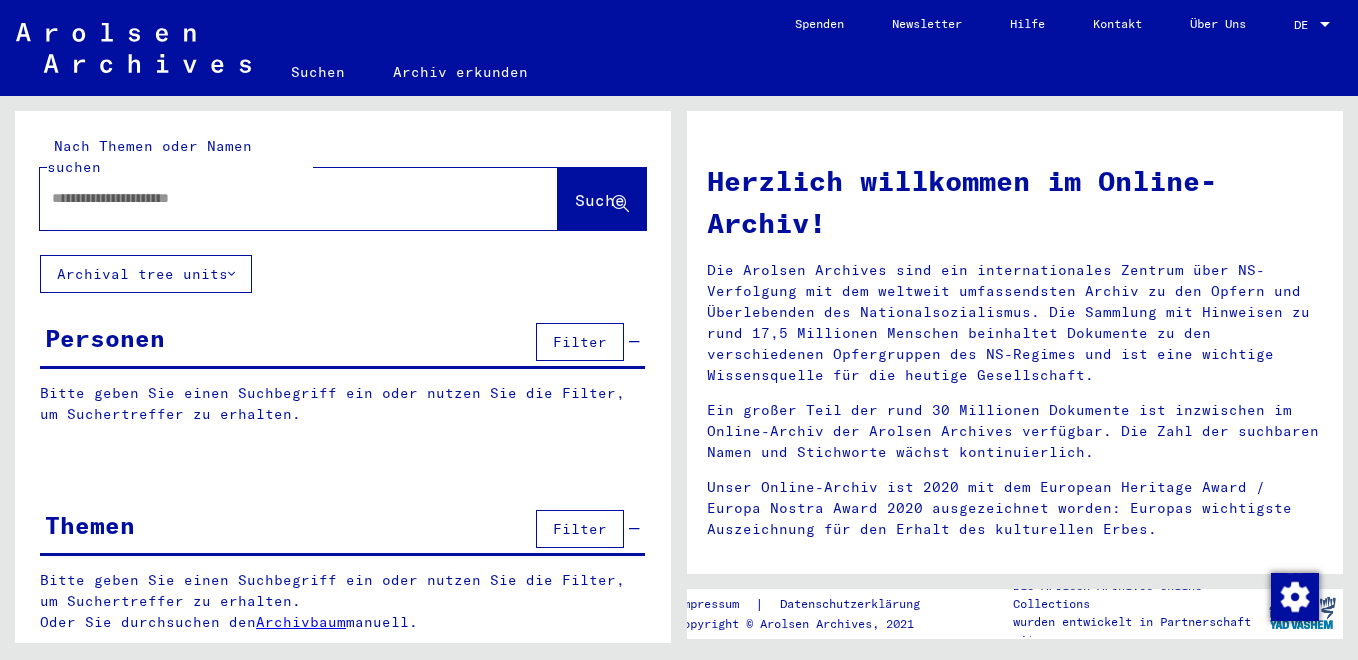 click at bounding box center (1325, 25) 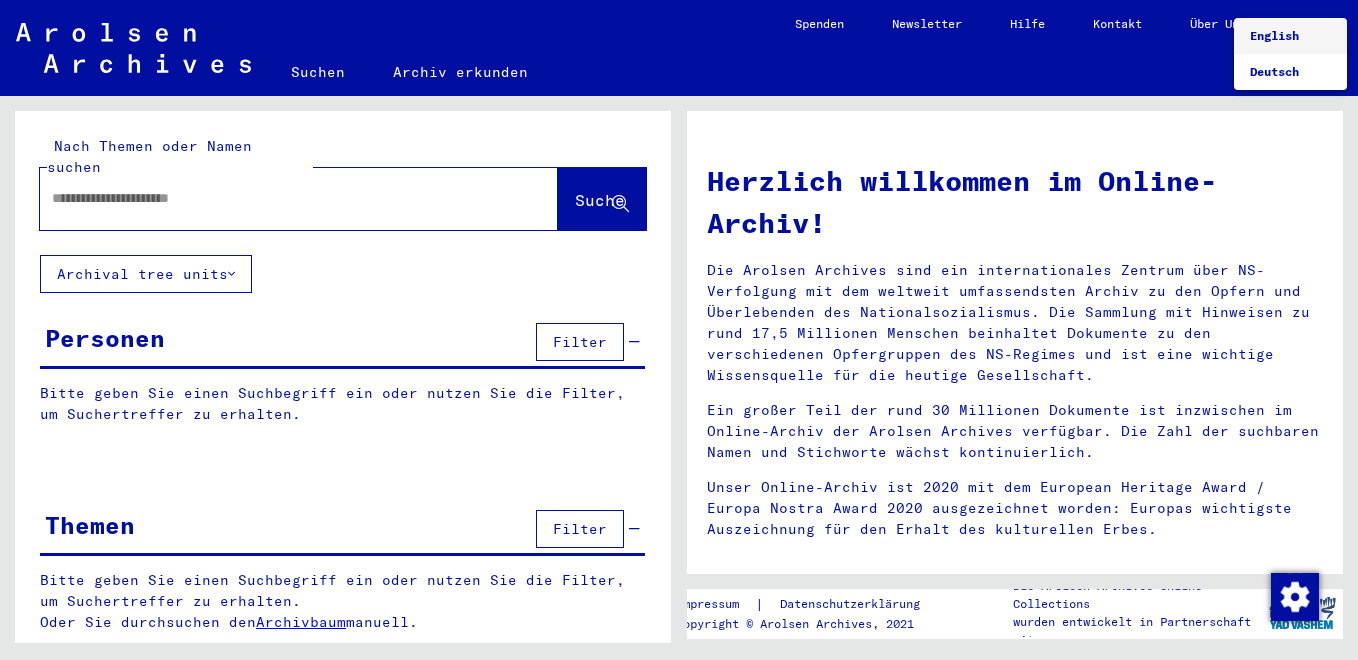click on "English" at bounding box center [1274, 35] 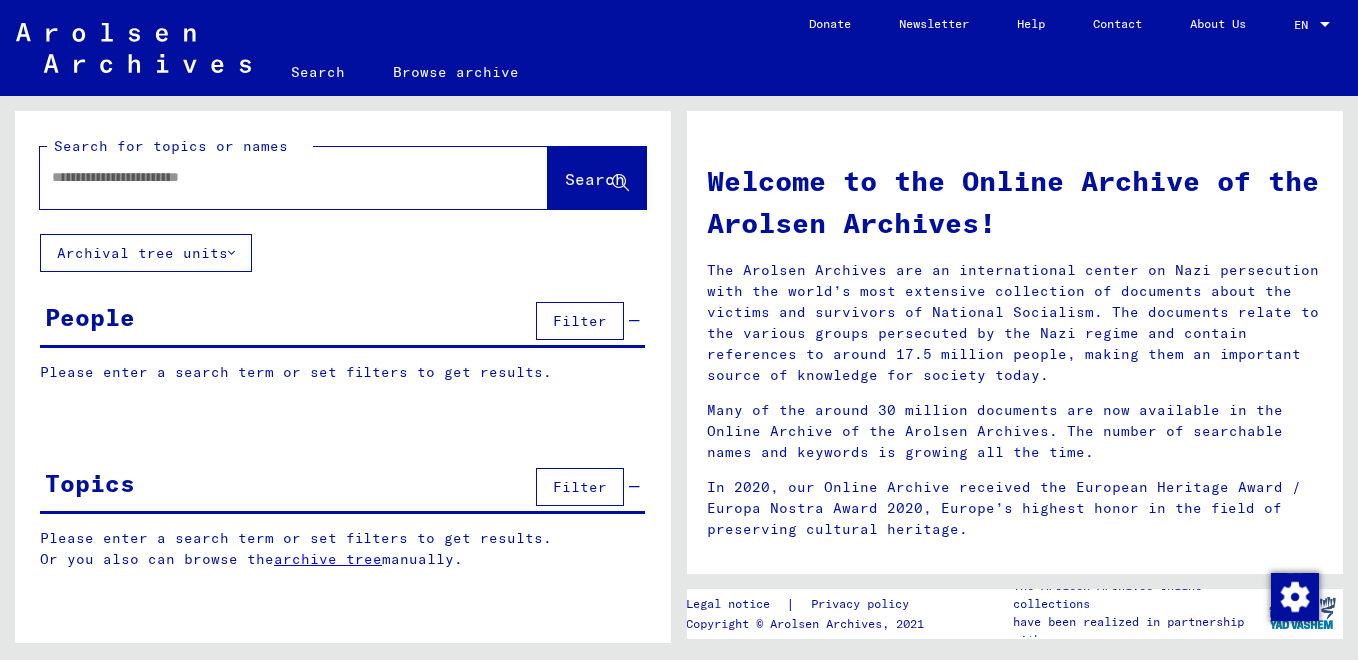 click at bounding box center [270, 177] 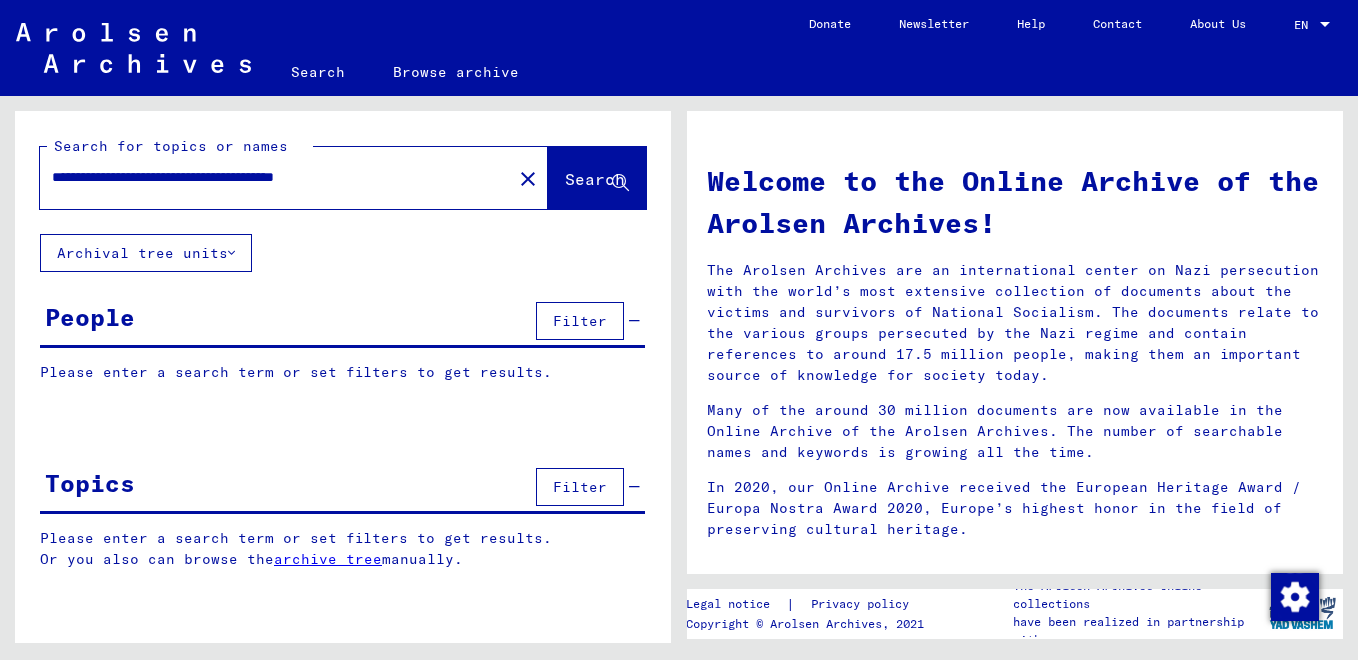 type on "**********" 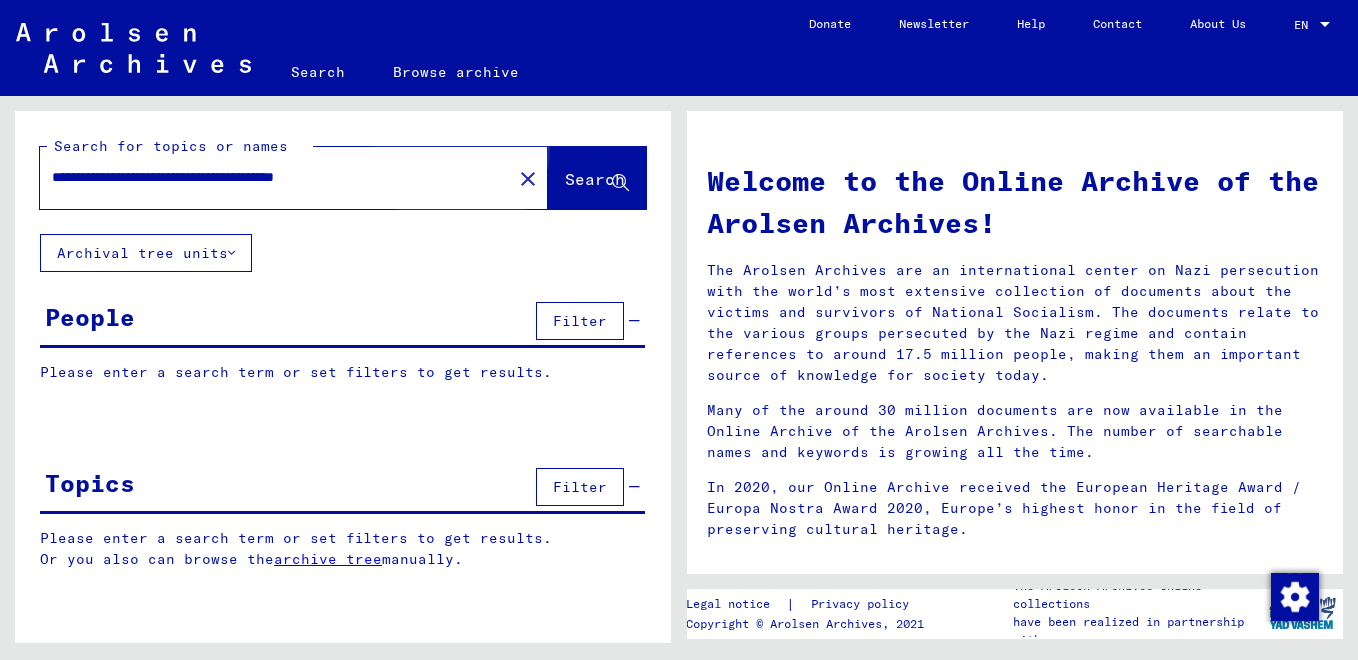 click on "Search" 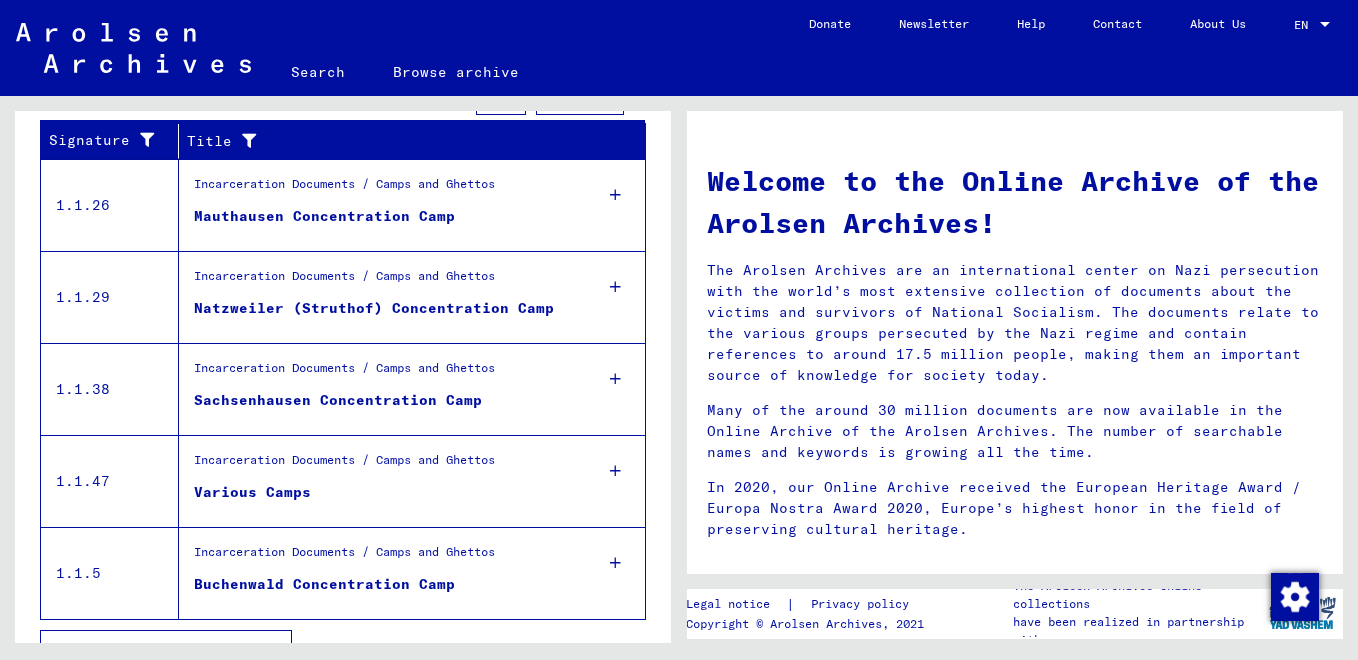 scroll, scrollTop: 436, scrollLeft: 0, axis: vertical 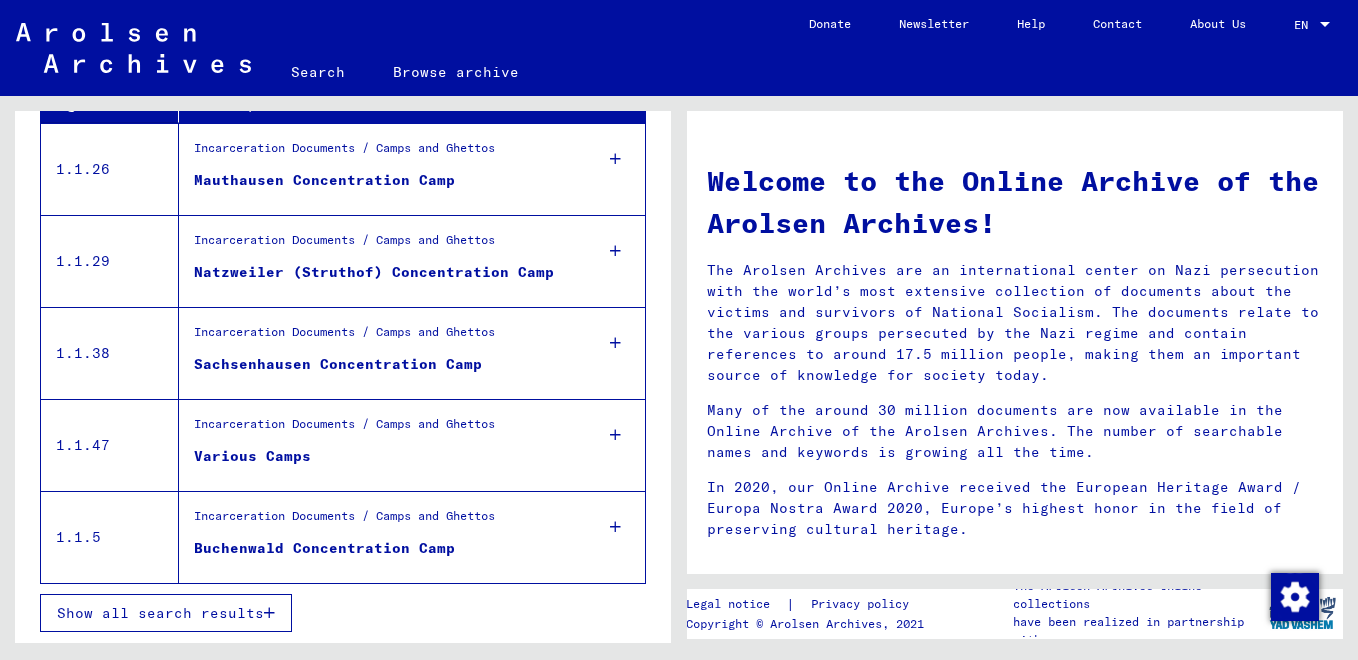 click on "Buchenwald Concentration Camp" at bounding box center (324, 548) 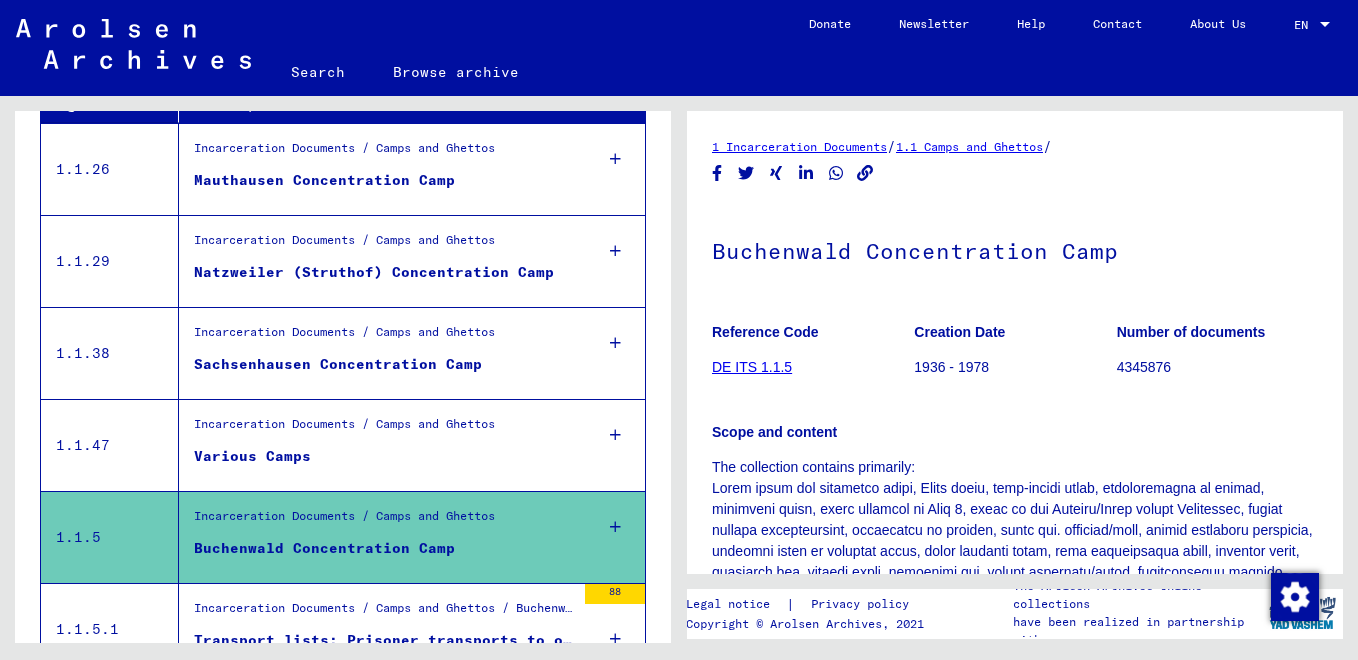 scroll, scrollTop: 378, scrollLeft: 0, axis: vertical 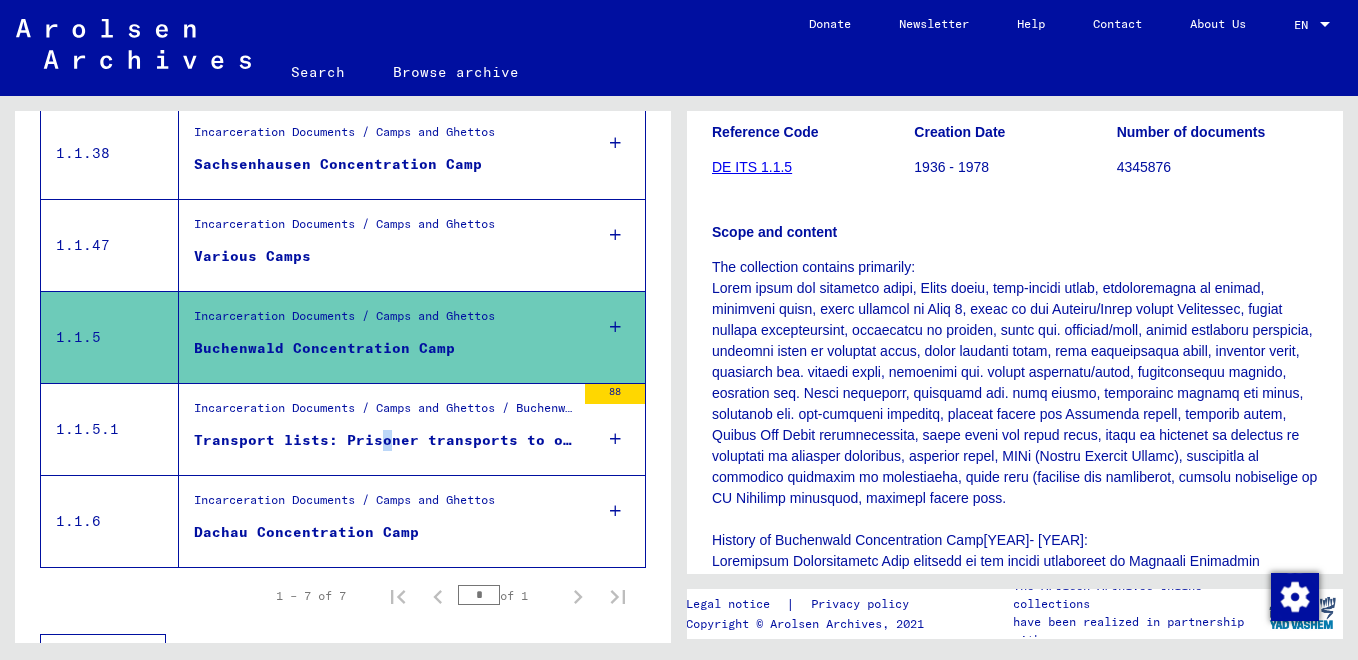 click on "Transport lists: Prisoner transports to other concentration camps and to branch camps of CC Buchenwald, [YEAR] - [YEAR]" at bounding box center (384, 440) 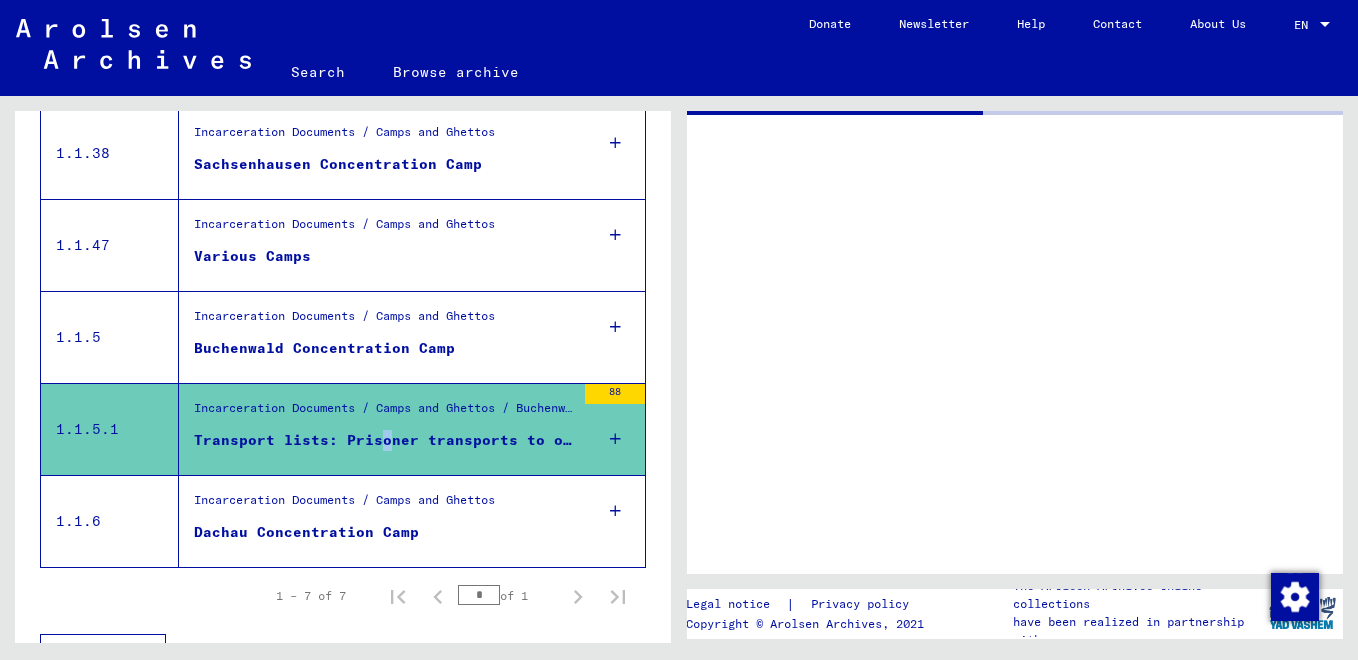 scroll, scrollTop: 0, scrollLeft: 0, axis: both 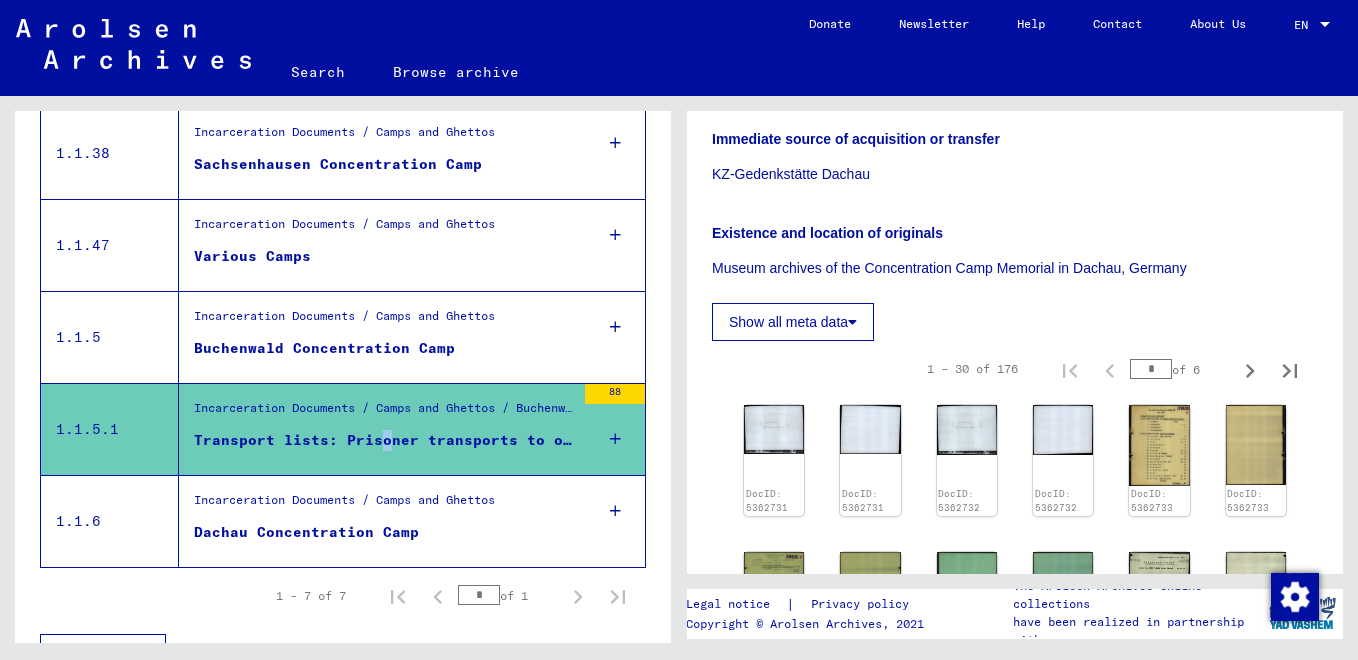 click 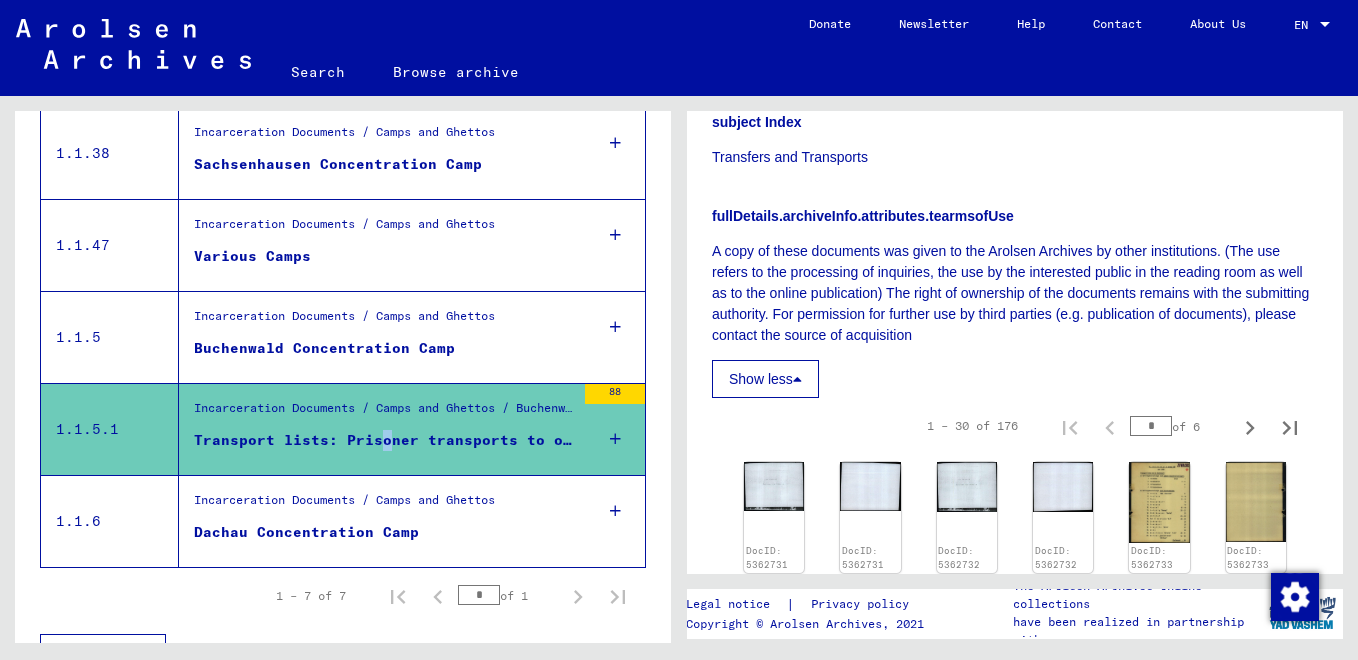 scroll, scrollTop: 1600, scrollLeft: 0, axis: vertical 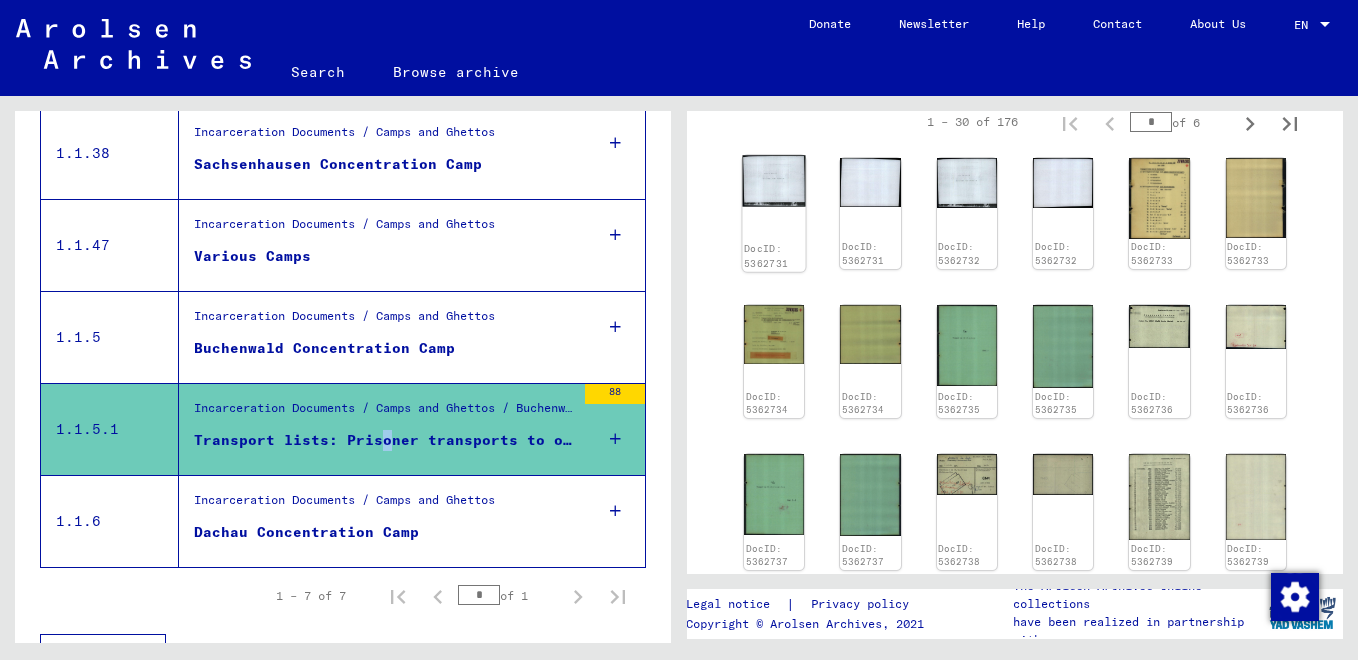 click 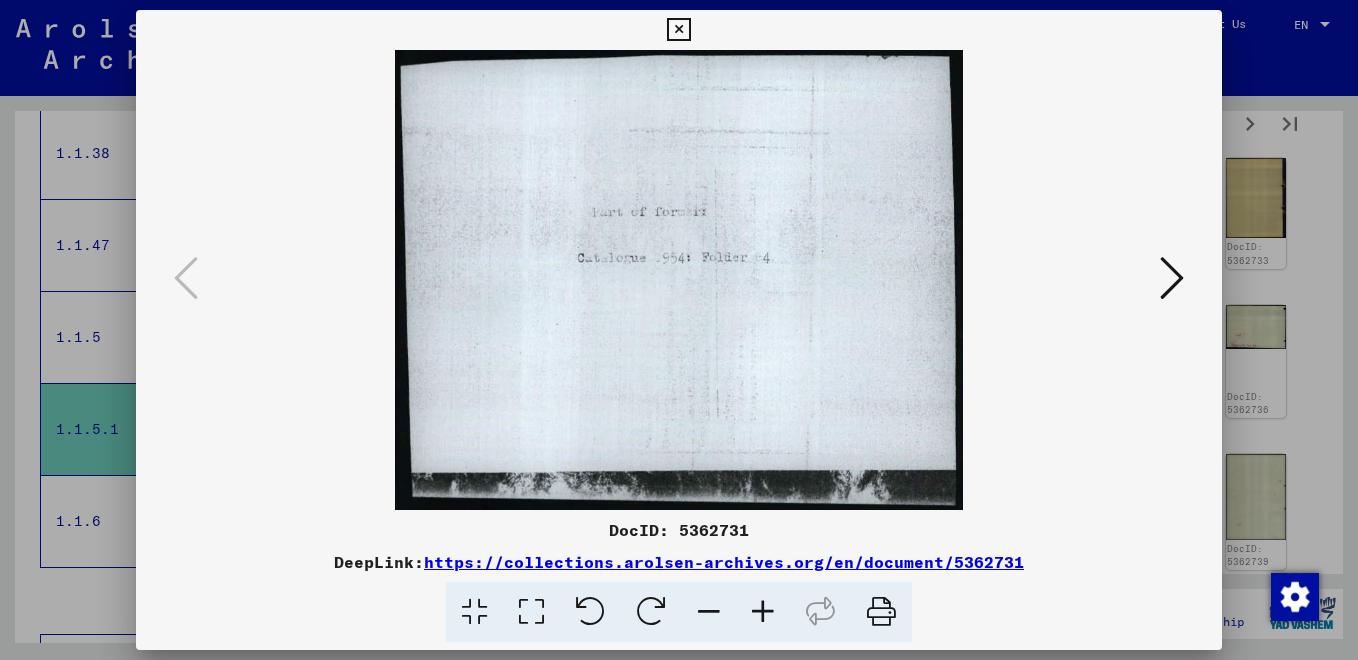 click at bounding box center [1172, 278] 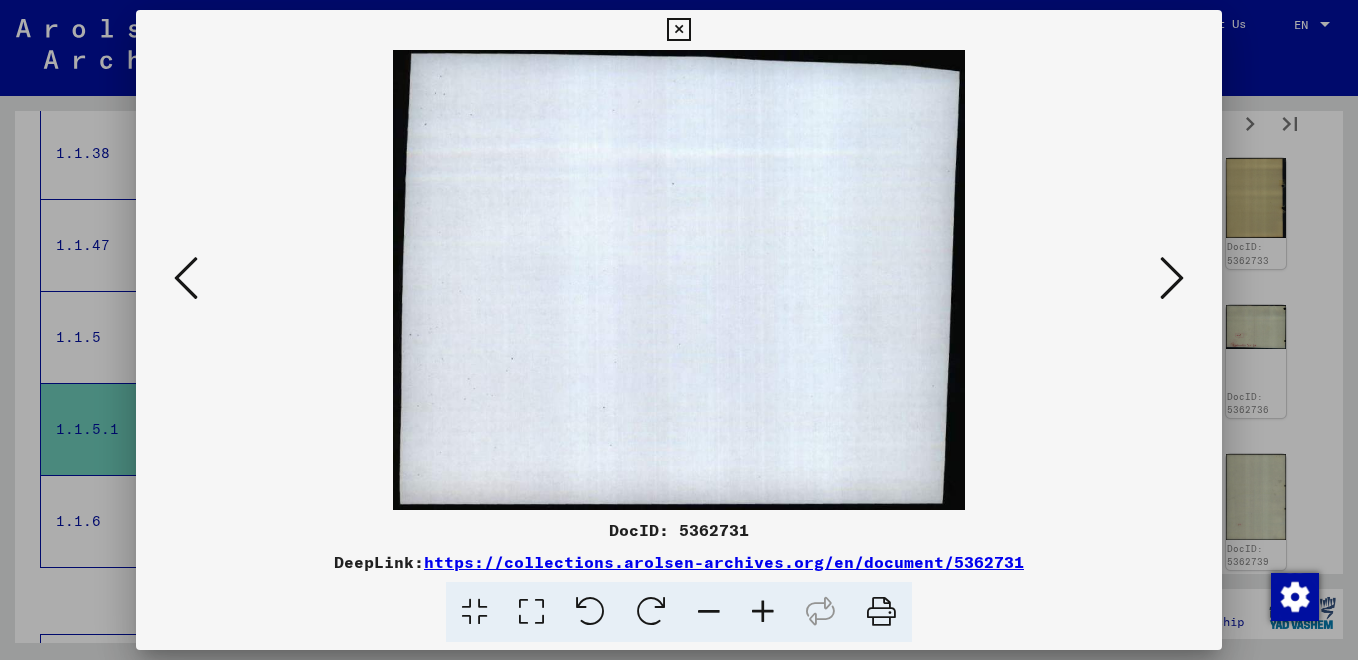 click at bounding box center (1172, 278) 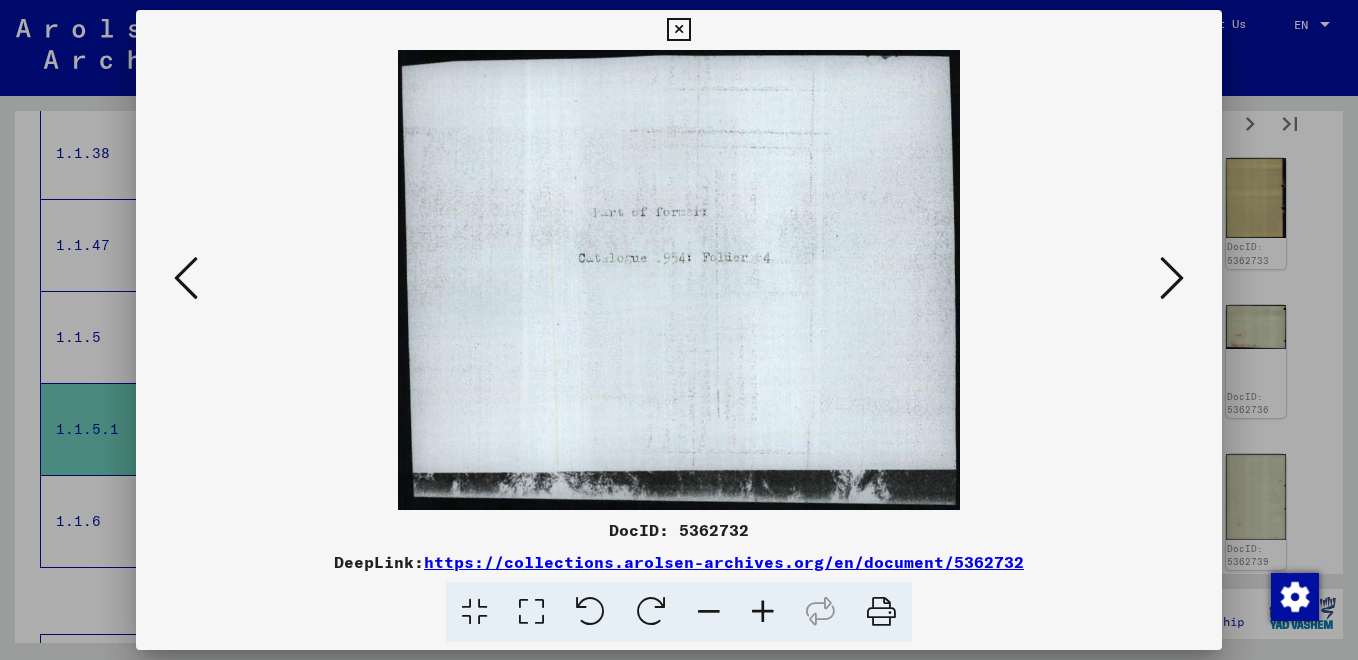click at bounding box center [1172, 278] 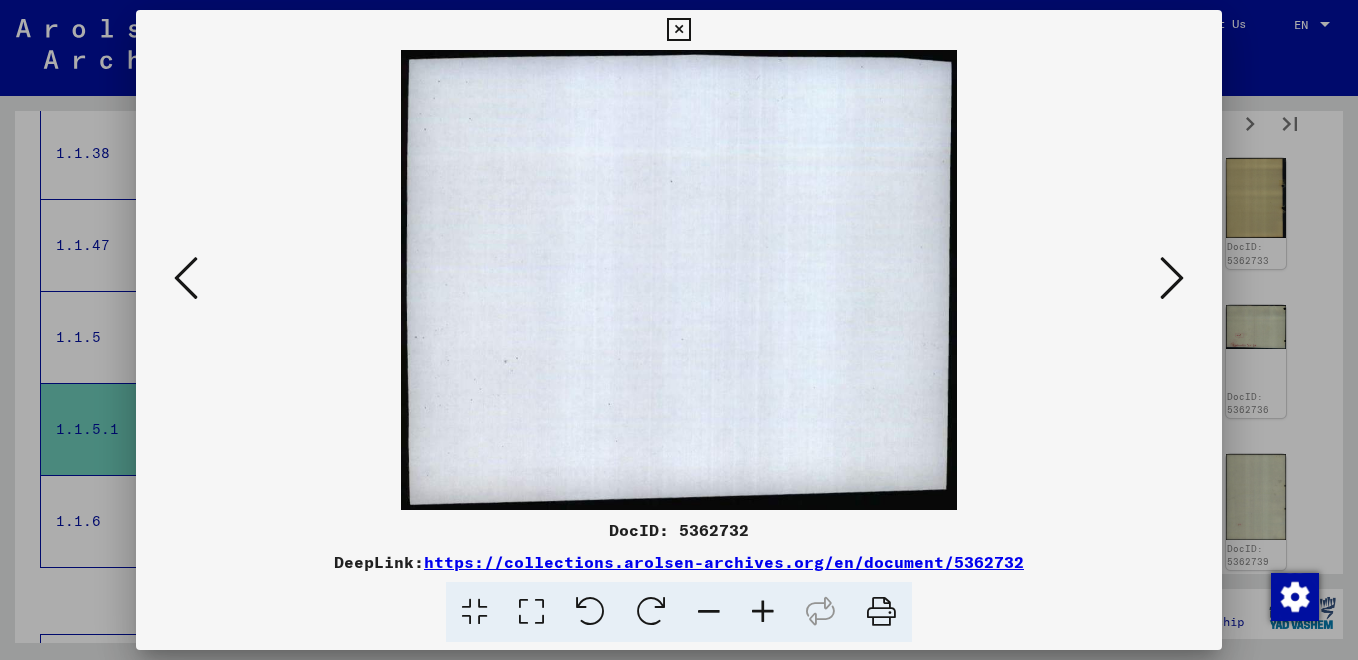 click at bounding box center (1172, 278) 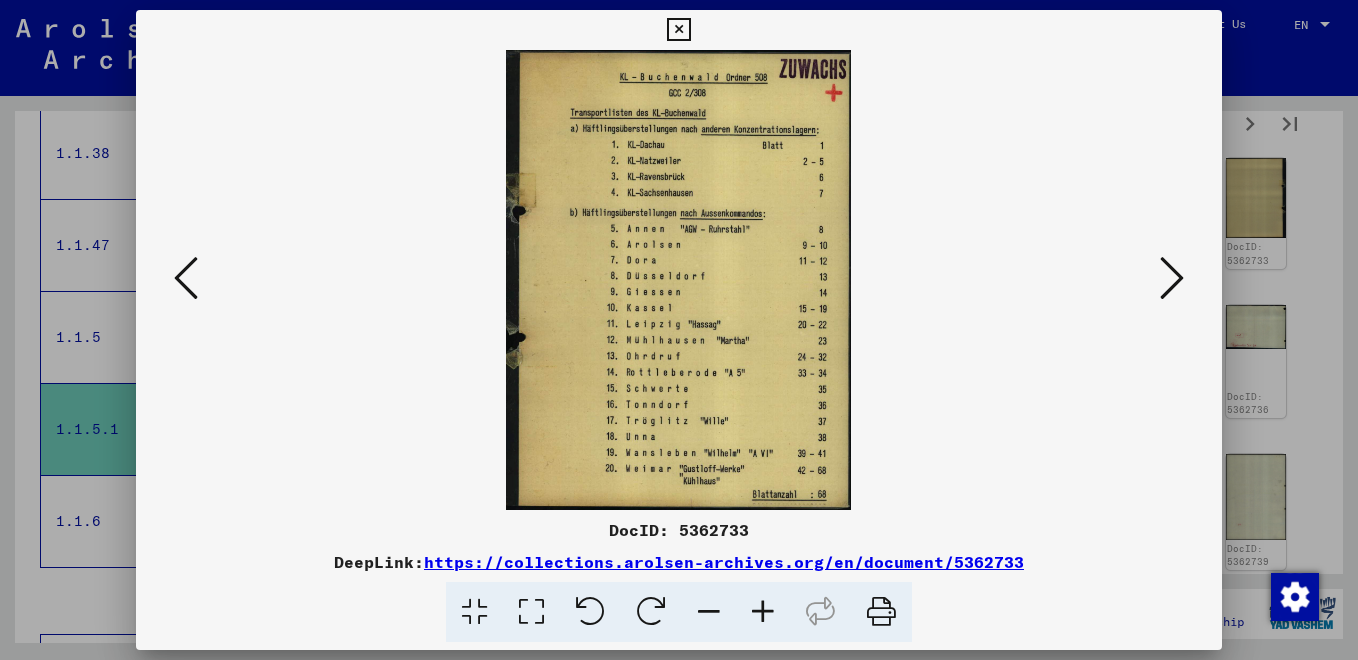click at bounding box center (1172, 278) 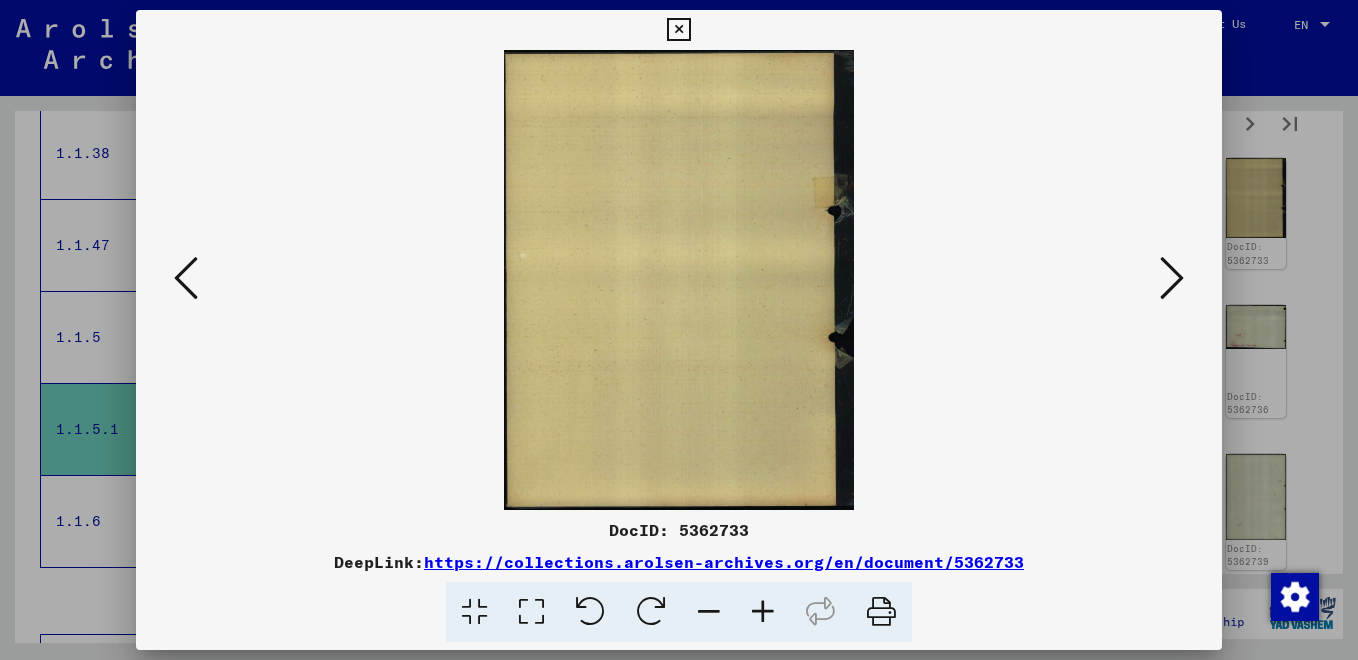 click at bounding box center (1172, 278) 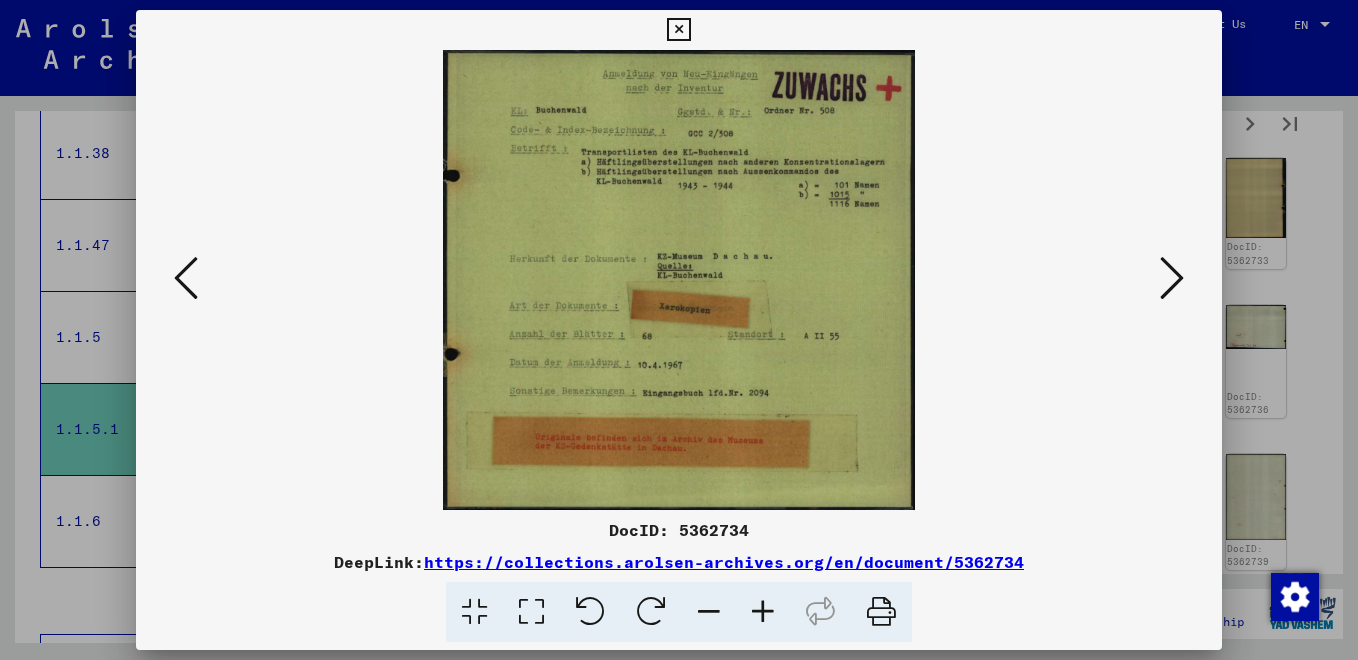 click at bounding box center (1172, 278) 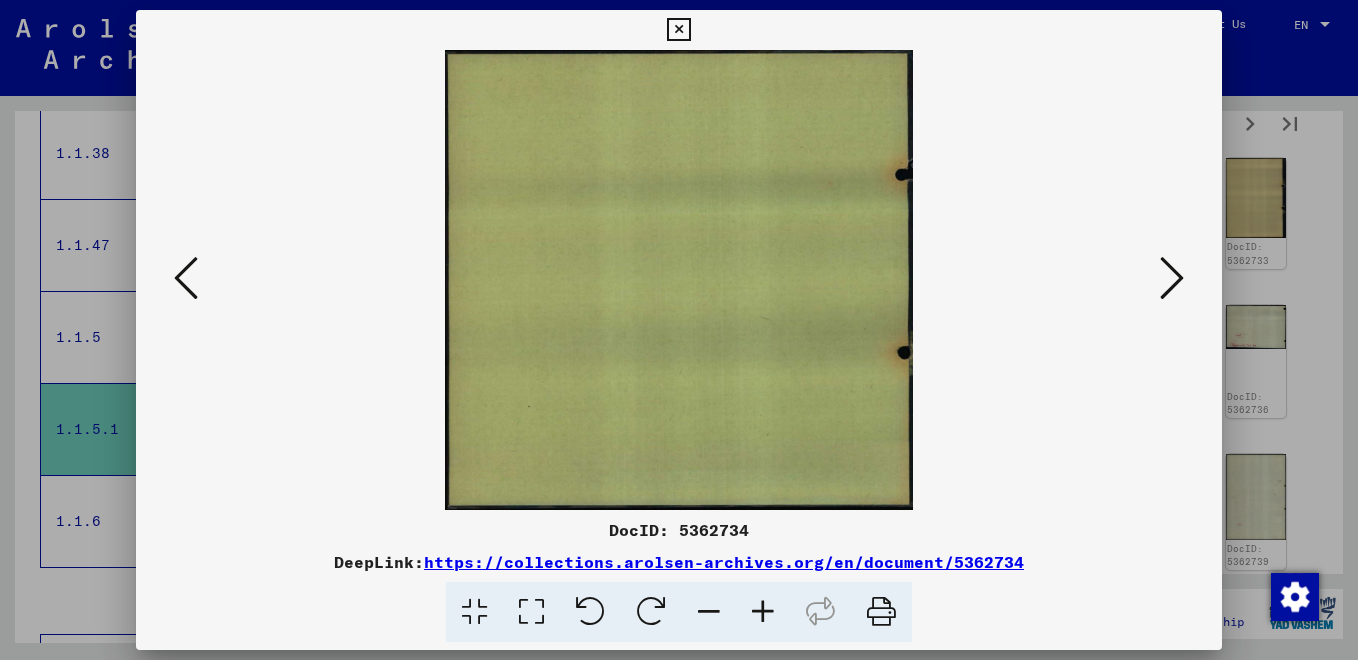 click at bounding box center [1172, 278] 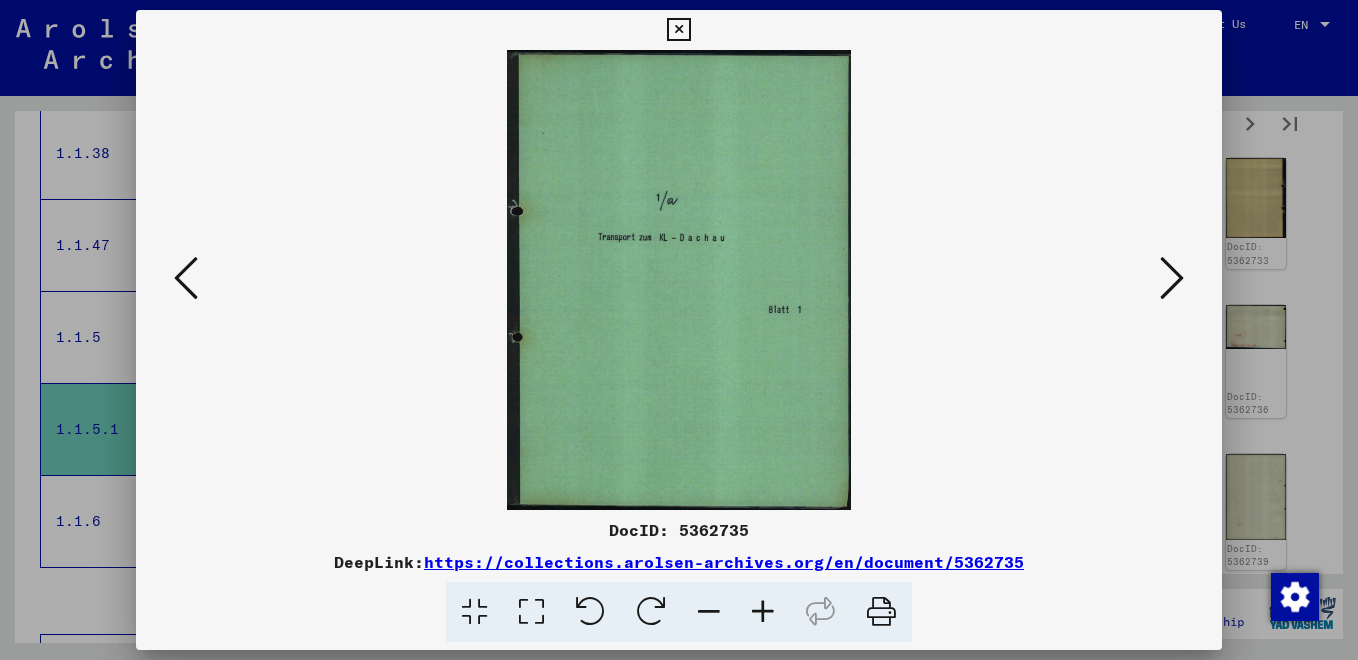 click at bounding box center (1172, 278) 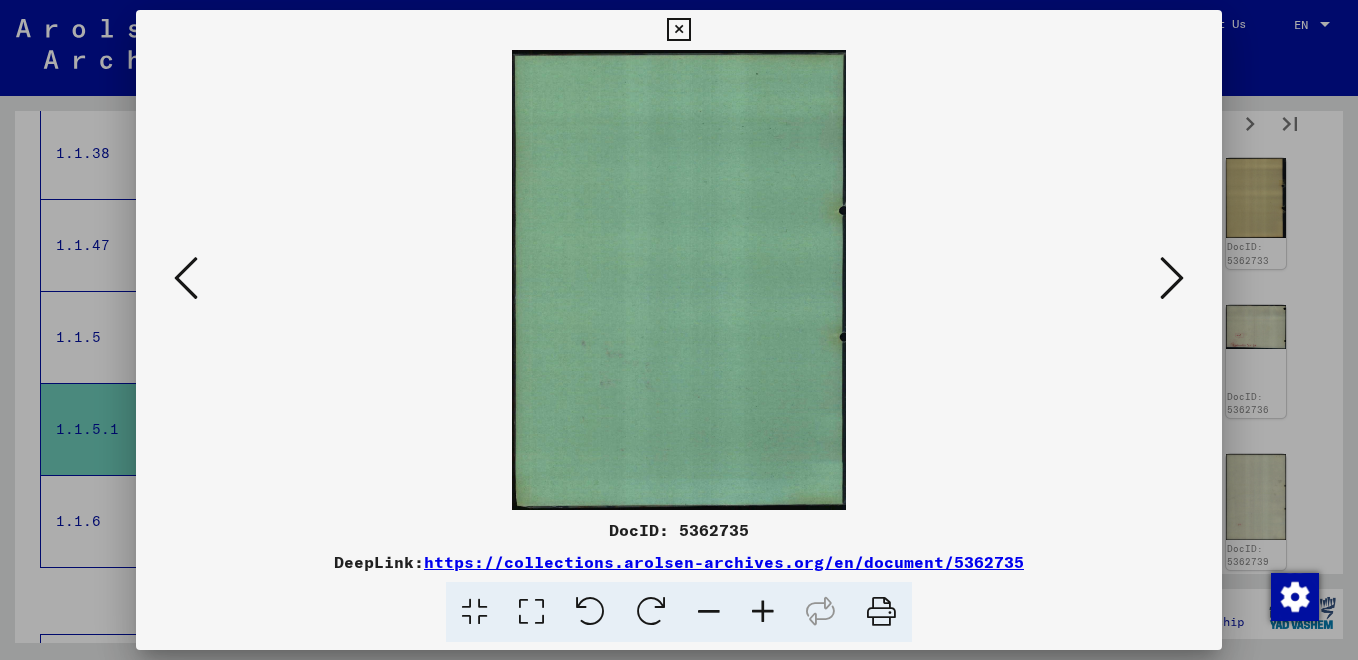 click at bounding box center (1172, 278) 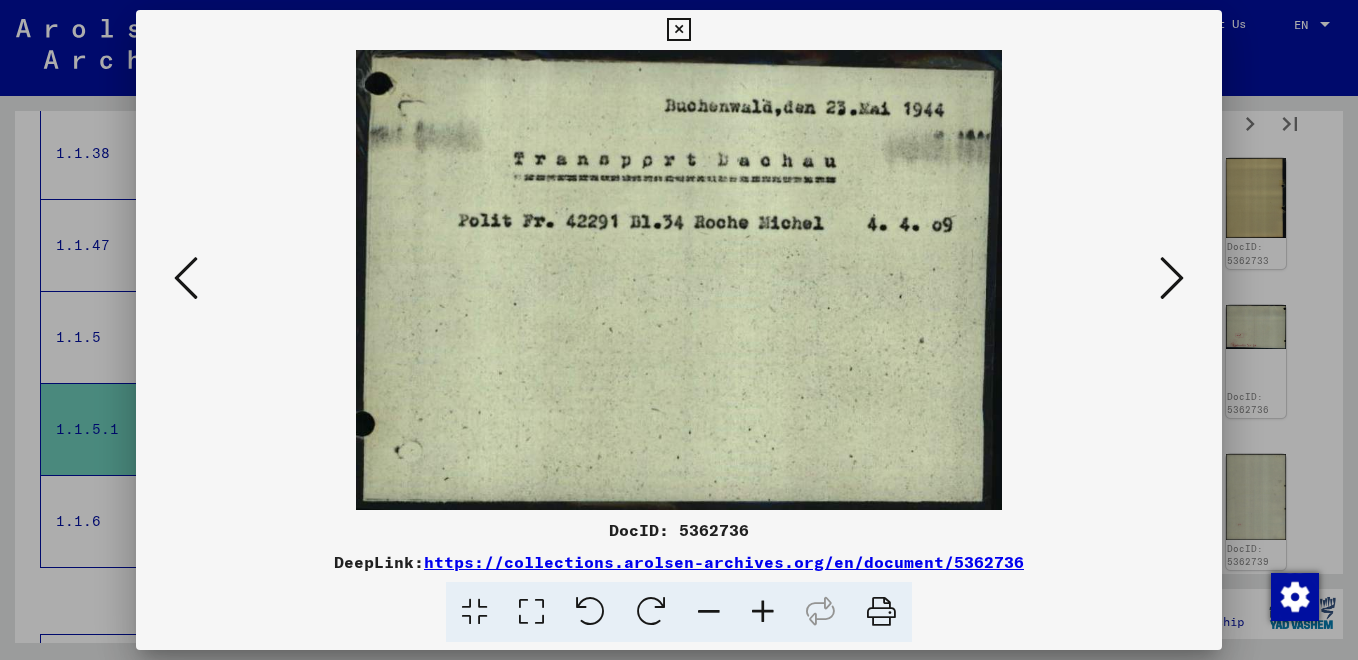 click at bounding box center (1172, 278) 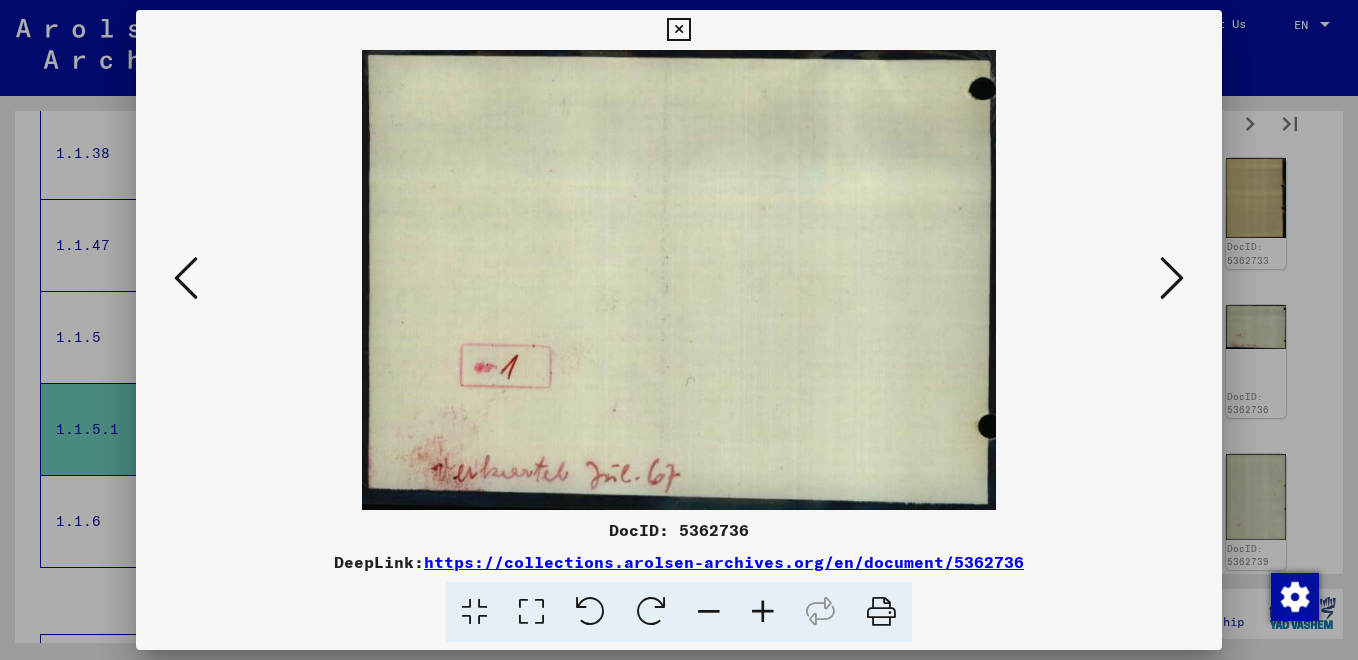 click at bounding box center (1172, 278) 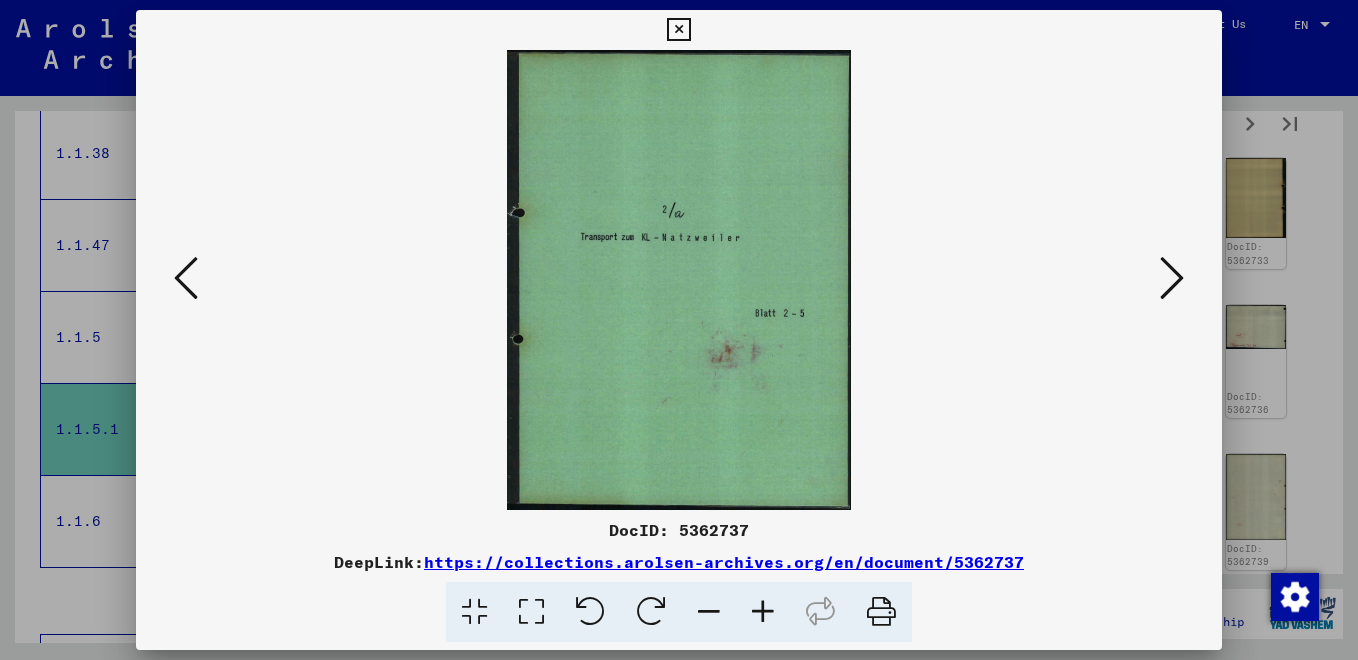 click at bounding box center (1172, 278) 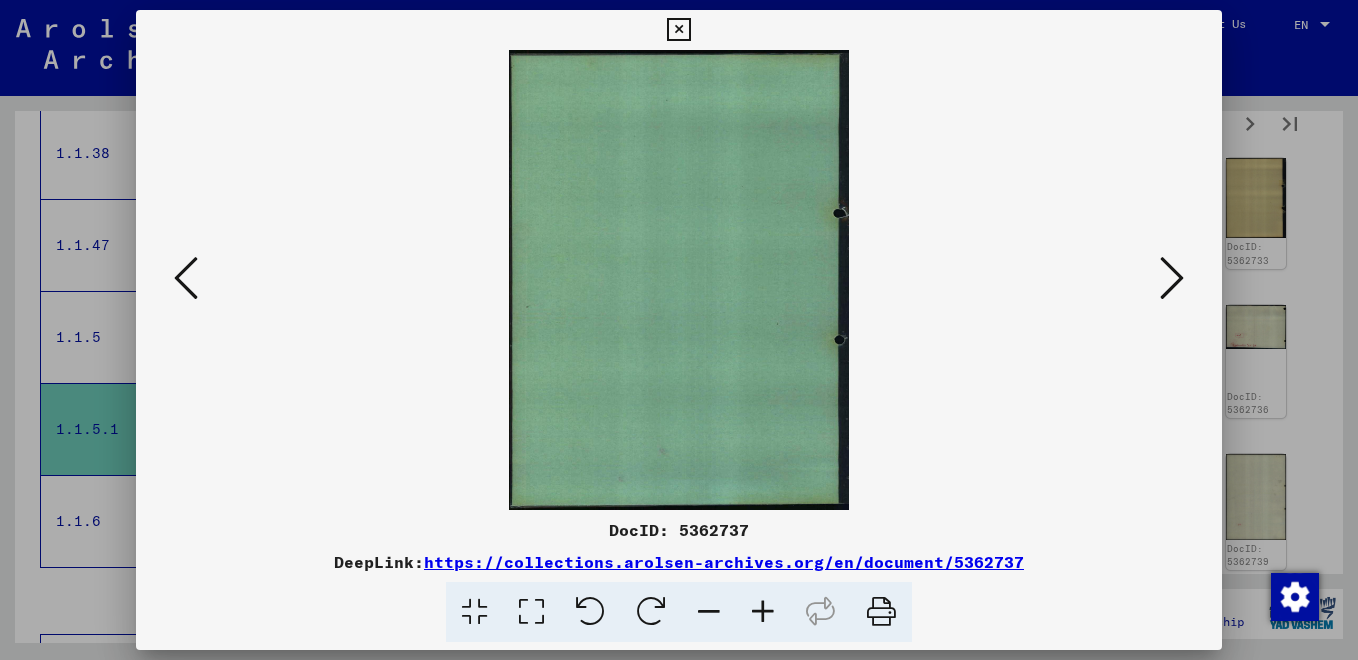 click at bounding box center [186, 278] 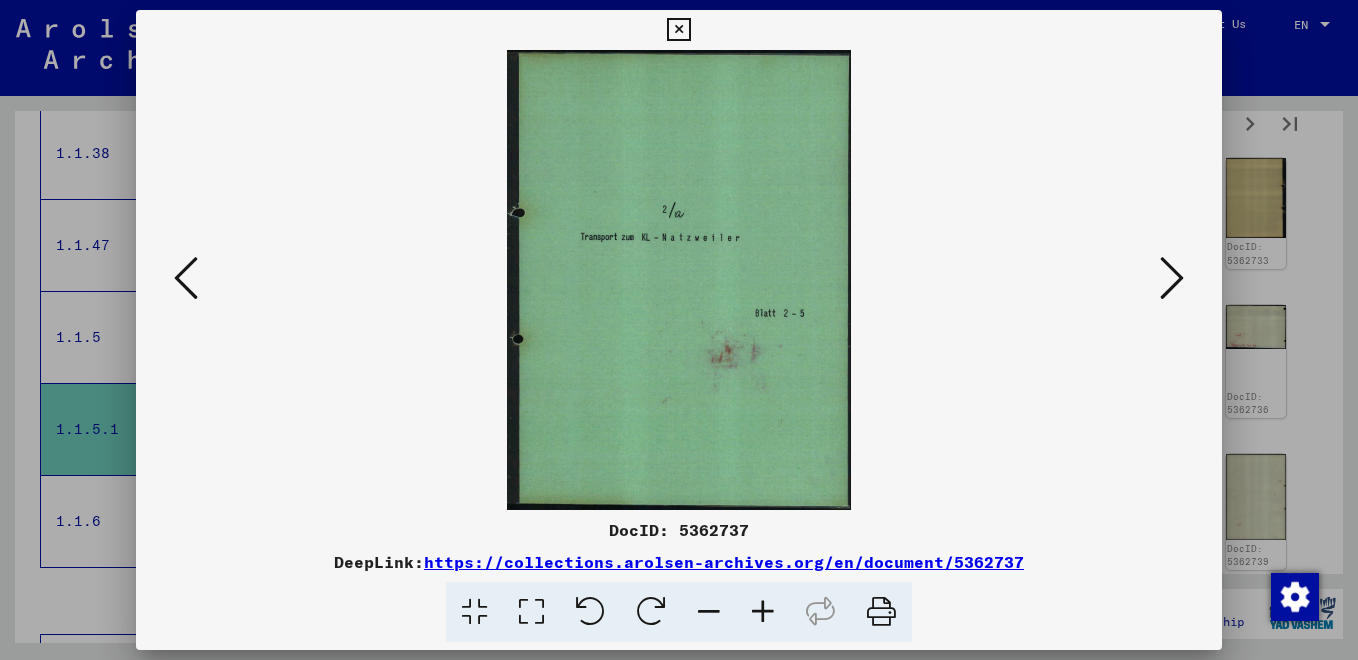 click at bounding box center (679, 280) 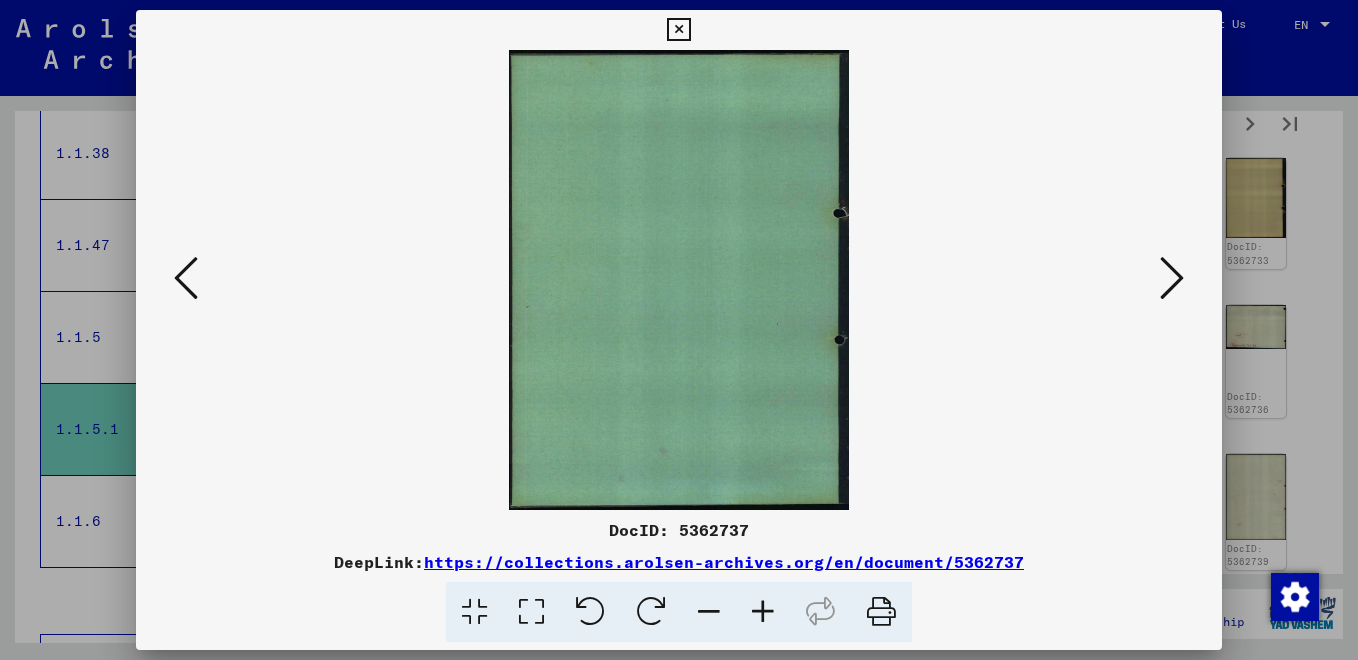 click at bounding box center [1172, 278] 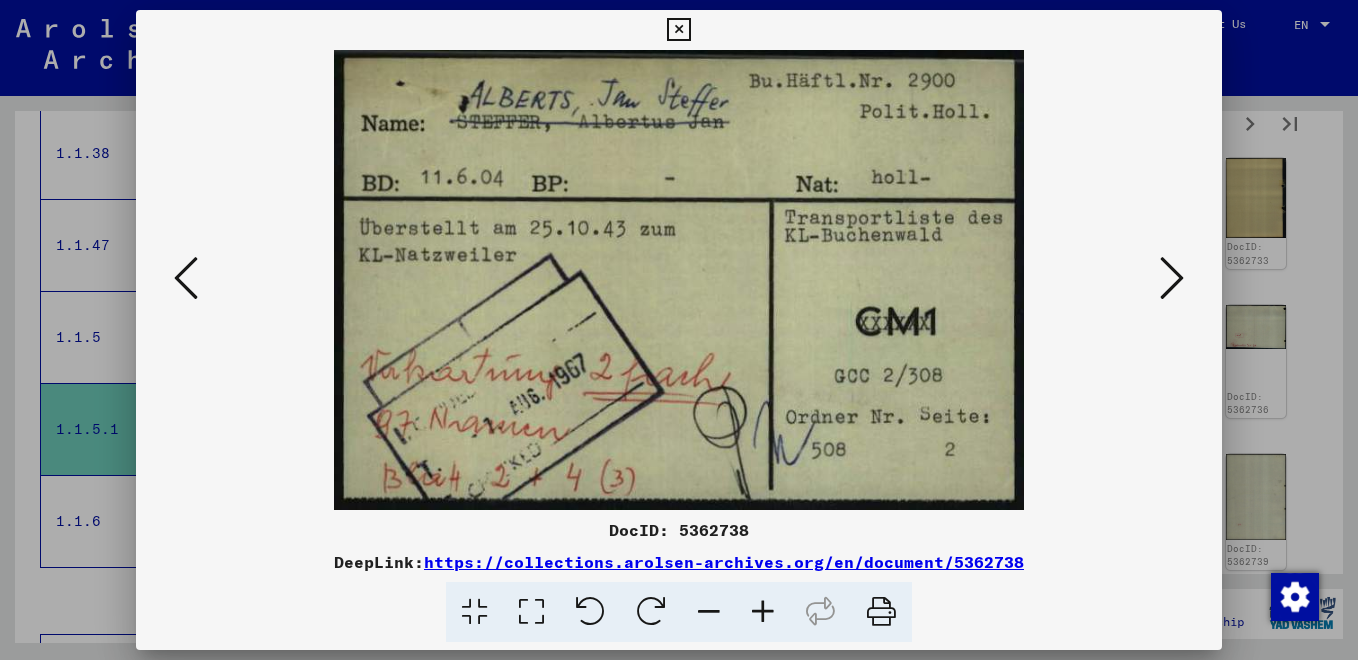 click at bounding box center (1172, 278) 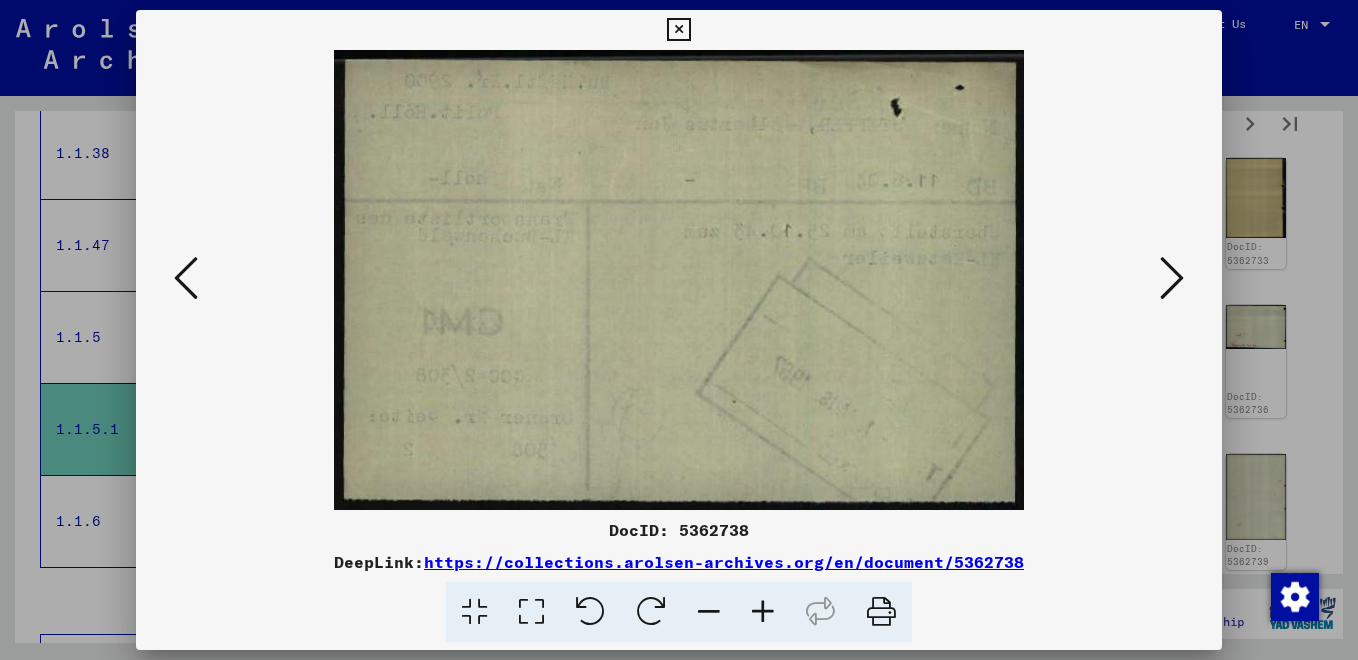 click at bounding box center [1172, 278] 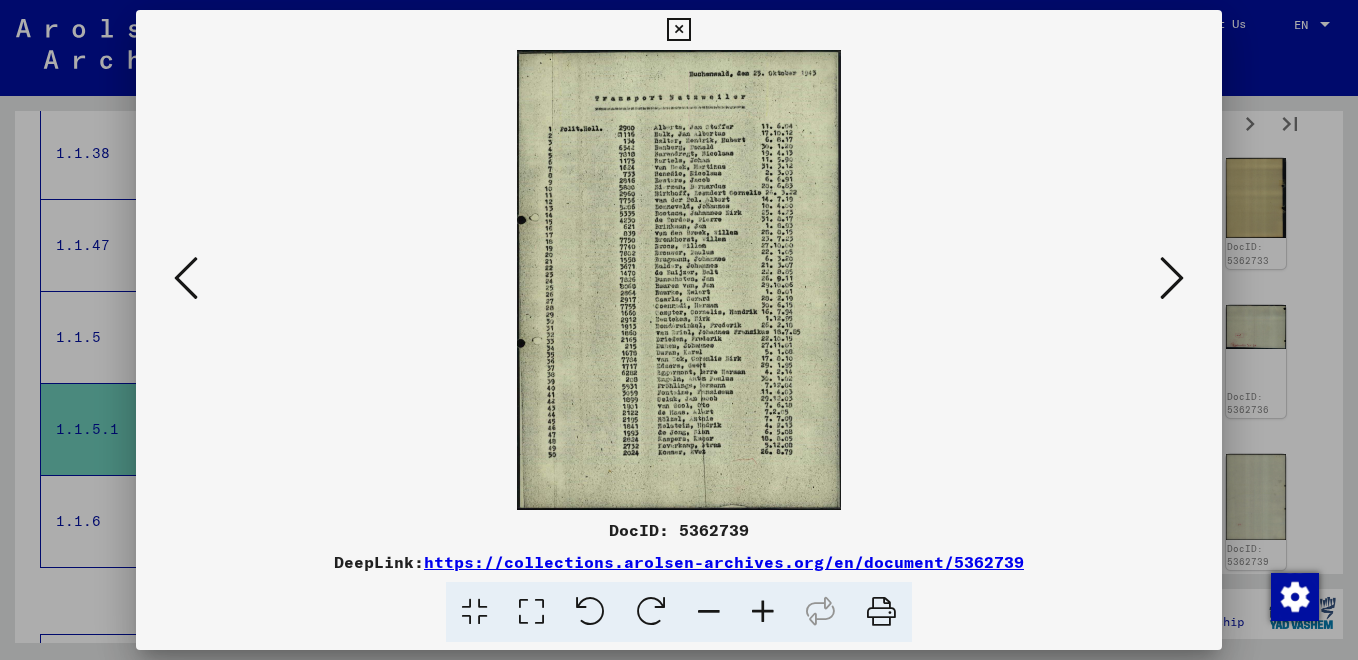 click at bounding box center (679, 280) 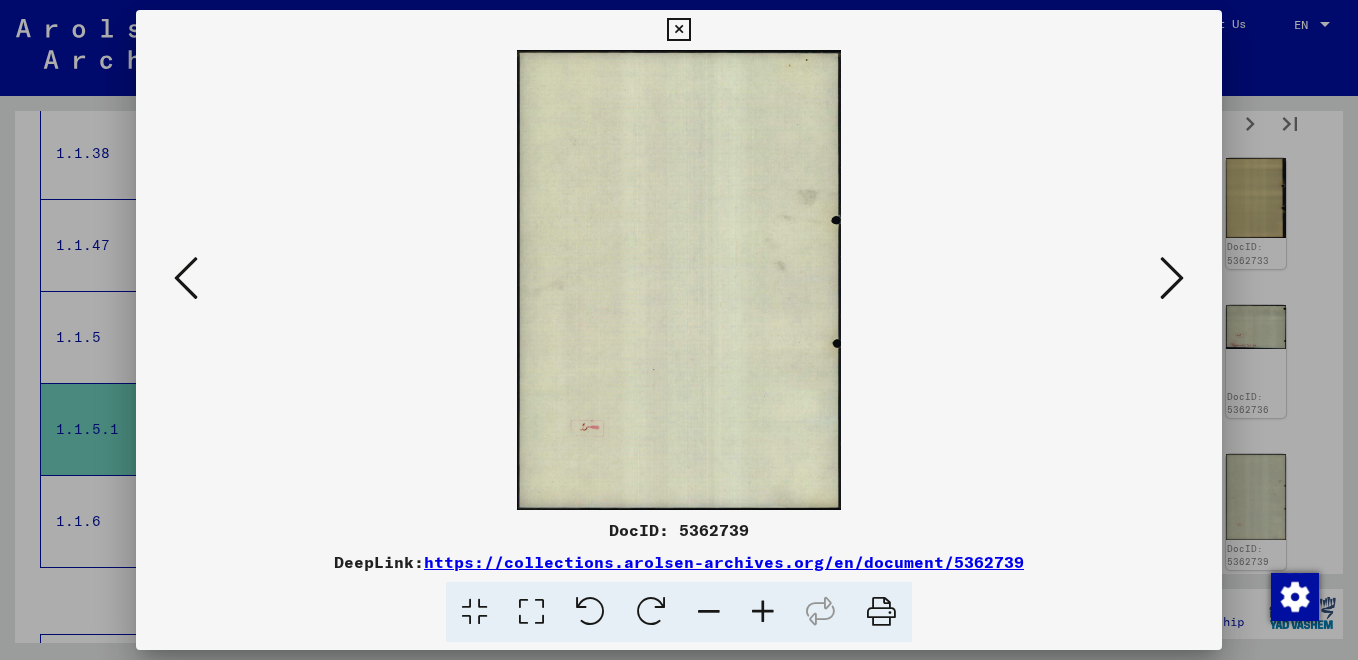 click at bounding box center [1172, 278] 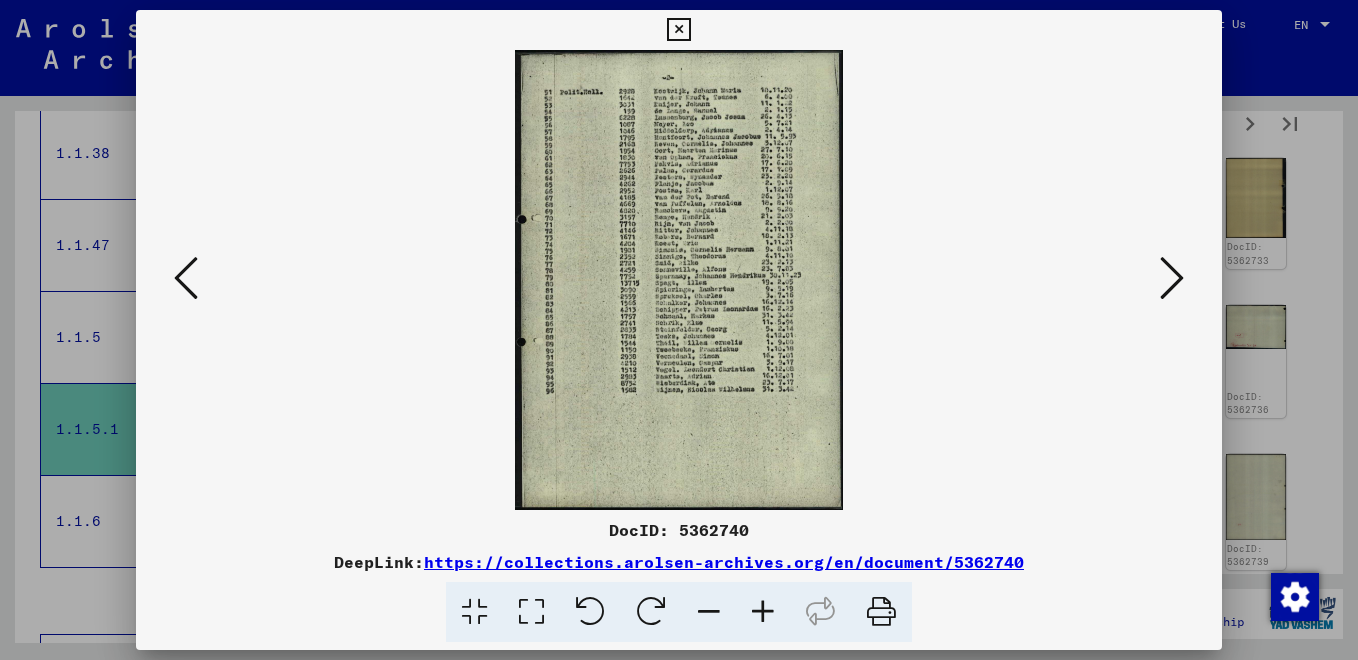 drag, startPoint x: 634, startPoint y: 225, endPoint x: 680, endPoint y: 293, distance: 82.0975 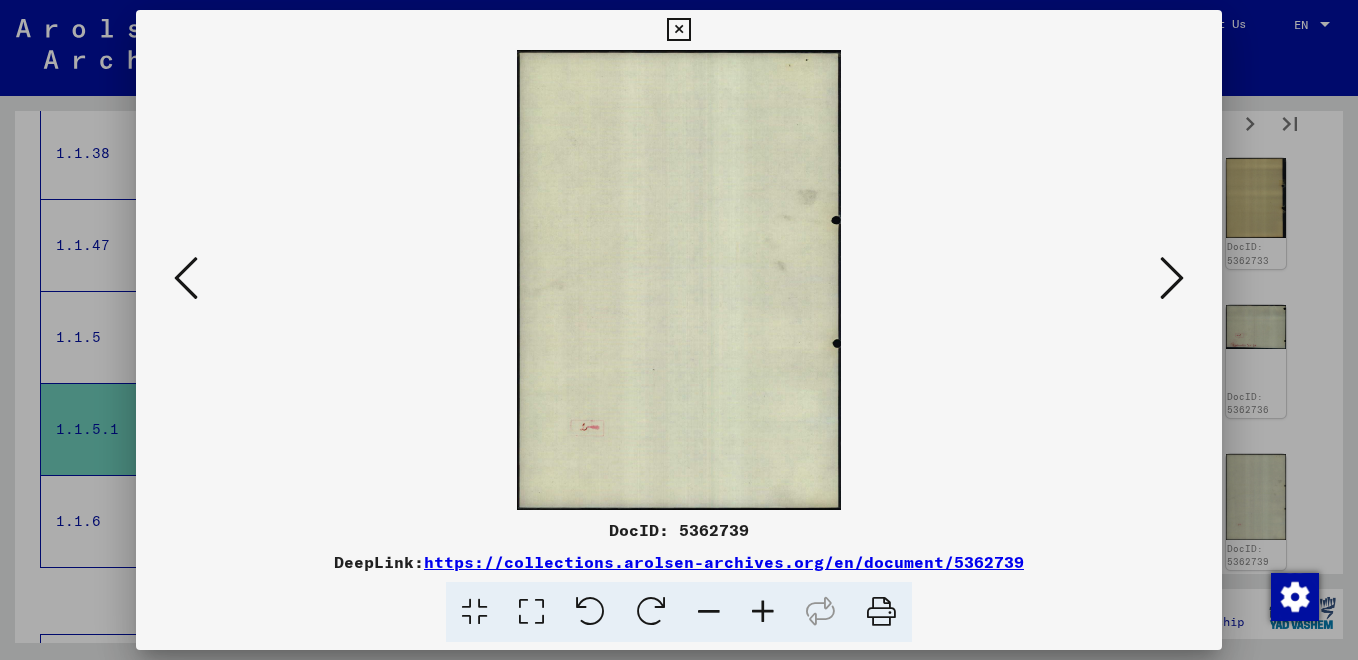 click at bounding box center [186, 278] 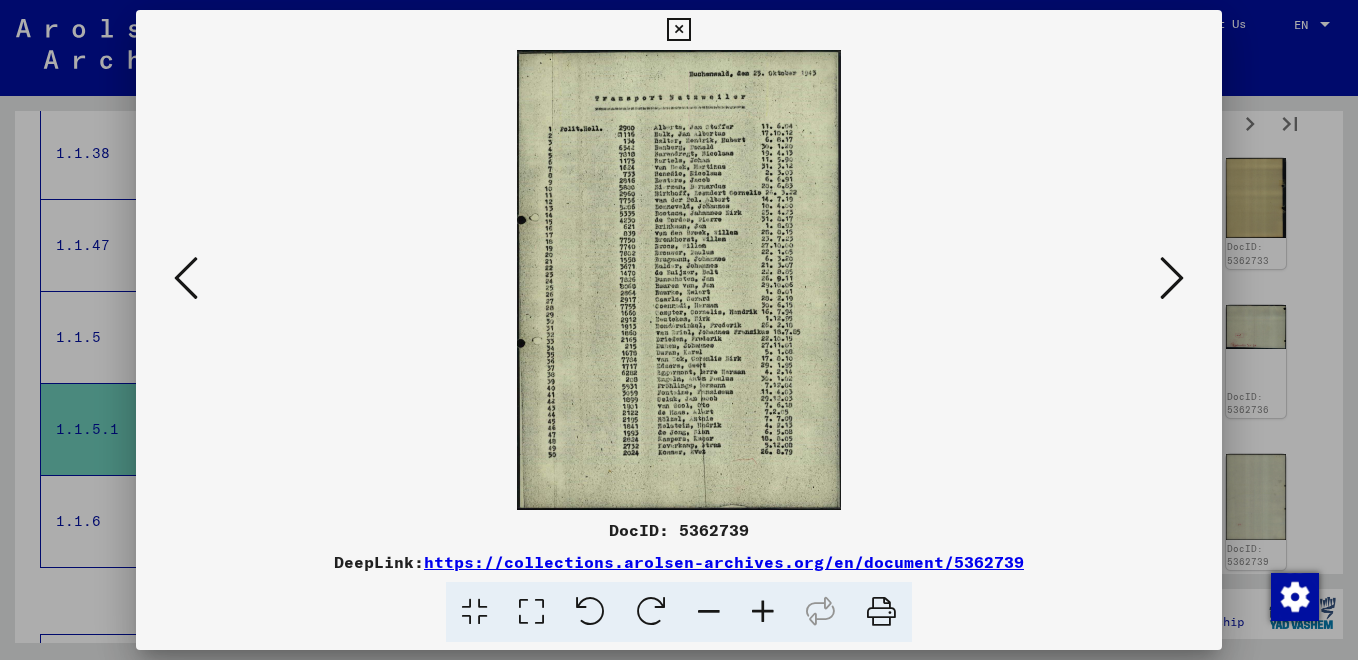 click at bounding box center (881, 612) 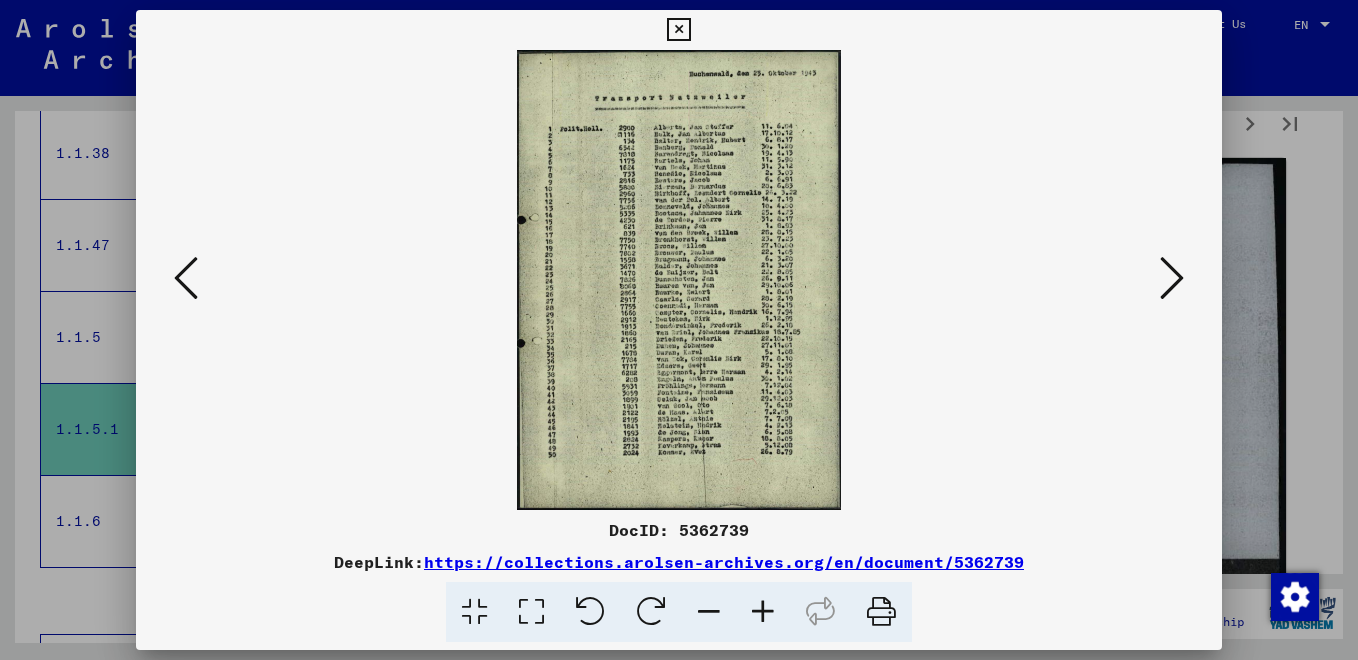 scroll, scrollTop: 578, scrollLeft: 0, axis: vertical 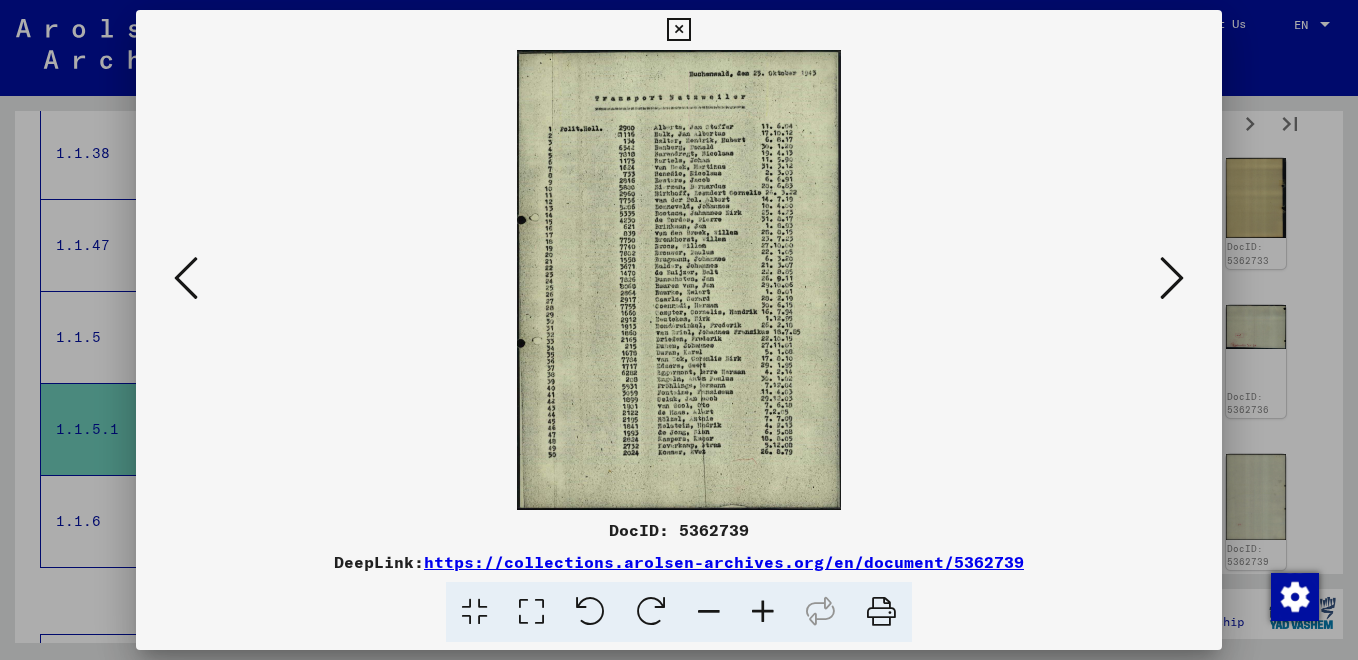 click at bounding box center (678, 30) 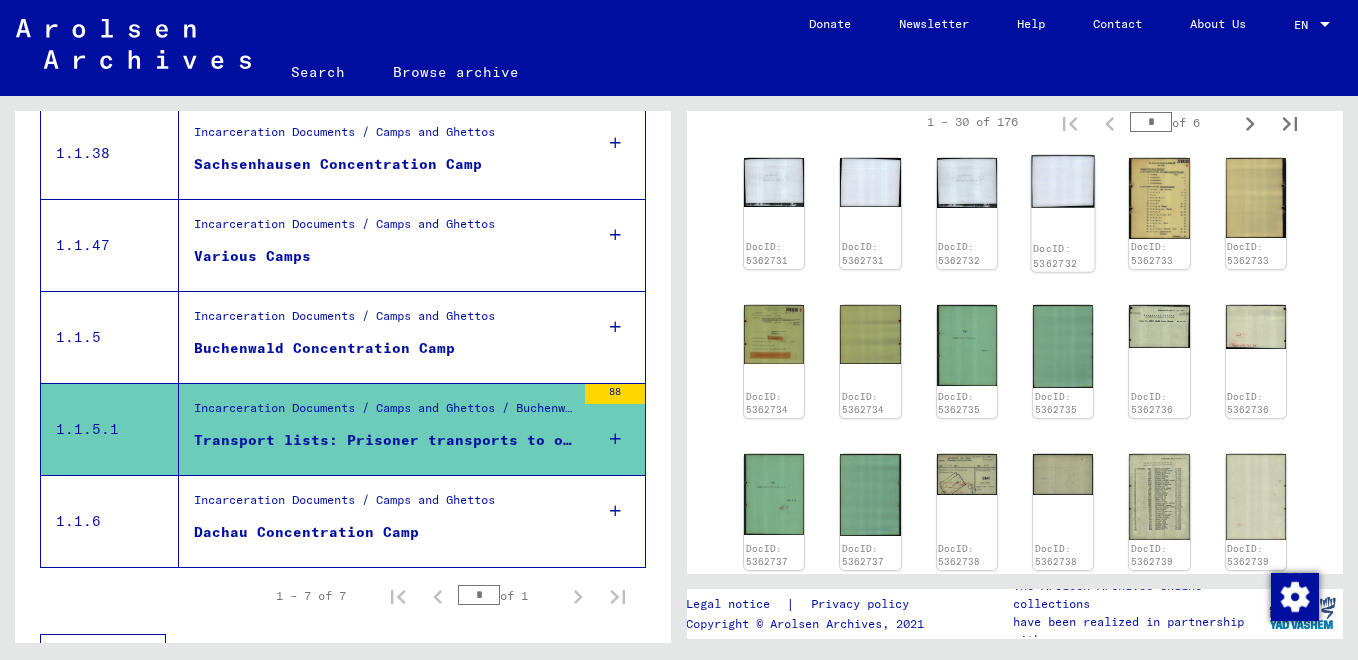 click 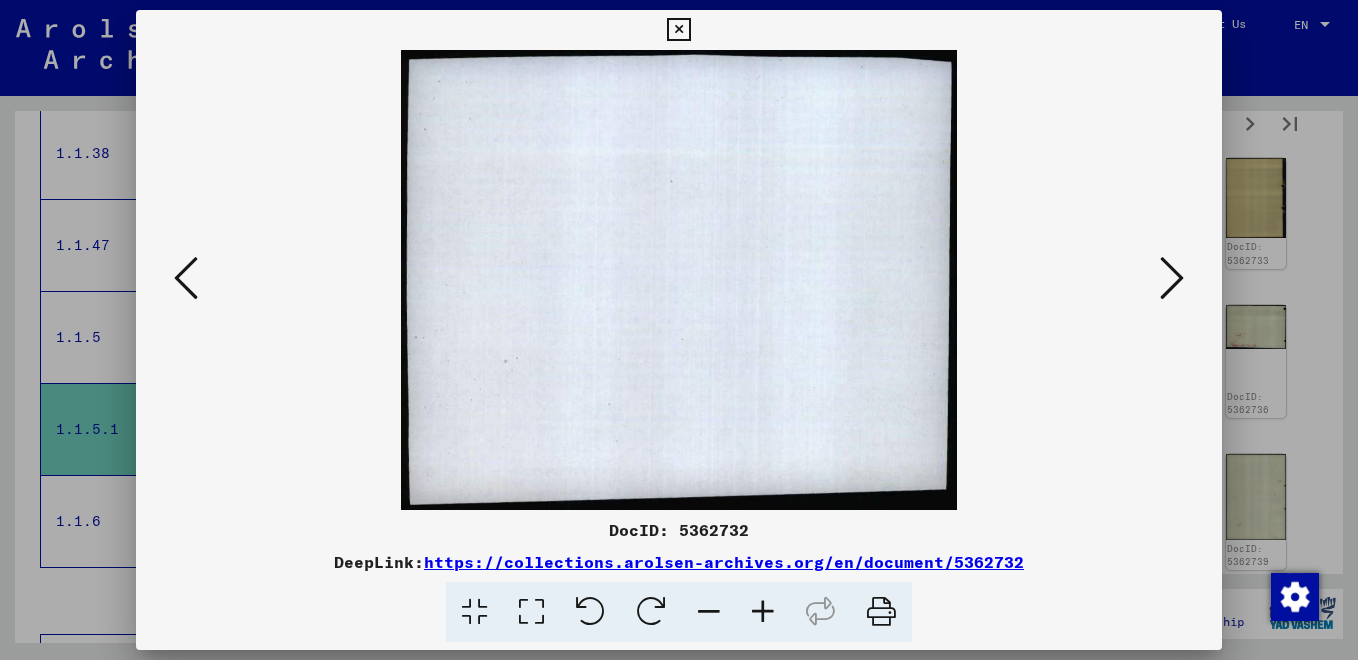click at bounding box center (186, 278) 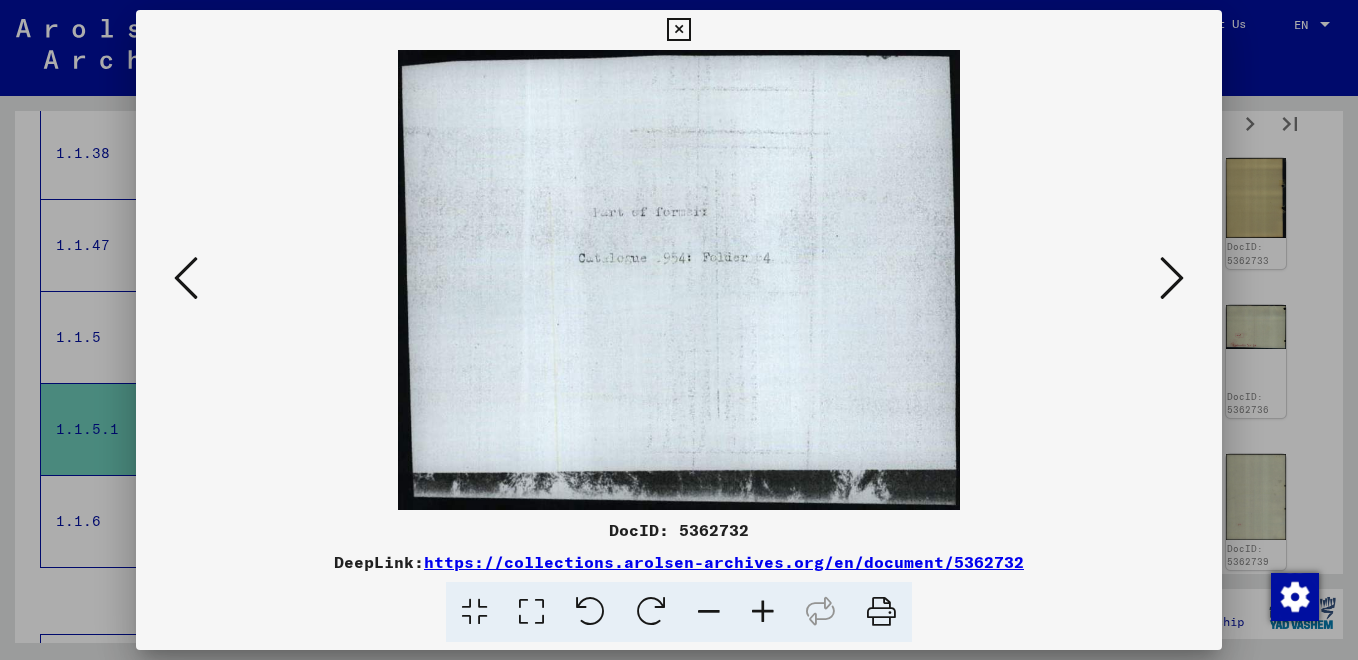 click at bounding box center (186, 278) 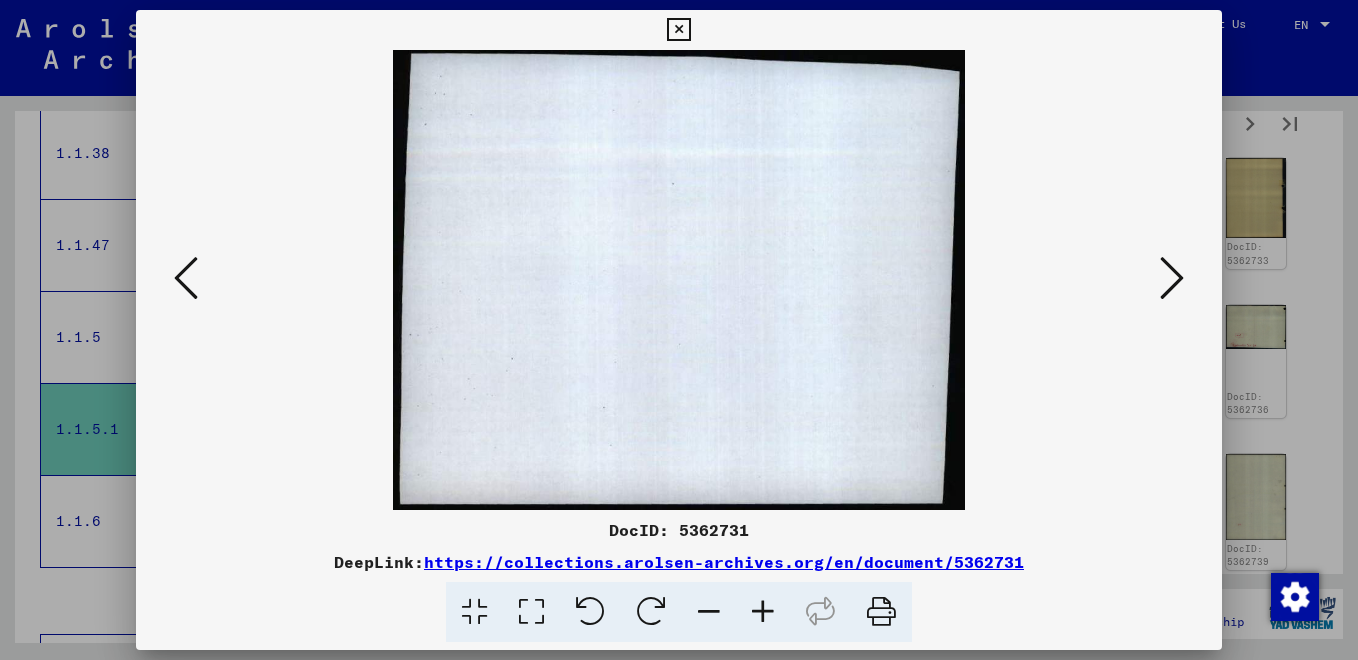 click at bounding box center (1172, 278) 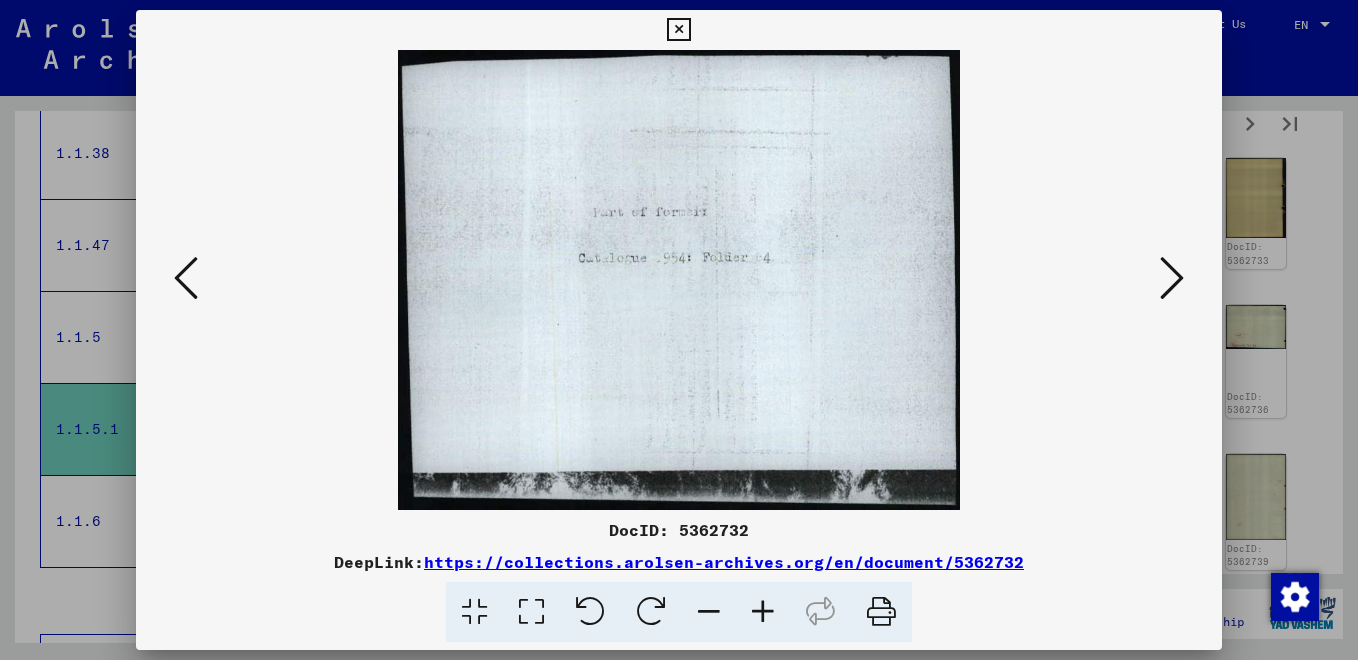 click at bounding box center (1172, 278) 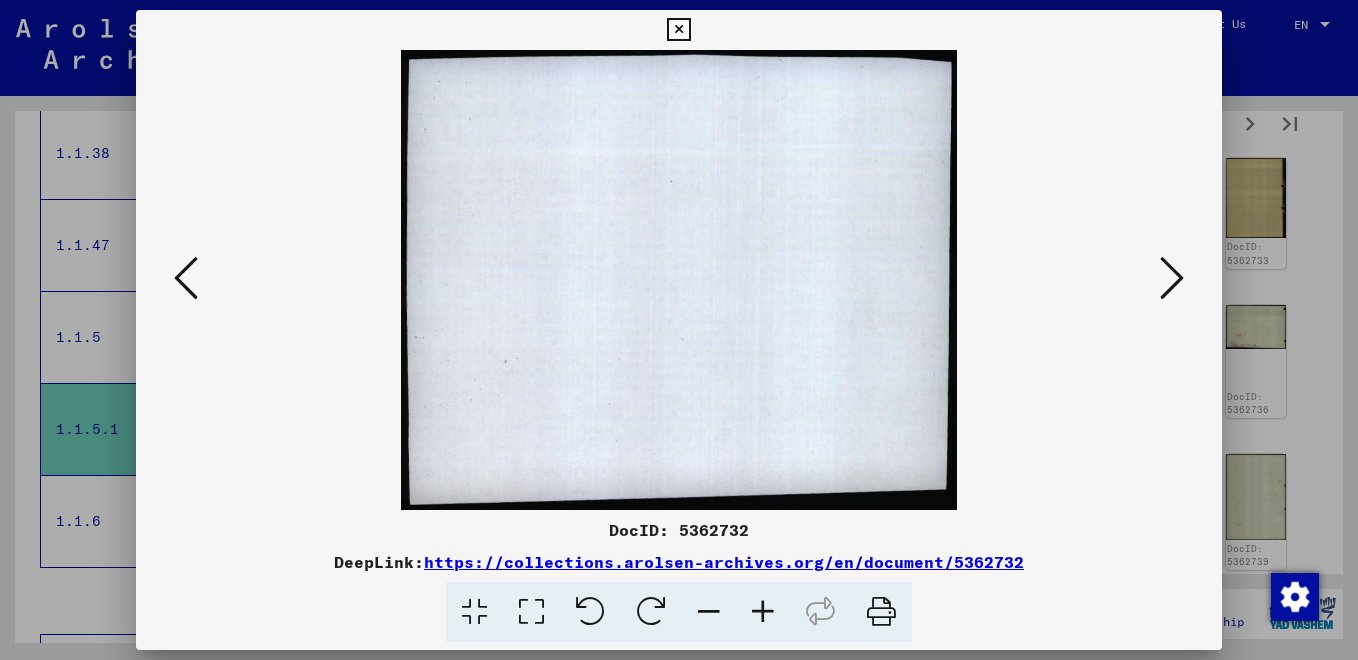 click at bounding box center [1172, 278] 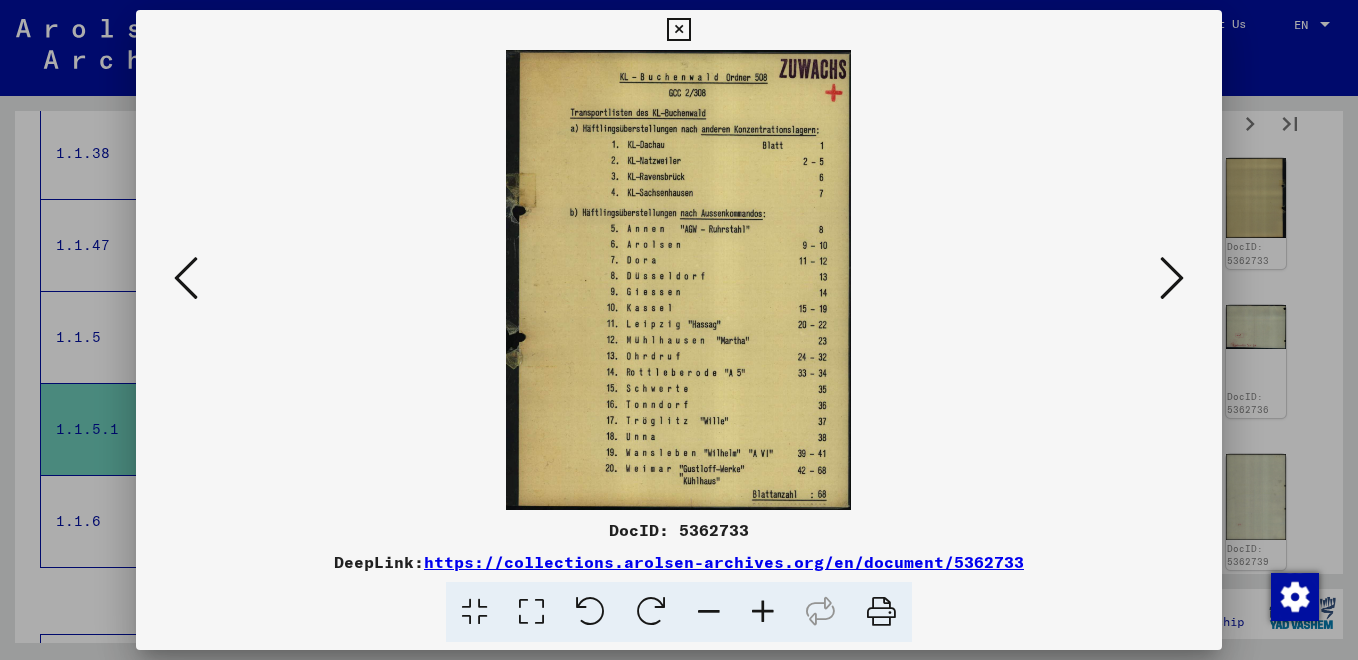 click at bounding box center (1172, 278) 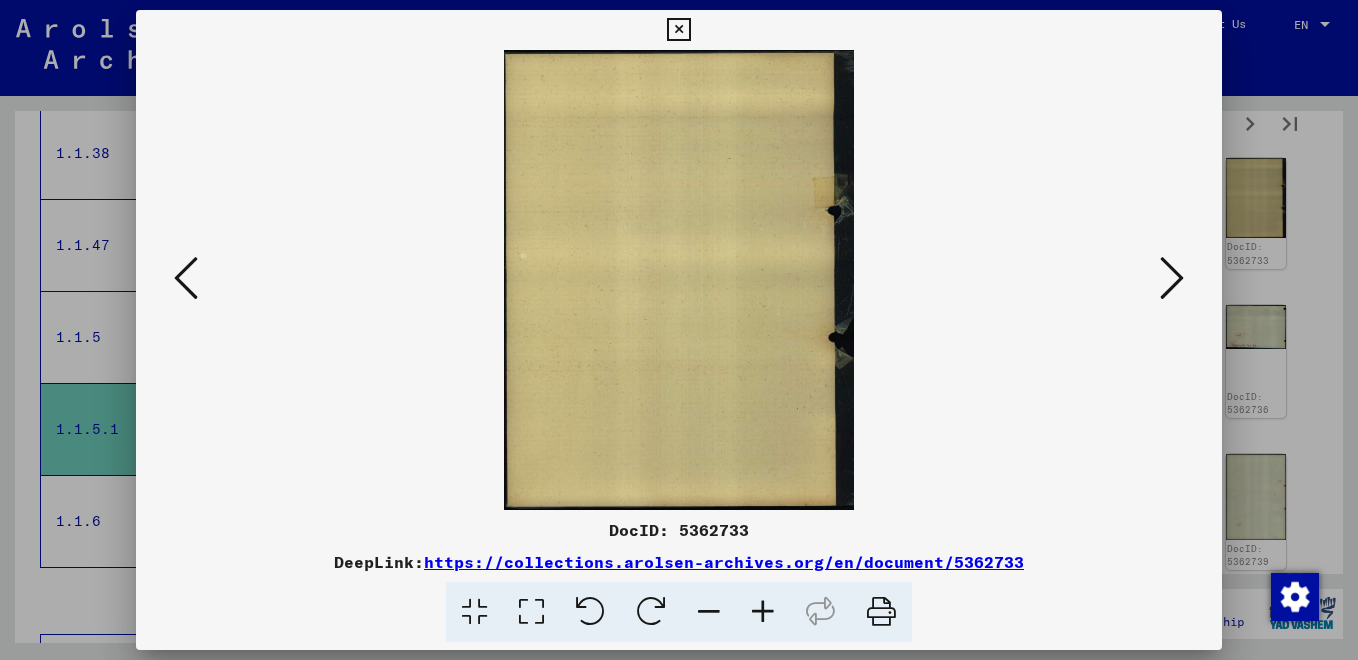 click at bounding box center [1172, 278] 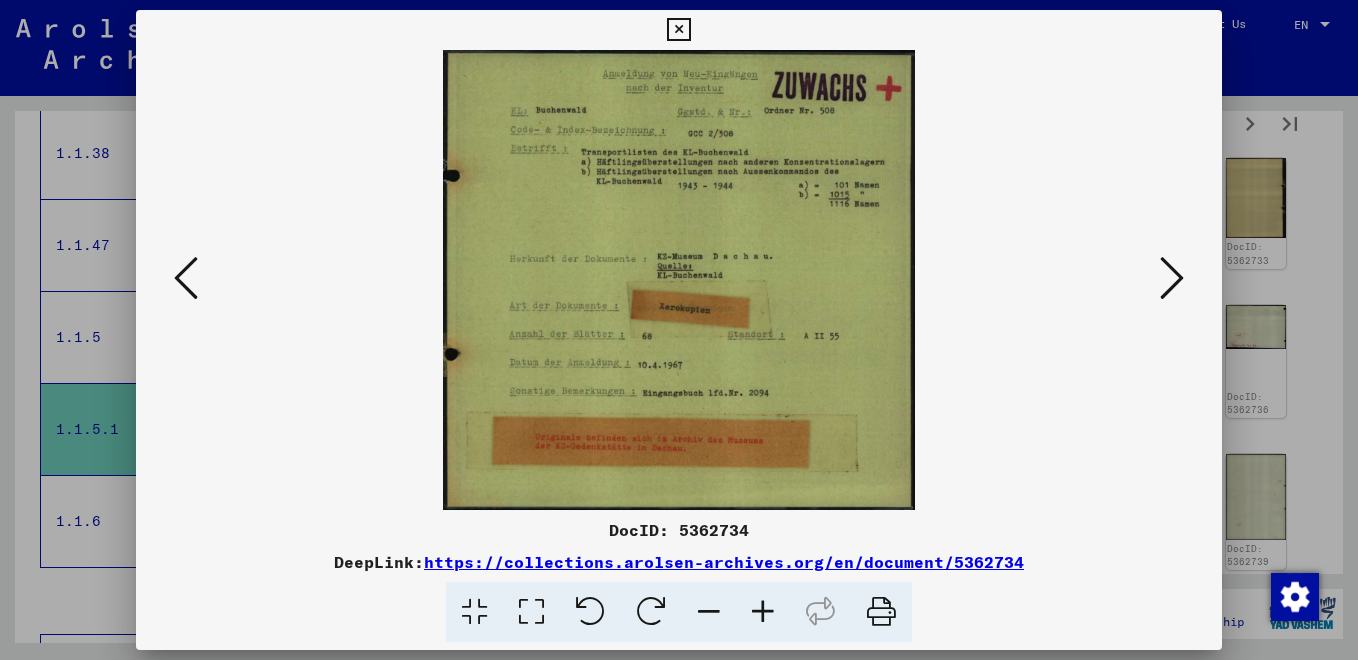 click at bounding box center [1172, 278] 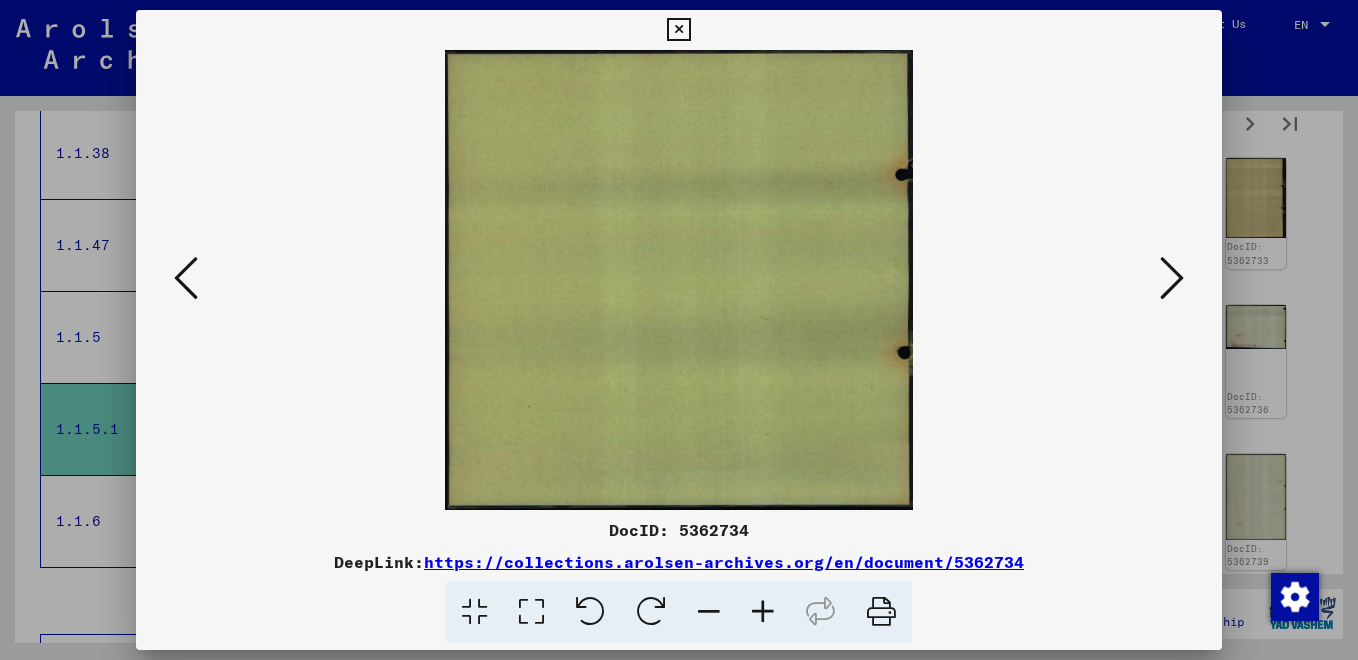 click at bounding box center [1172, 278] 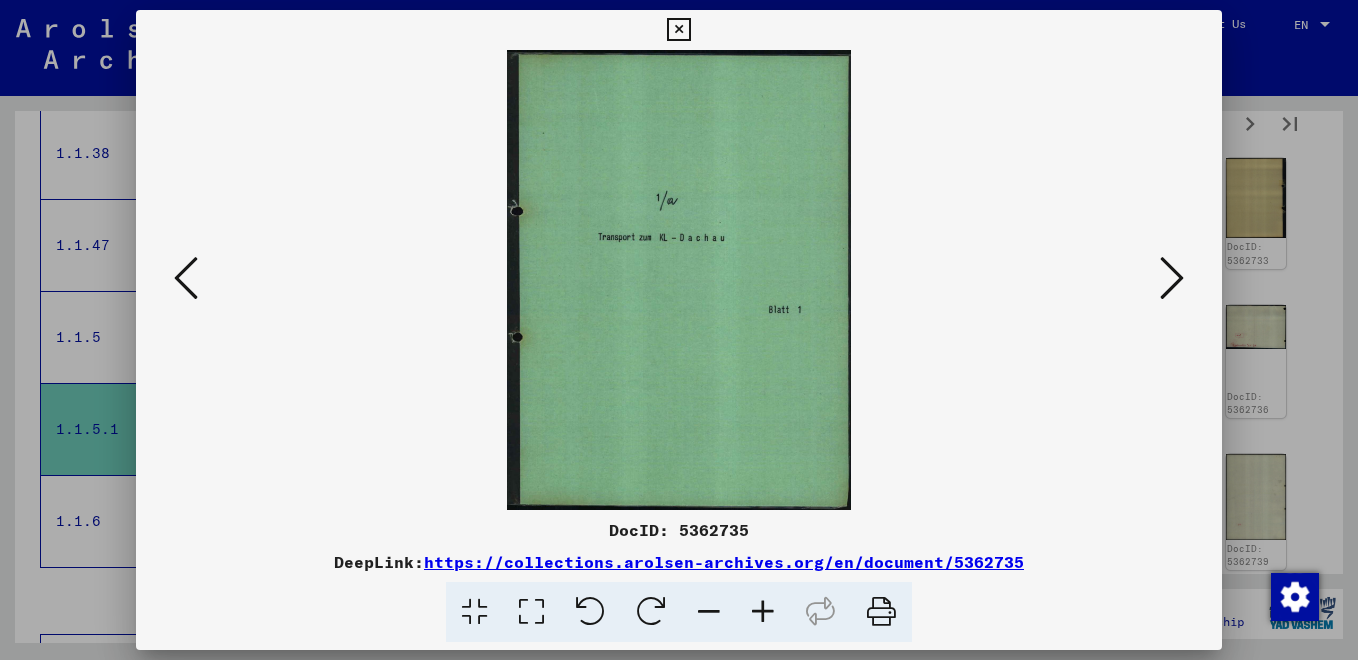 click at bounding box center [1172, 278] 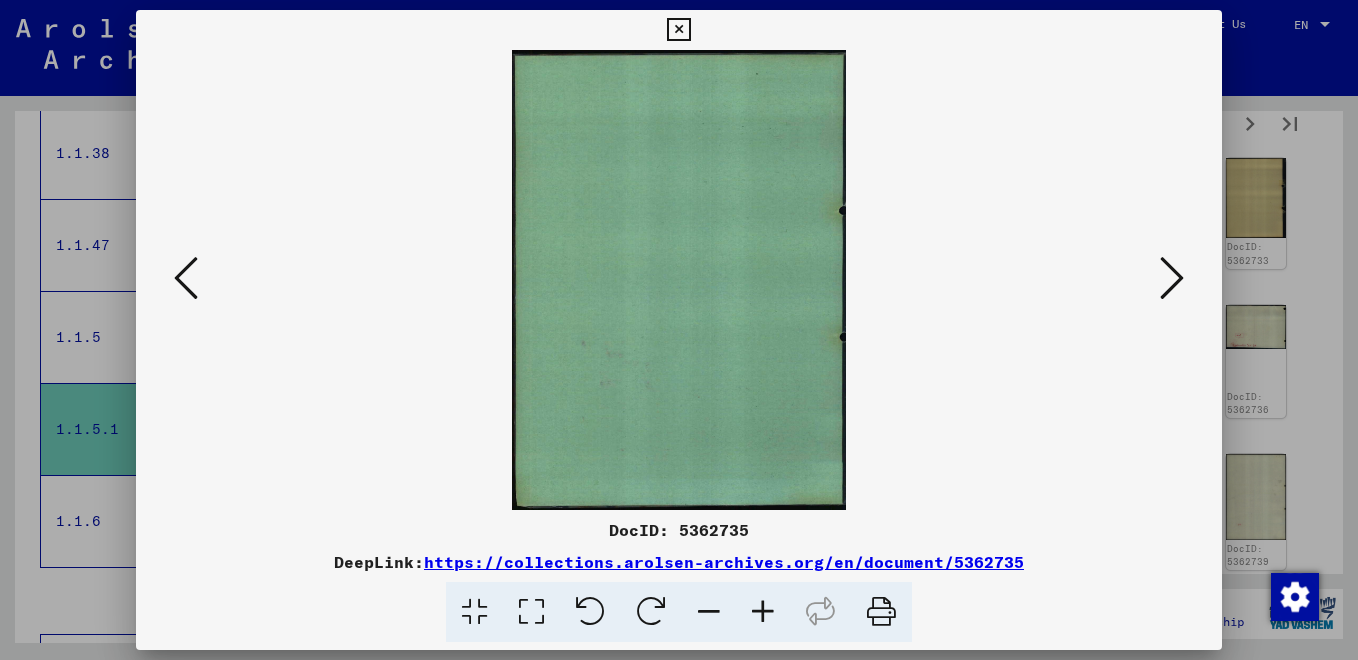 click at bounding box center [1172, 278] 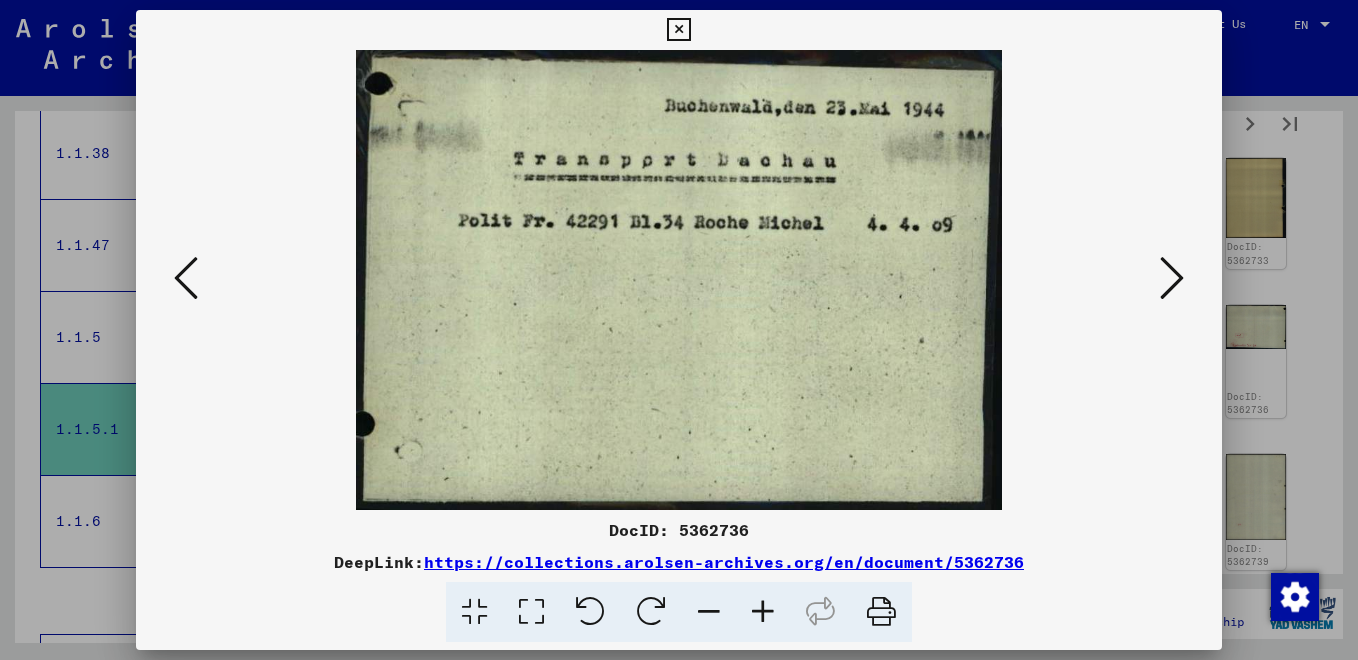 click at bounding box center [1172, 278] 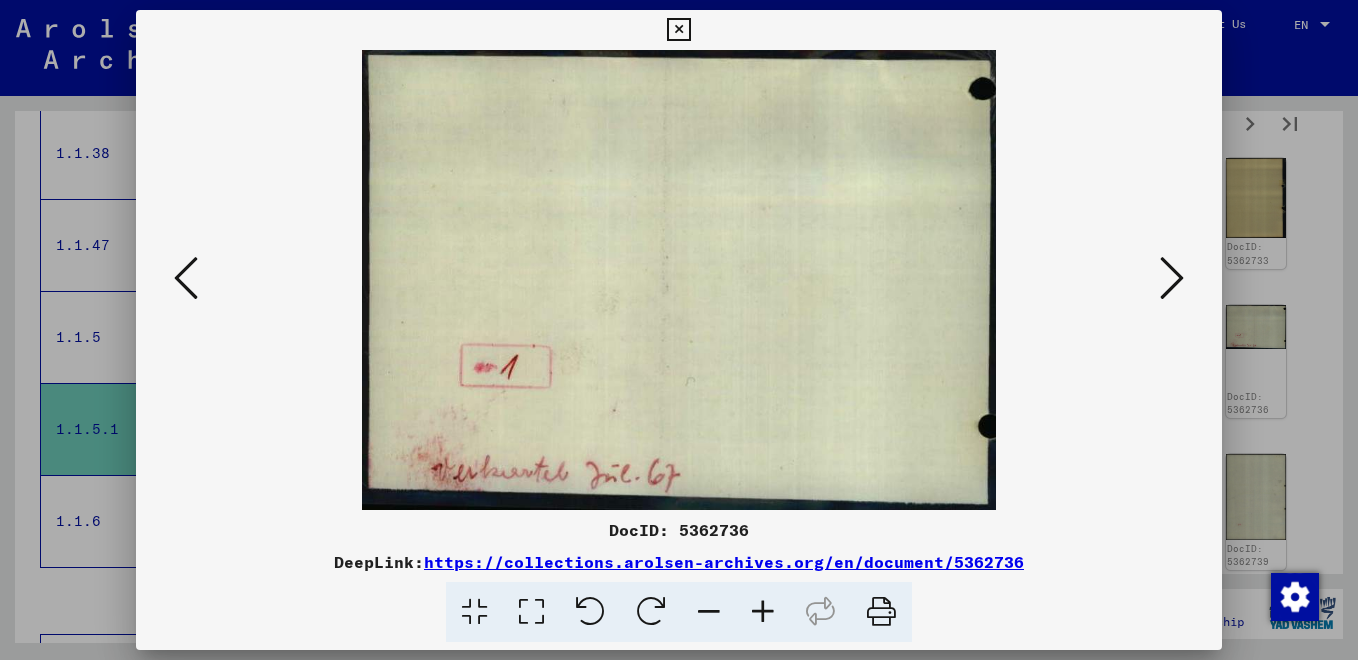 click at bounding box center [1172, 278] 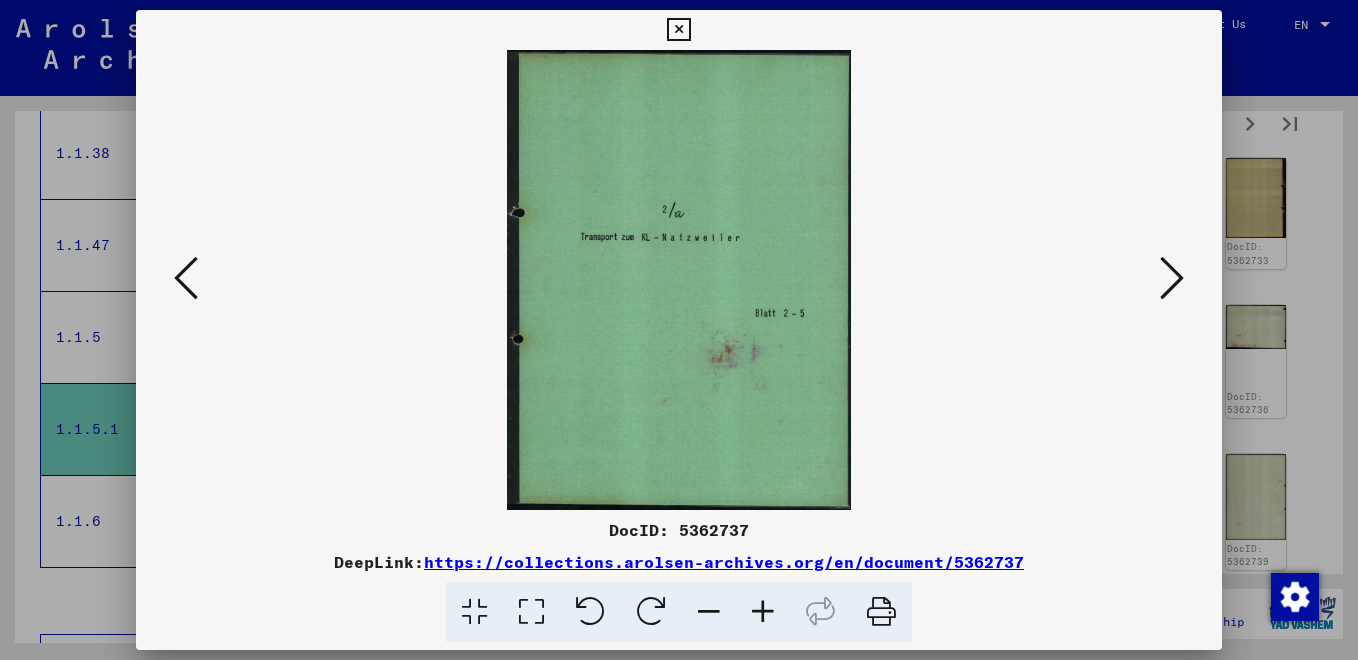 click at bounding box center (1172, 278) 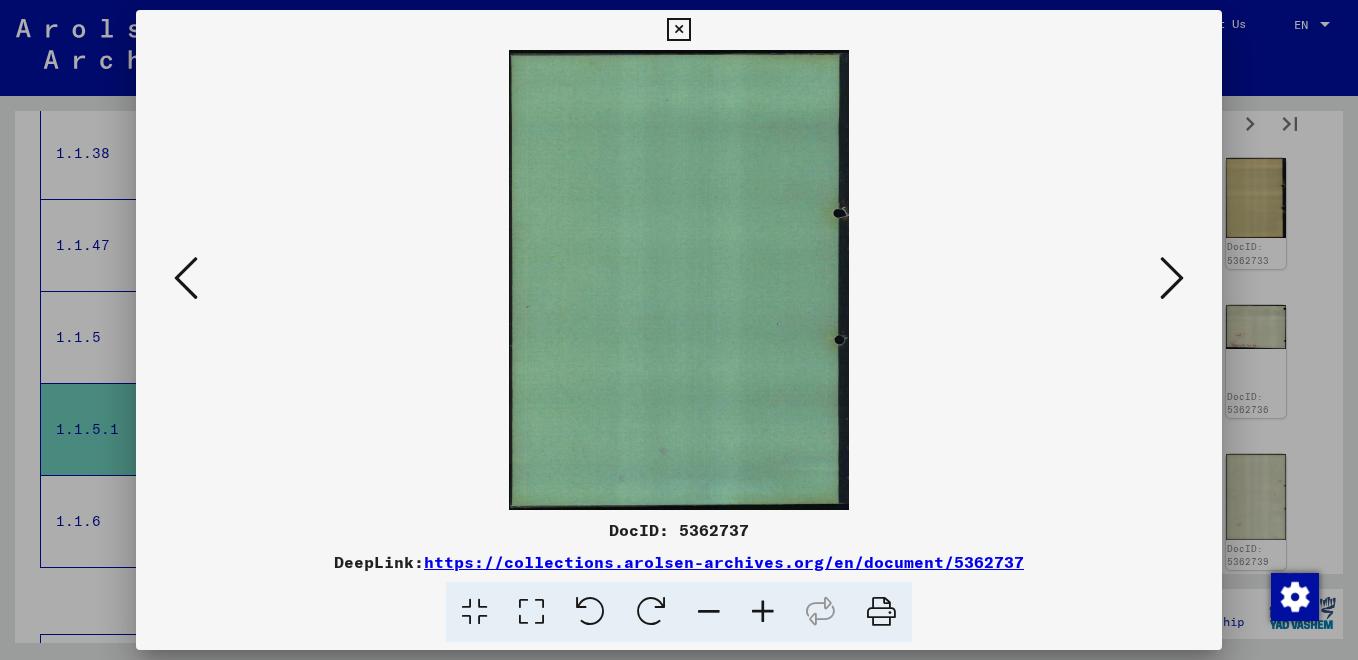click at bounding box center [1172, 278] 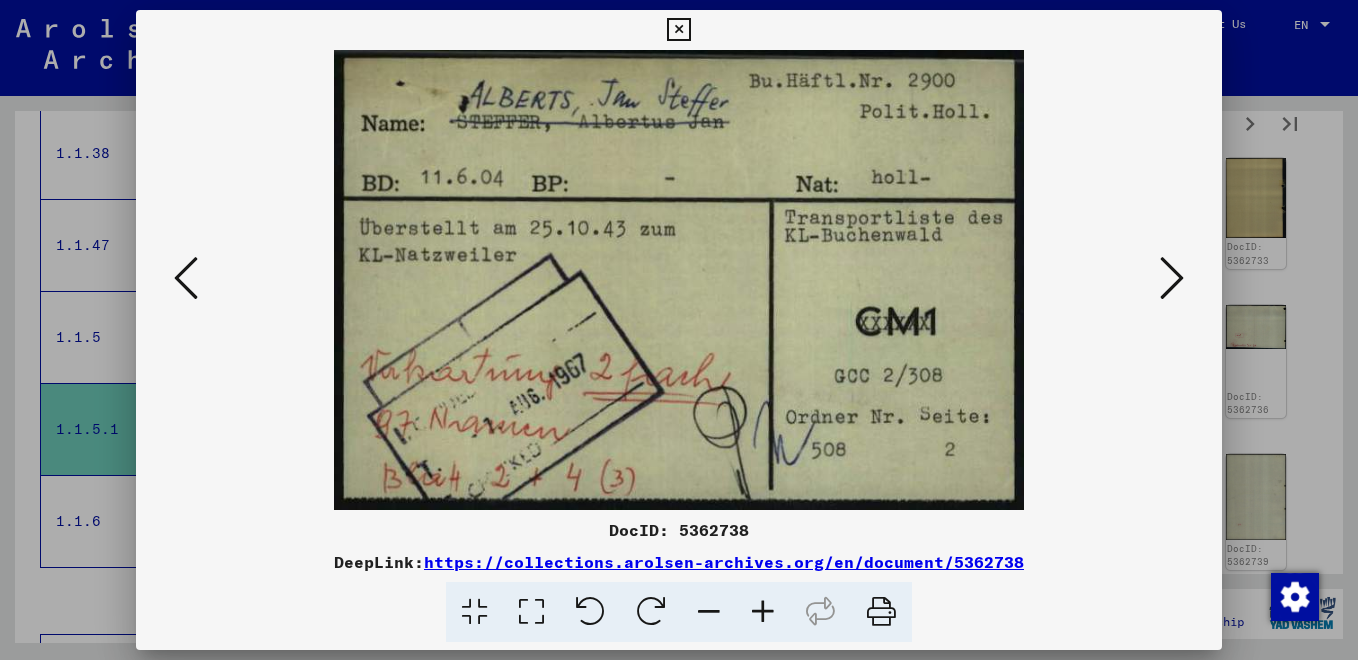 click at bounding box center [1172, 278] 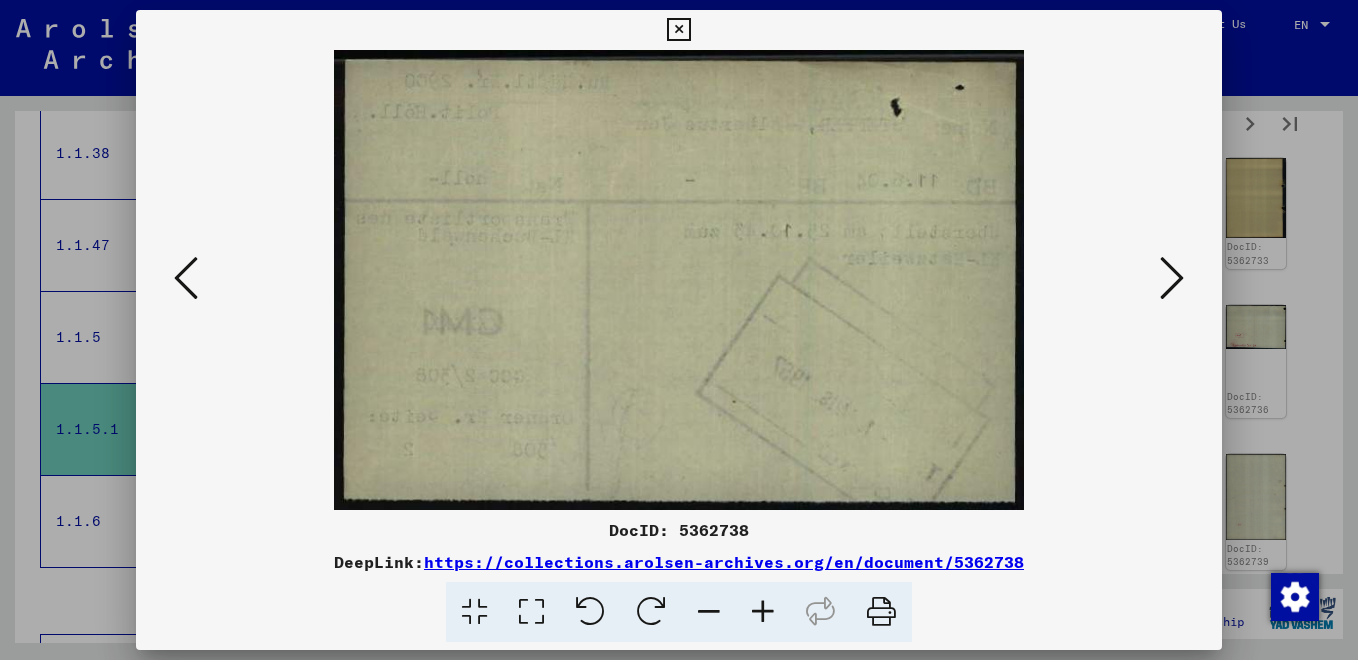 click at bounding box center (1172, 278) 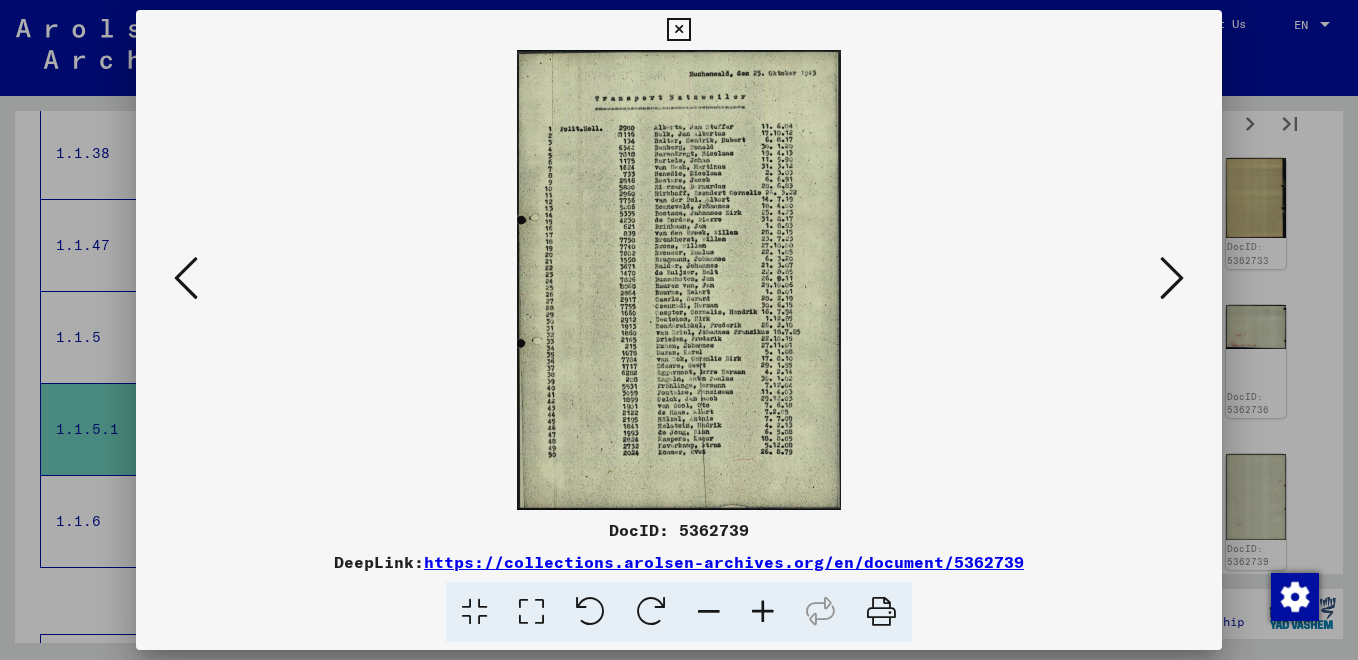 click at bounding box center [1172, 278] 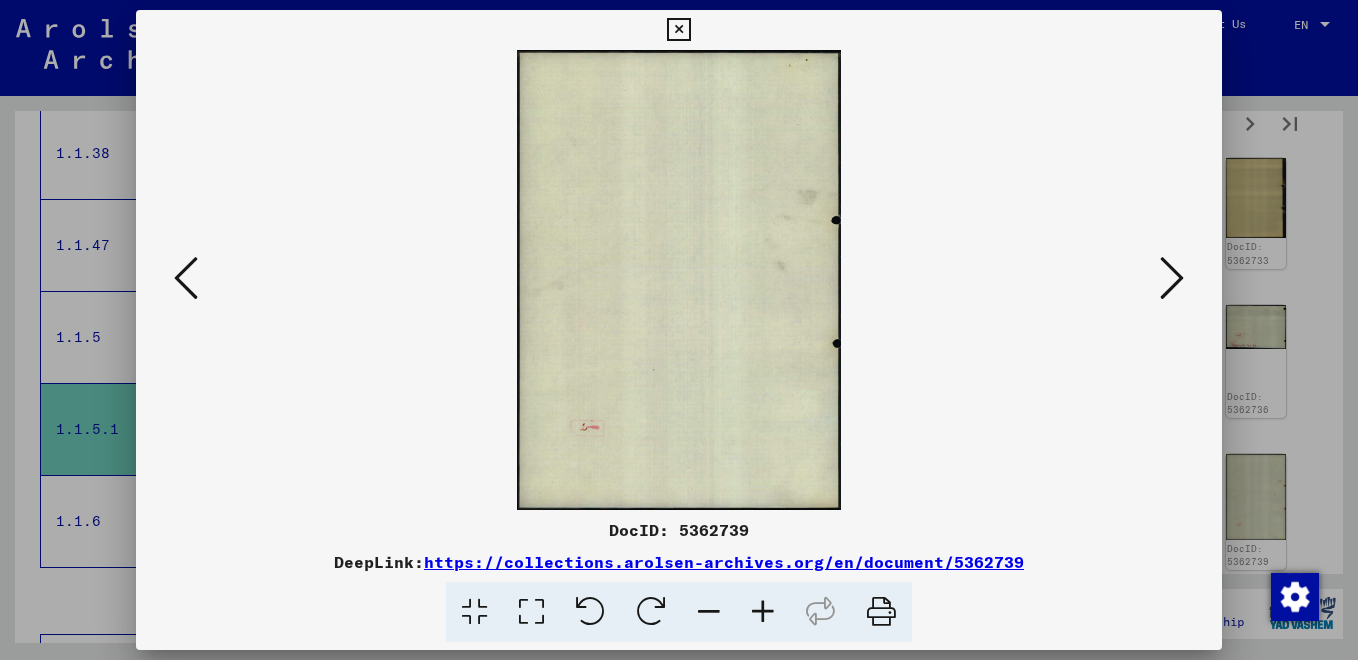 click at bounding box center [1172, 278] 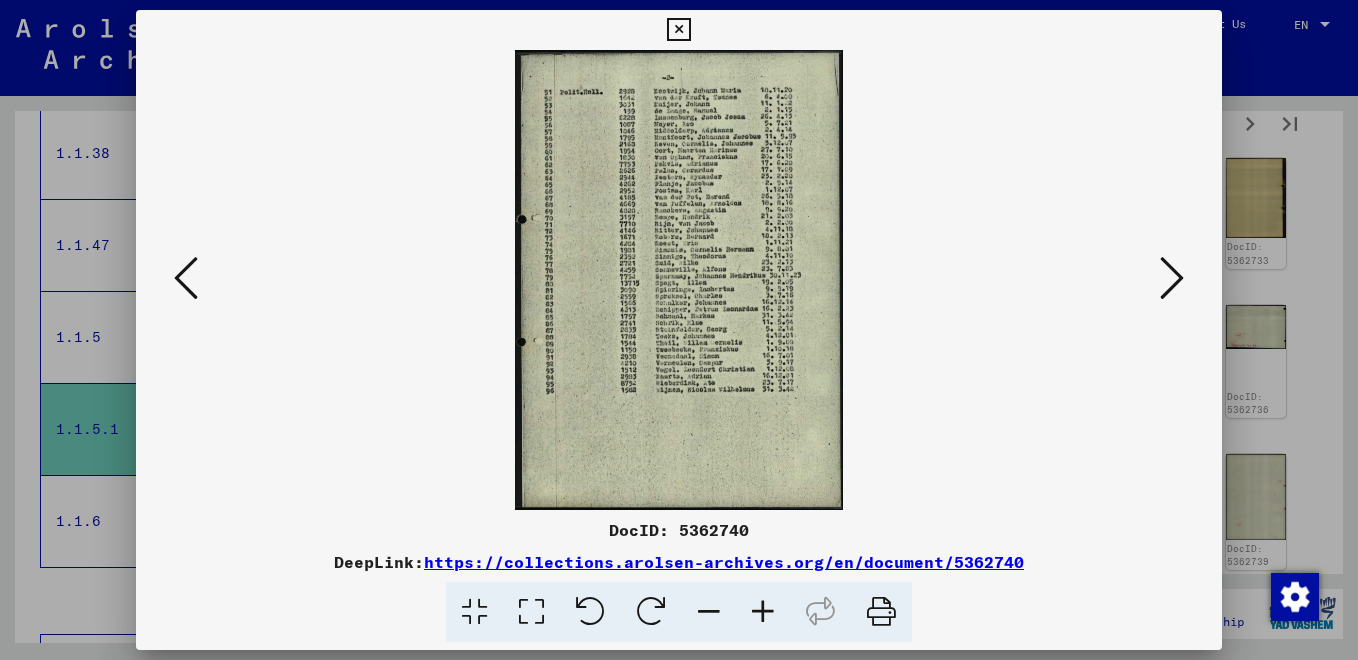 click at bounding box center (1172, 278) 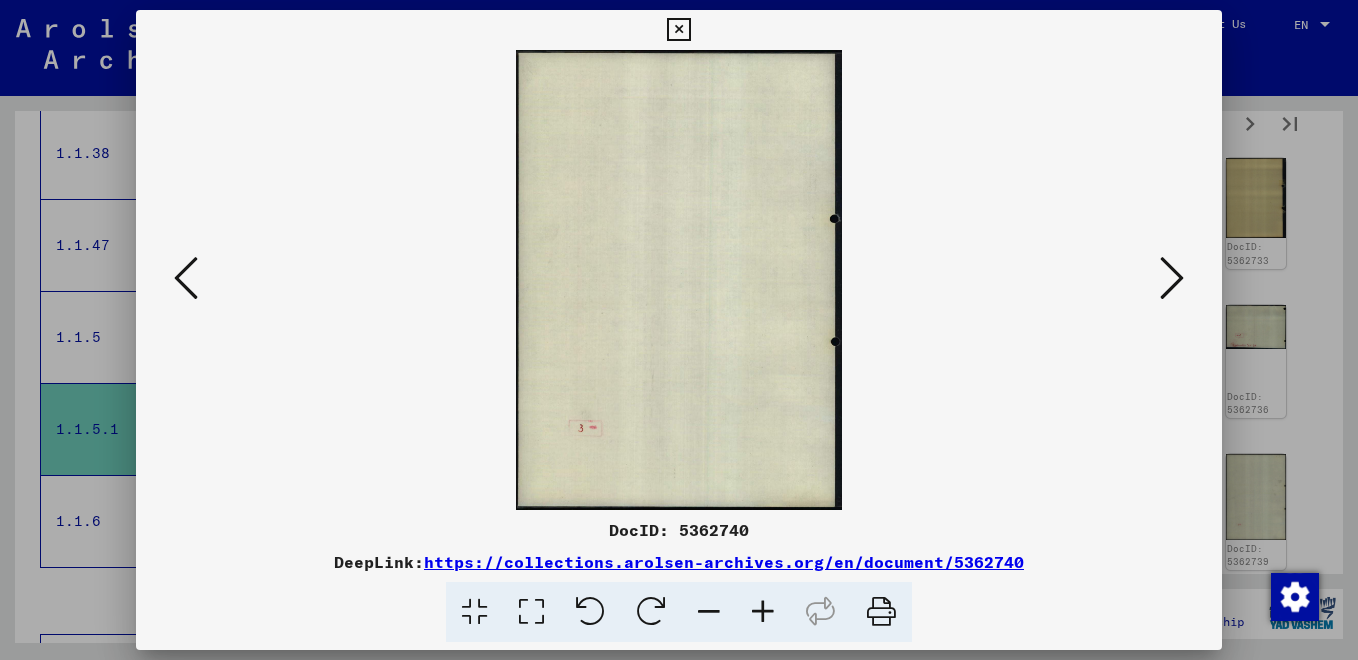 click at bounding box center [1172, 278] 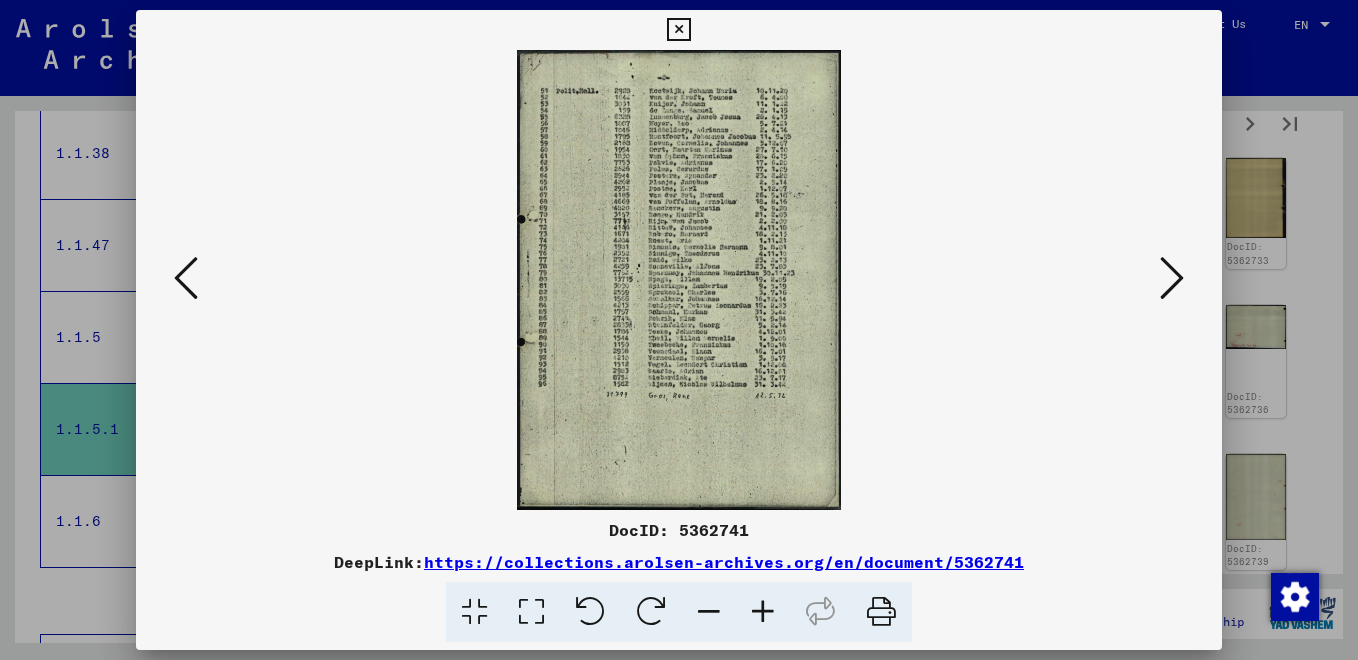click at bounding box center (1172, 278) 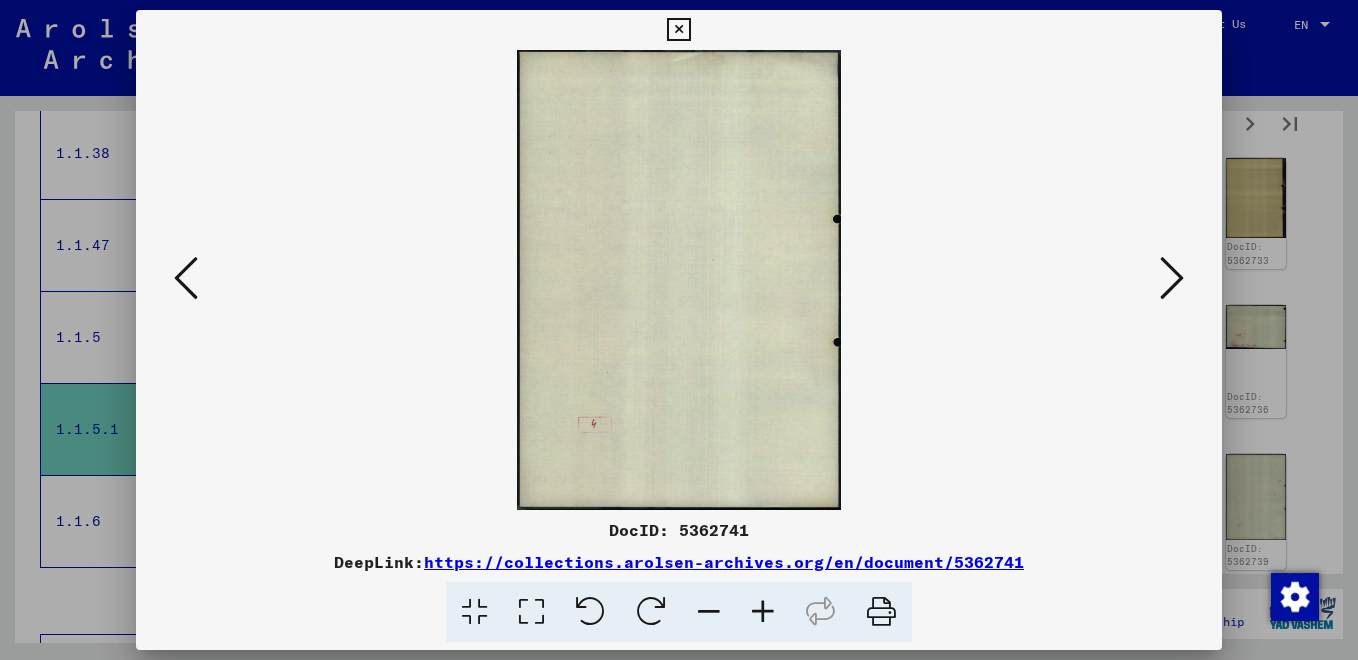 click at bounding box center (1172, 278) 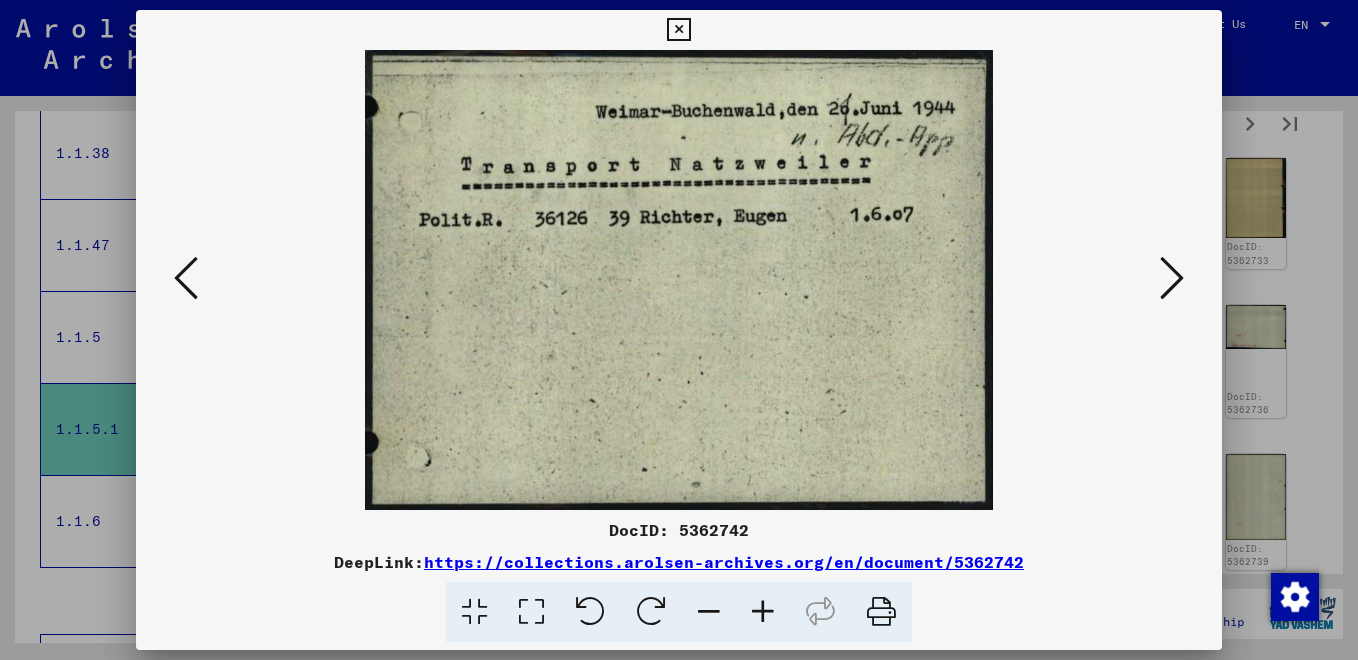 click at bounding box center (186, 278) 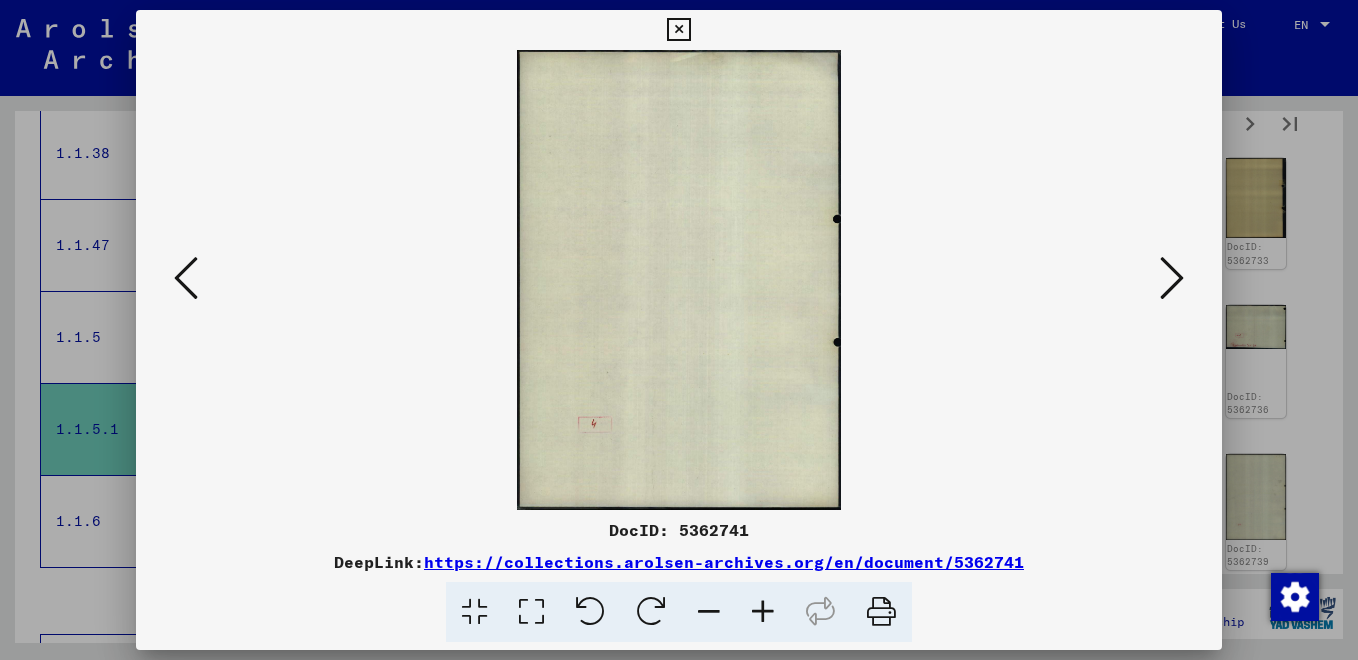 click at bounding box center [186, 278] 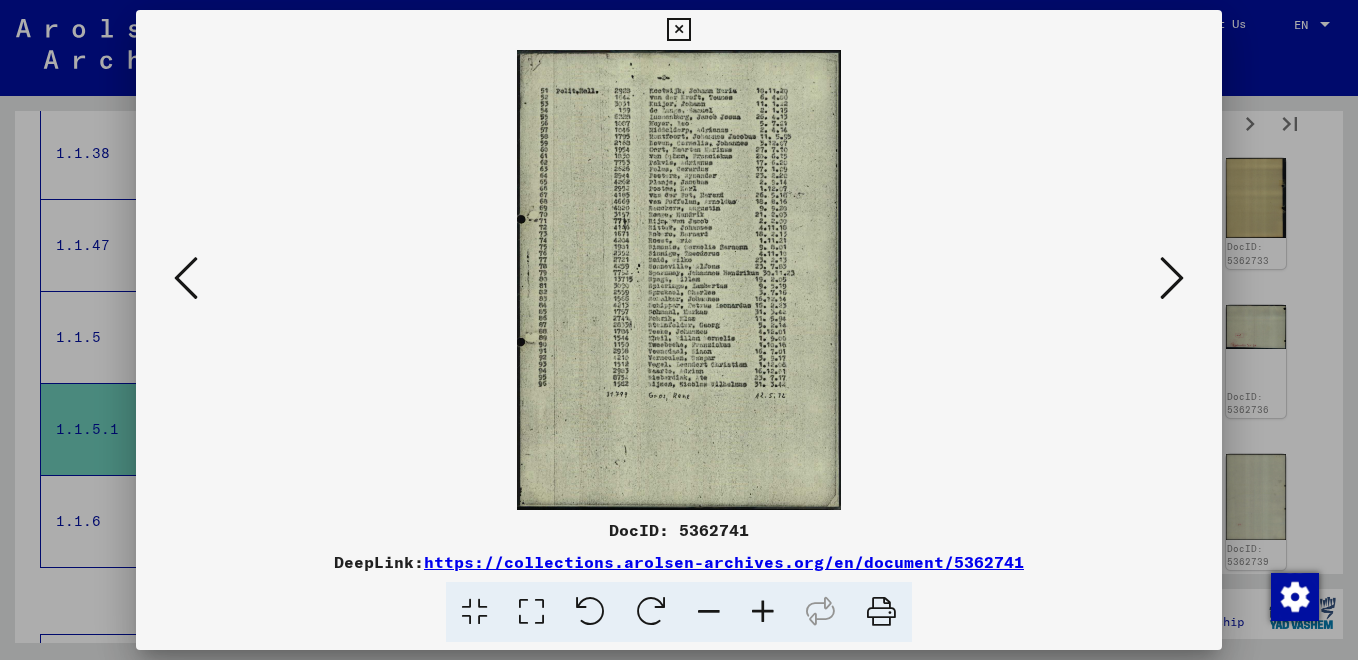 click at bounding box center [679, 280] 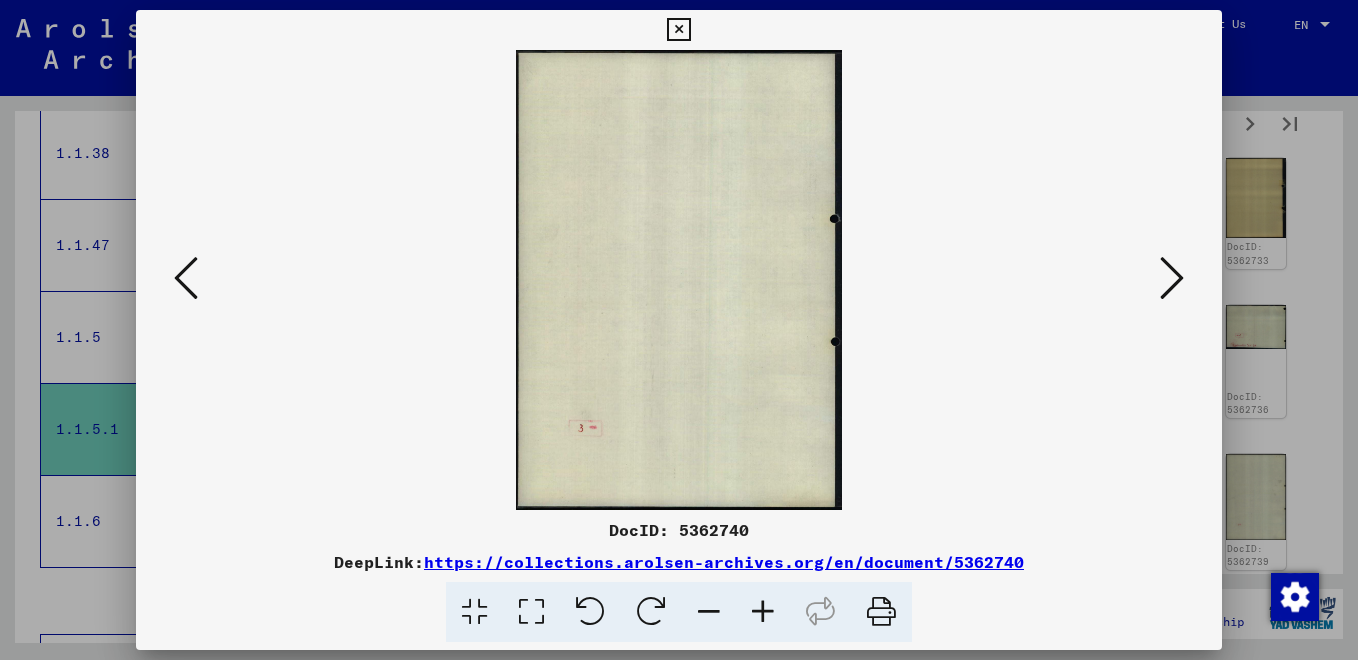 click at bounding box center [186, 278] 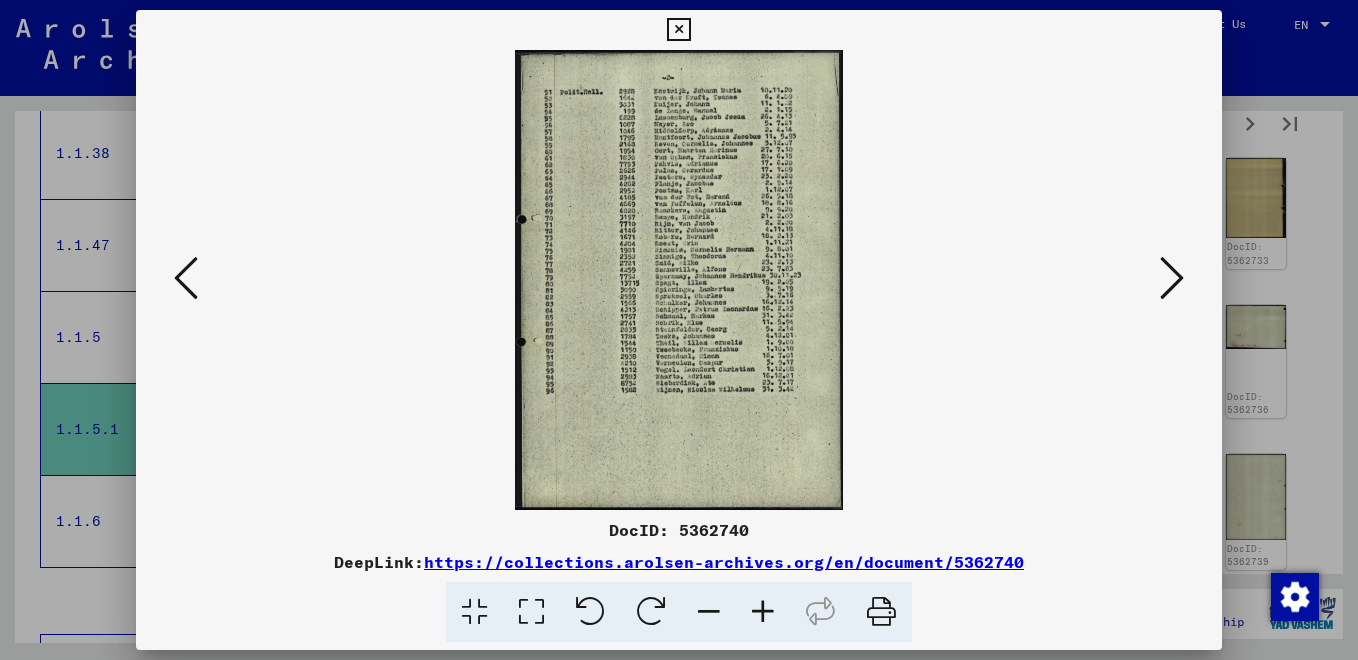 click at bounding box center (186, 278) 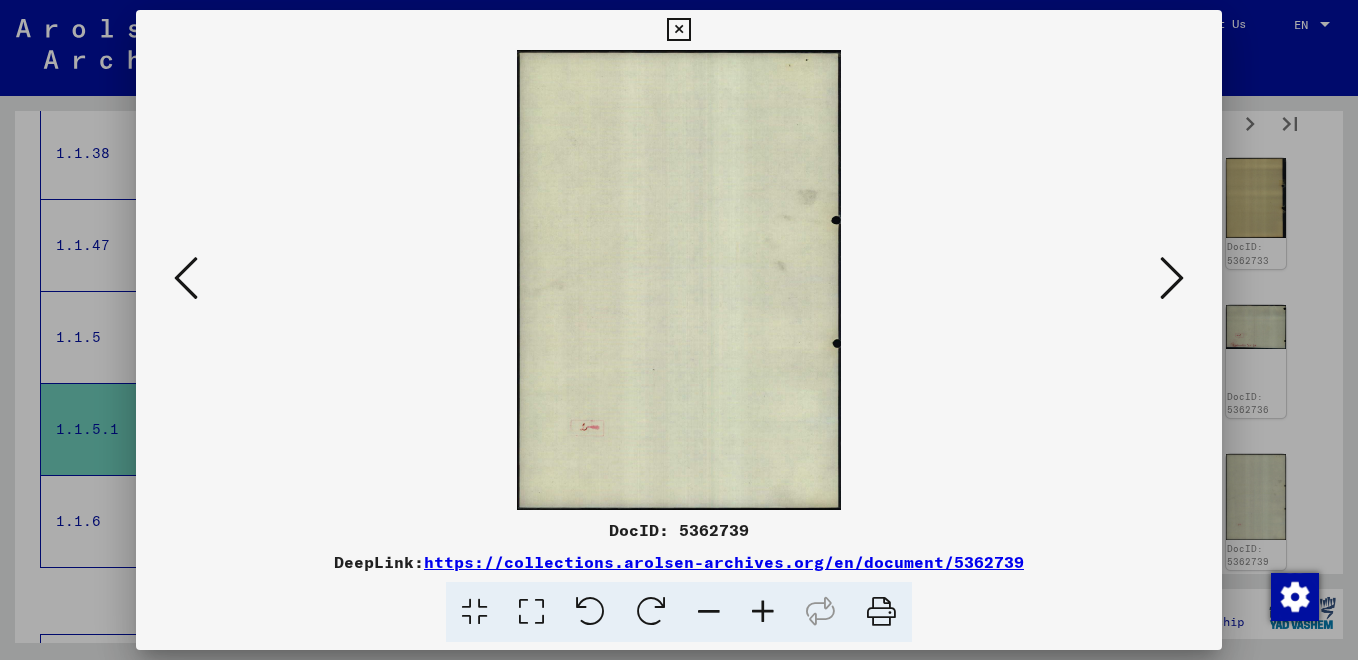 click at bounding box center (186, 278) 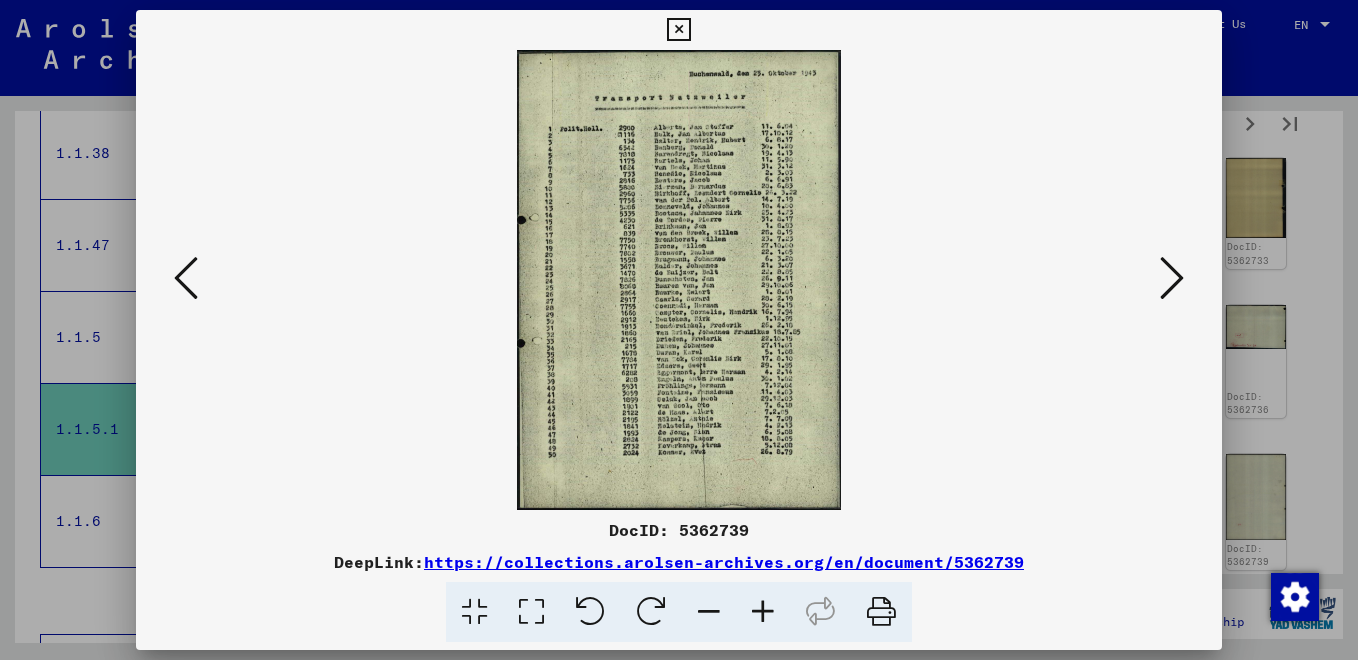 click at bounding box center [1172, 278] 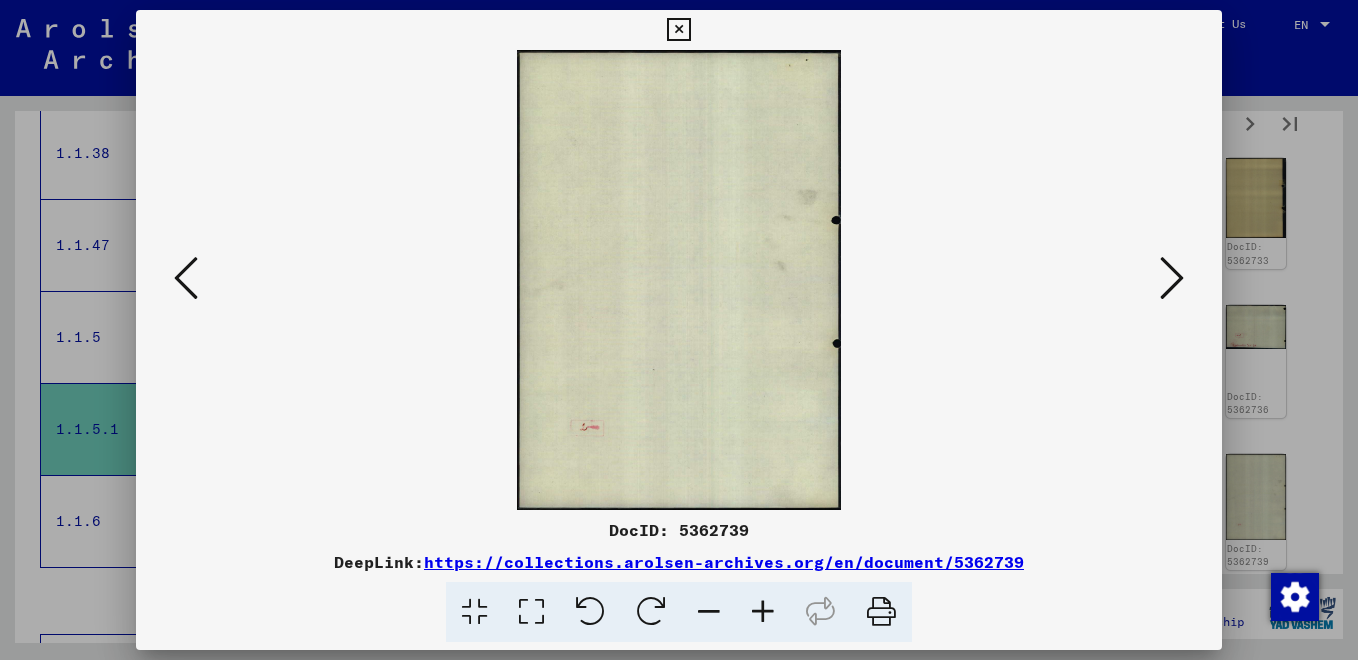 click at bounding box center [1172, 278] 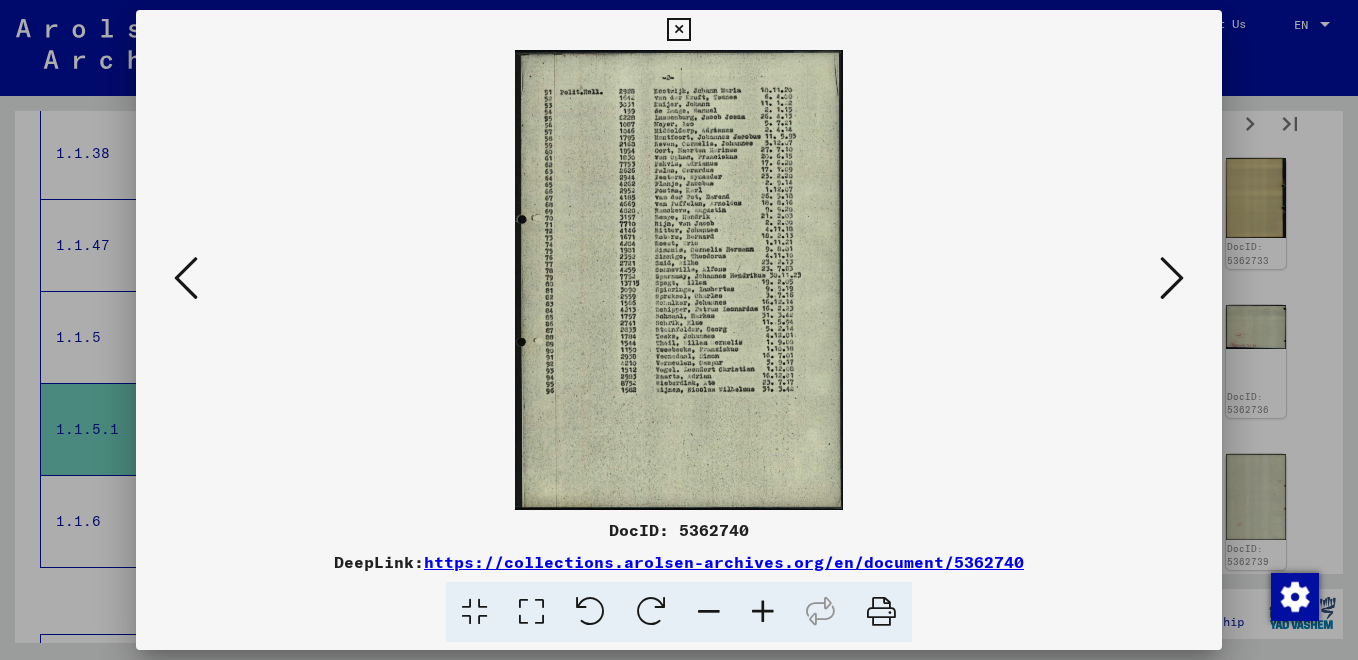click at bounding box center (1172, 278) 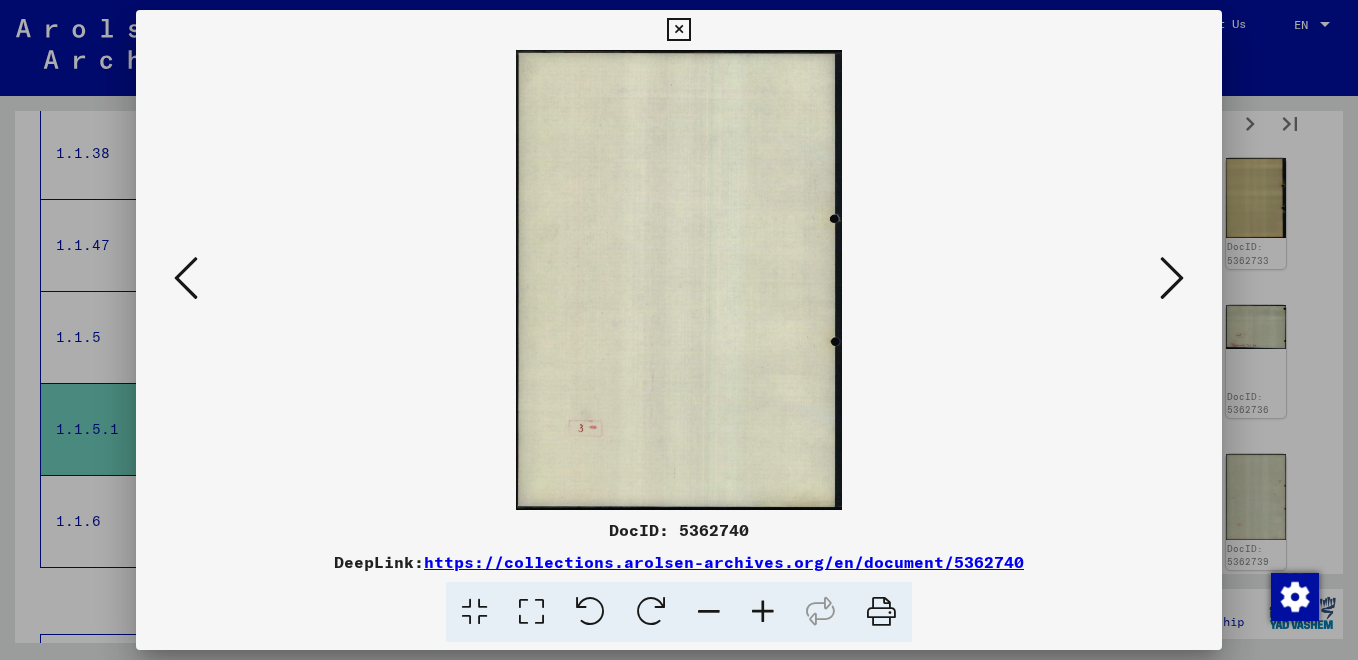 click at bounding box center (1172, 278) 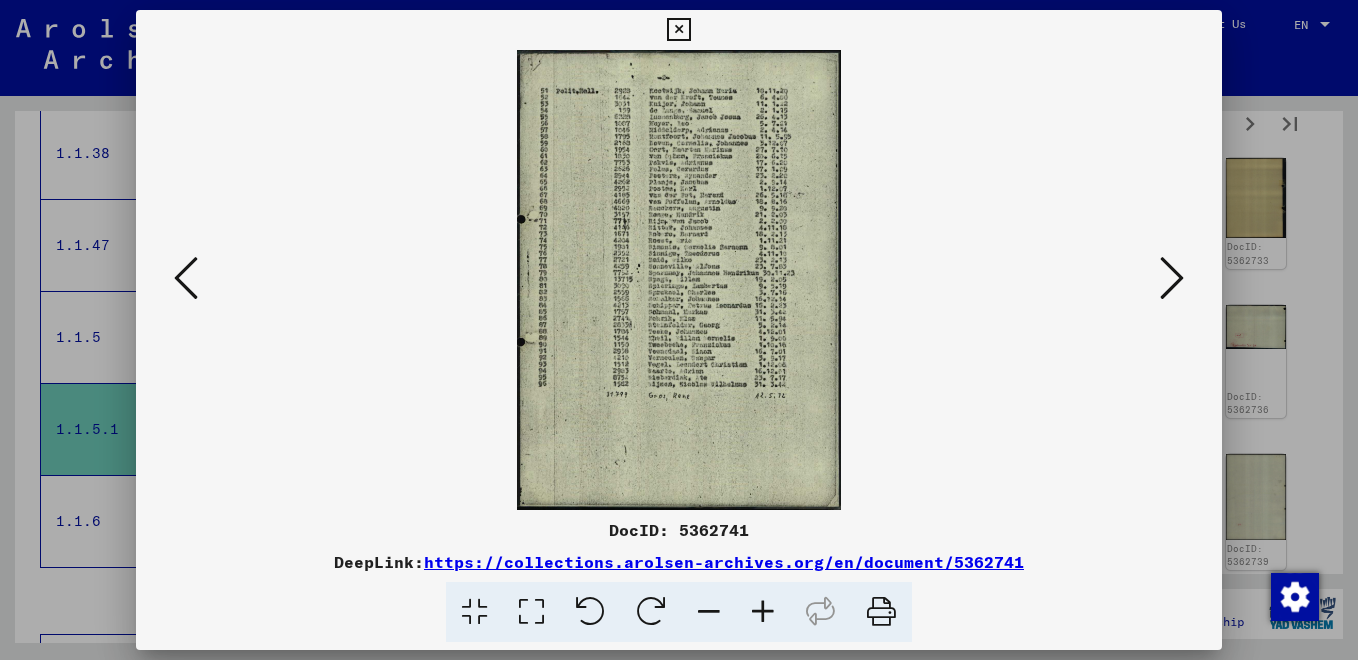 click at bounding box center (679, 280) 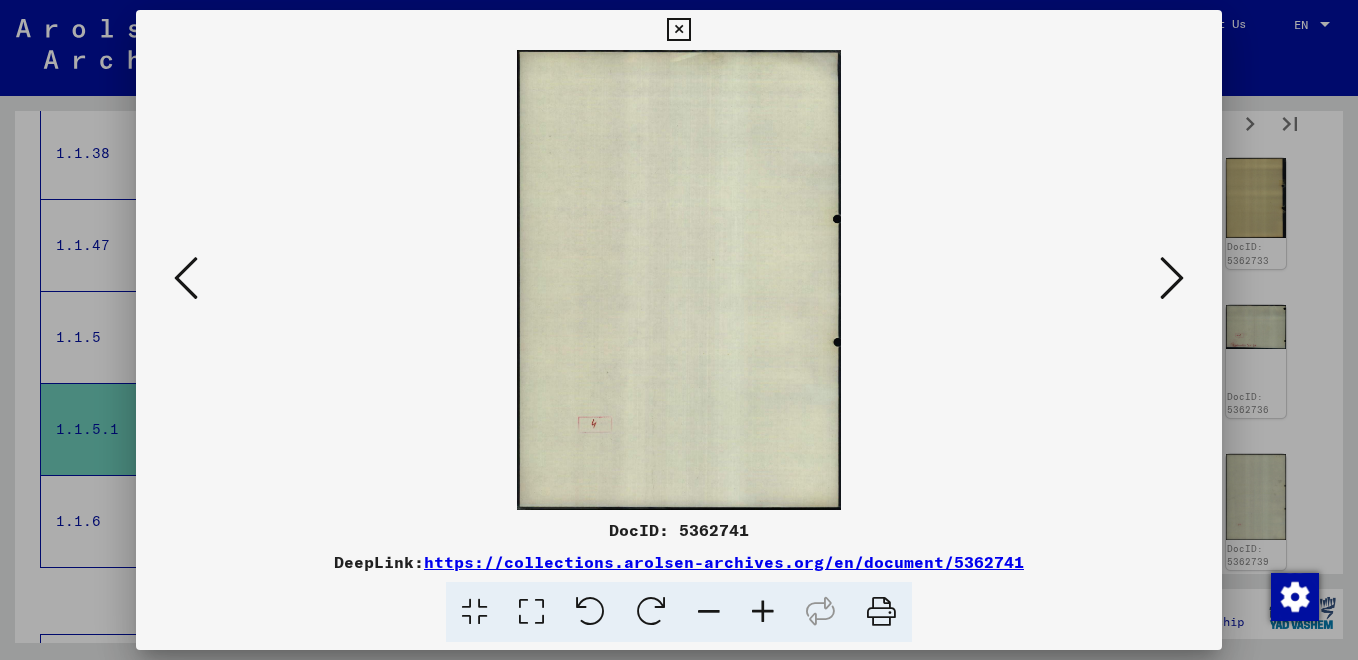 click at bounding box center [1172, 278] 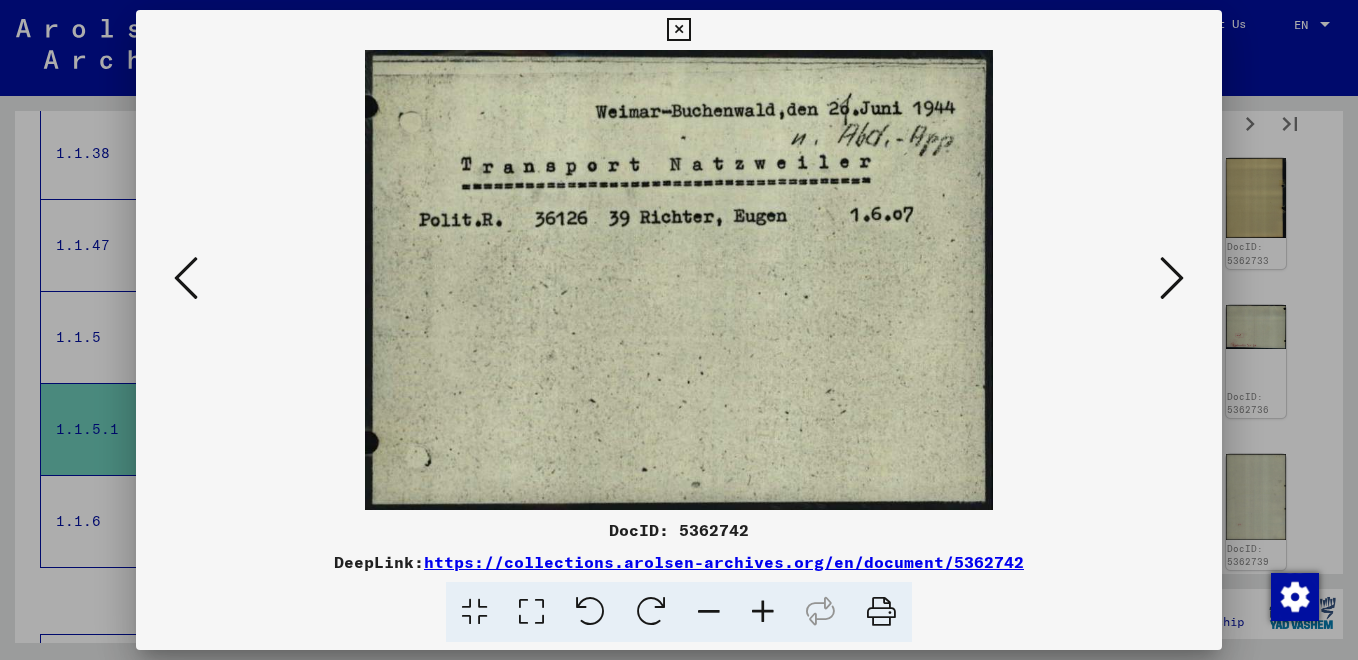 click at bounding box center (1172, 278) 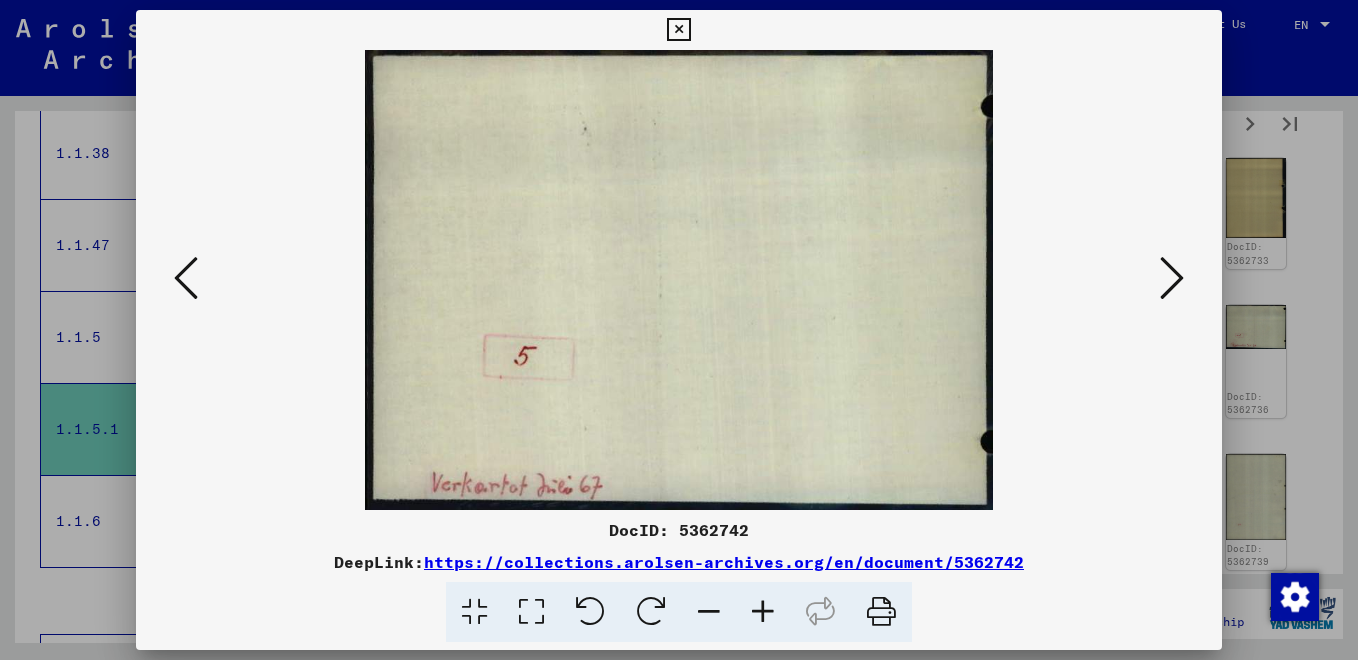 click at bounding box center [1172, 278] 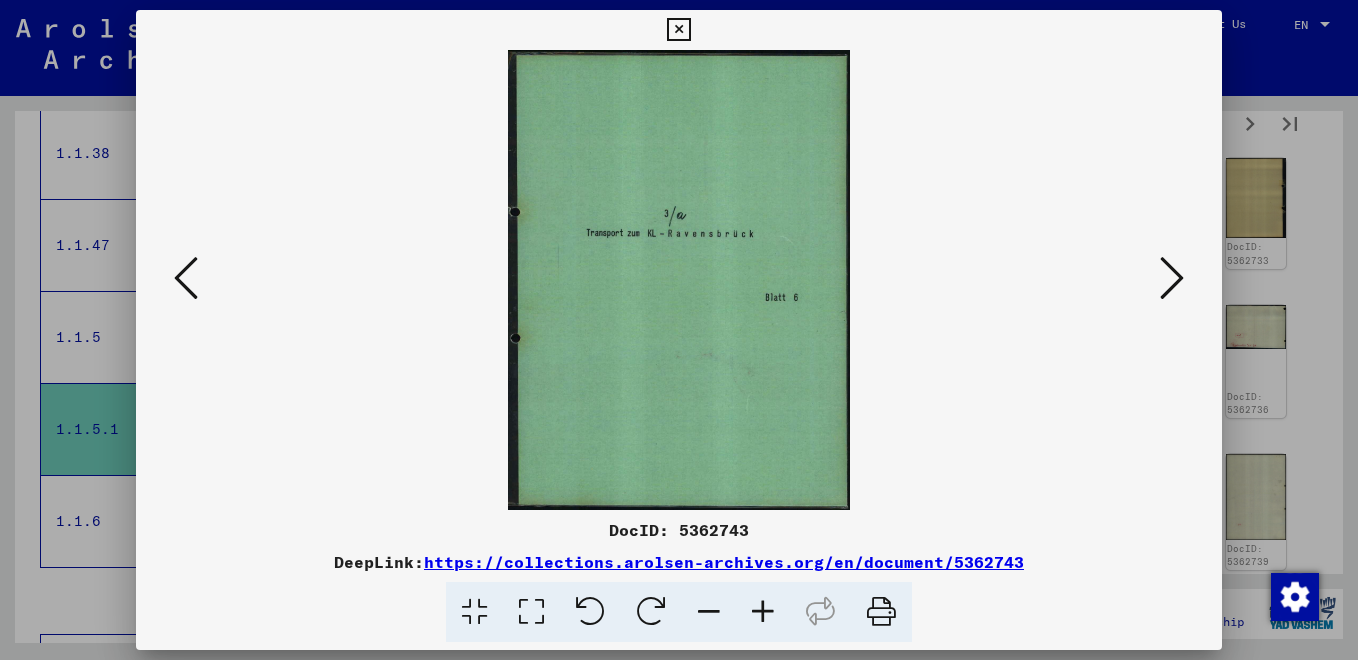 click at bounding box center [186, 278] 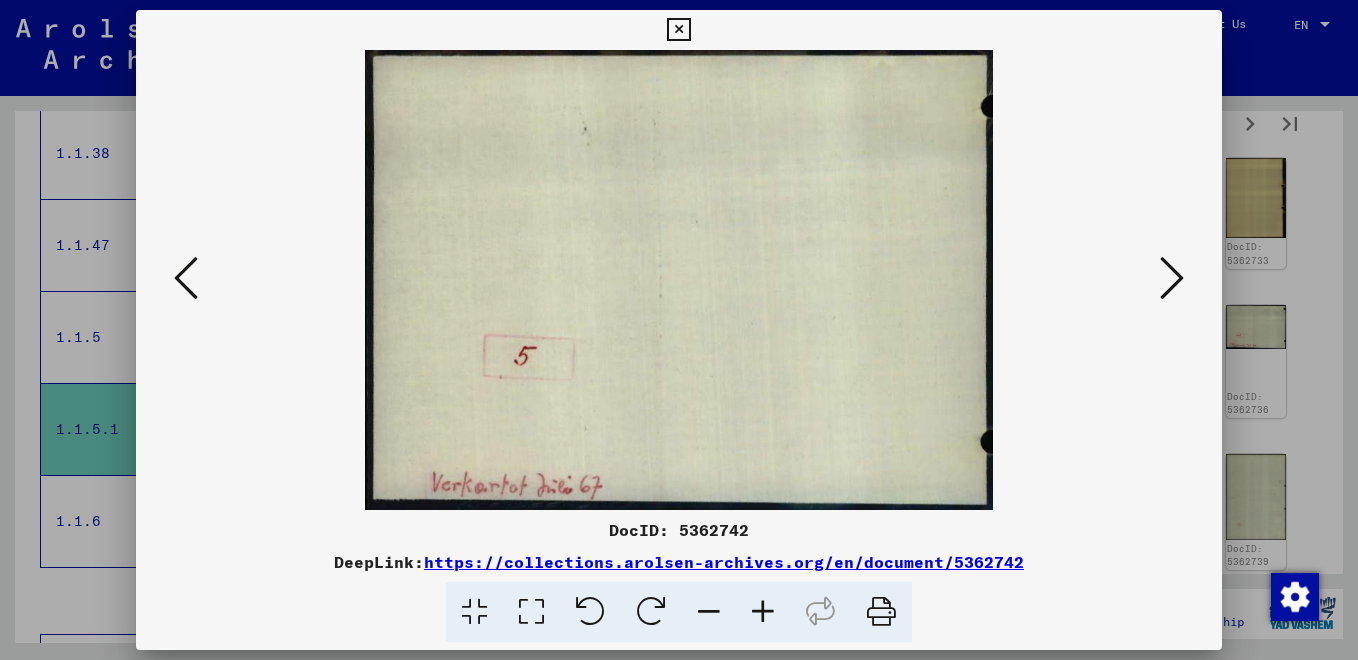 click at bounding box center (186, 278) 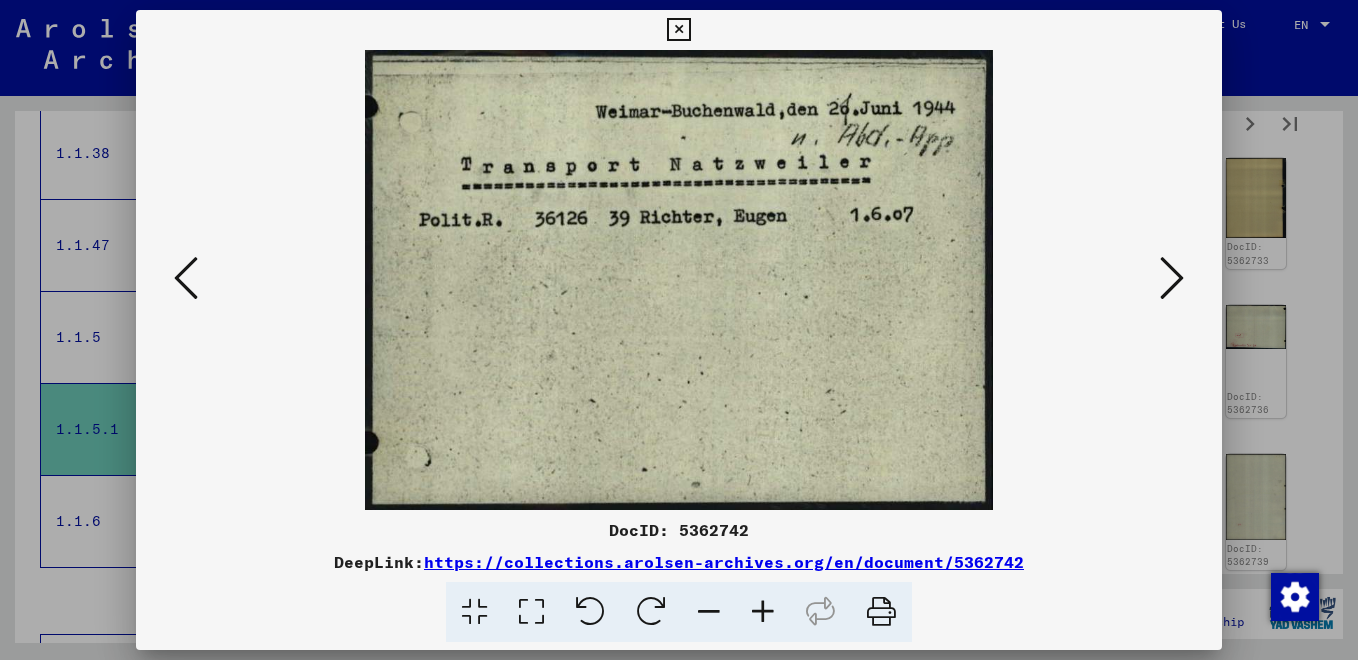 click at bounding box center [186, 278] 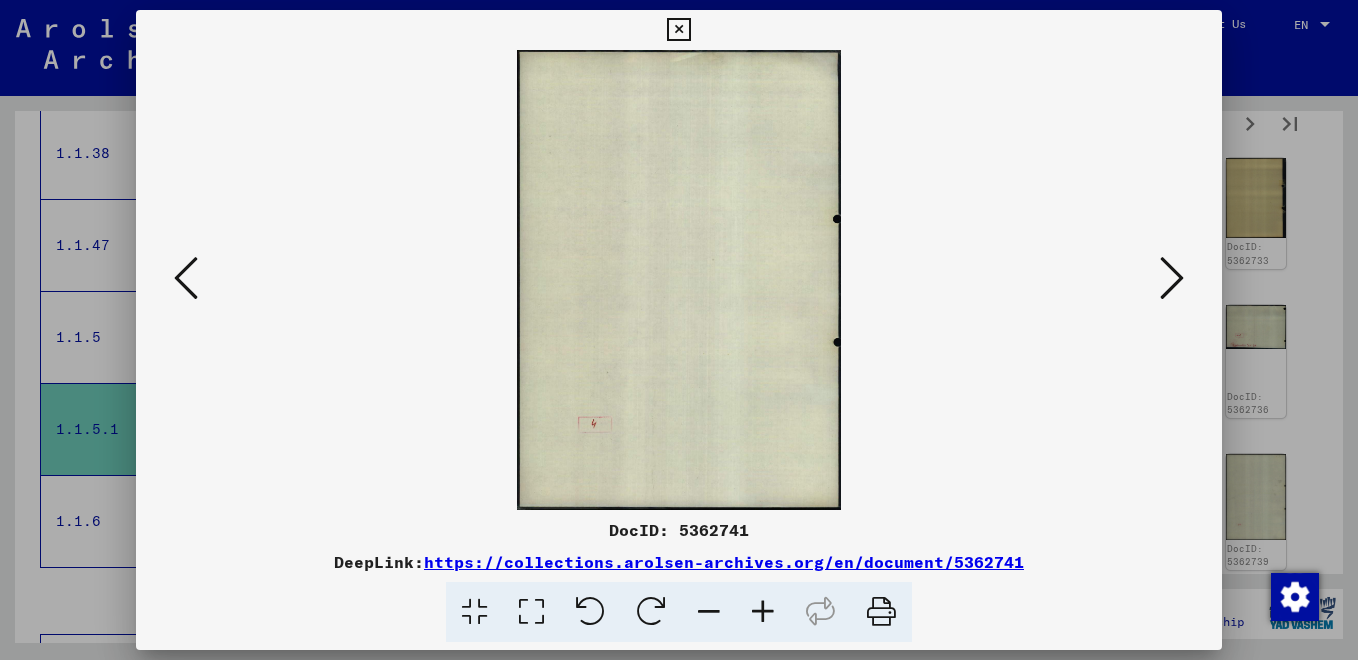 click at bounding box center [186, 278] 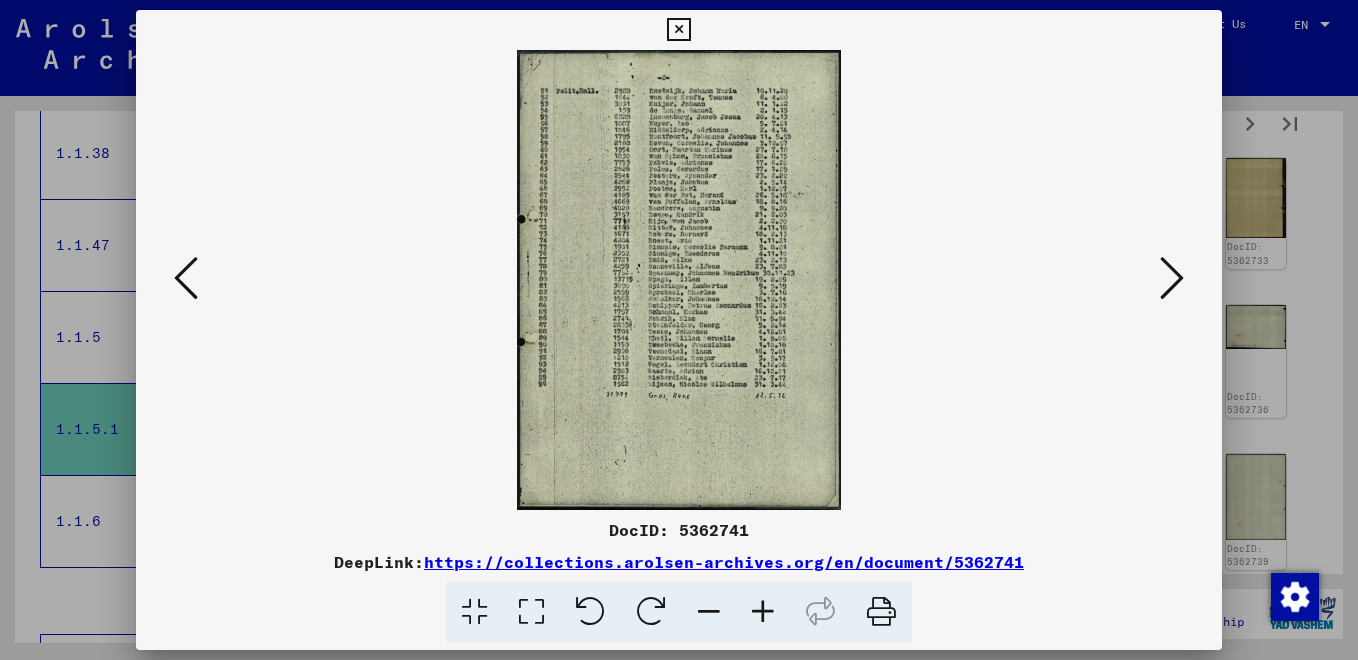 click at bounding box center (881, 612) 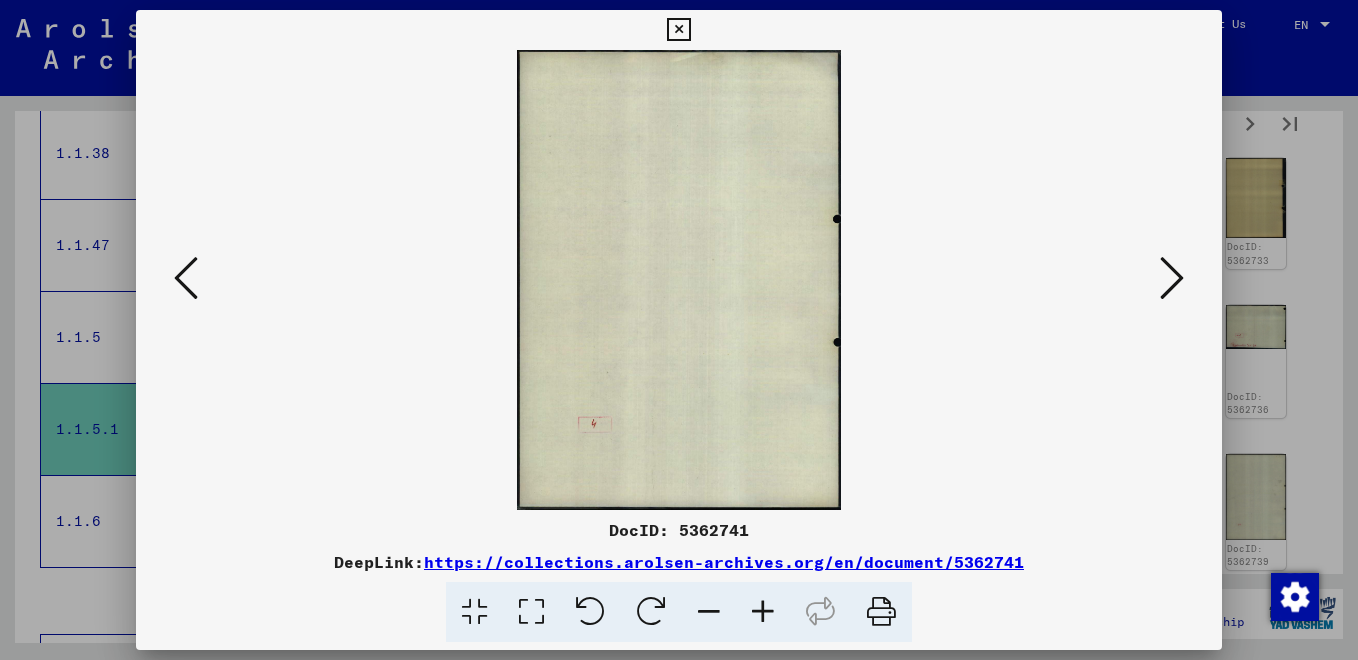 click at bounding box center (1172, 278) 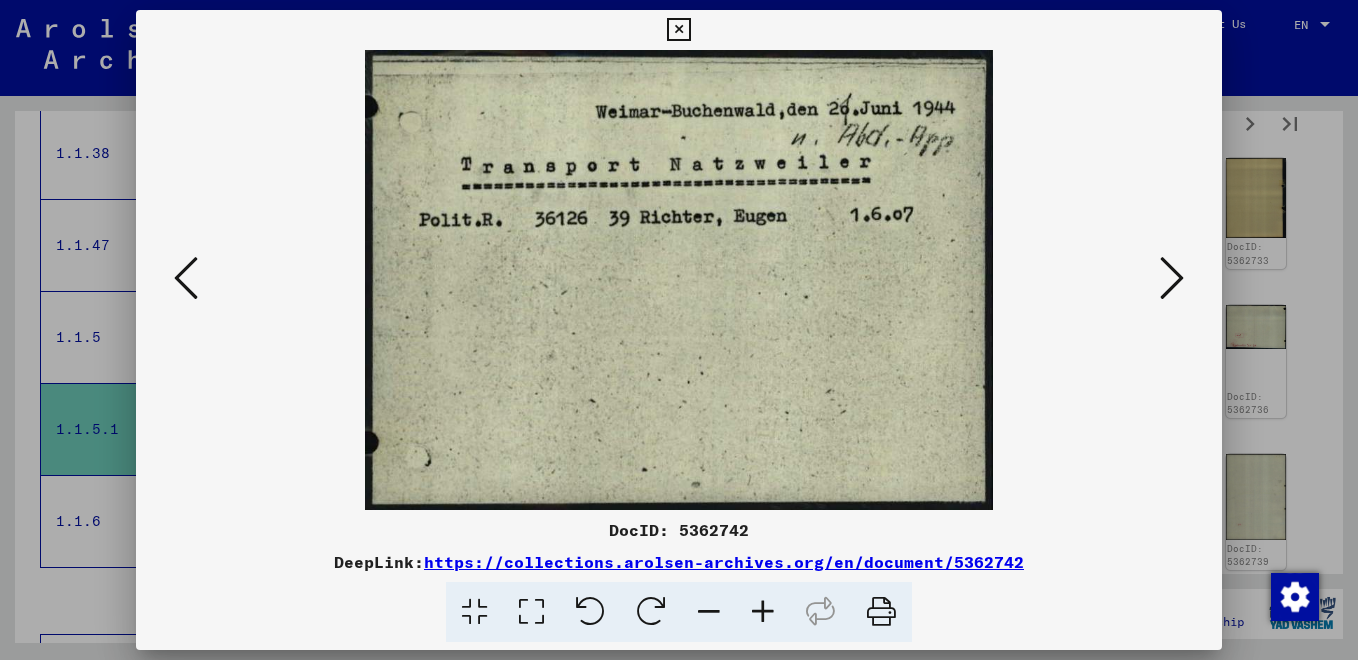 click at bounding box center [1172, 278] 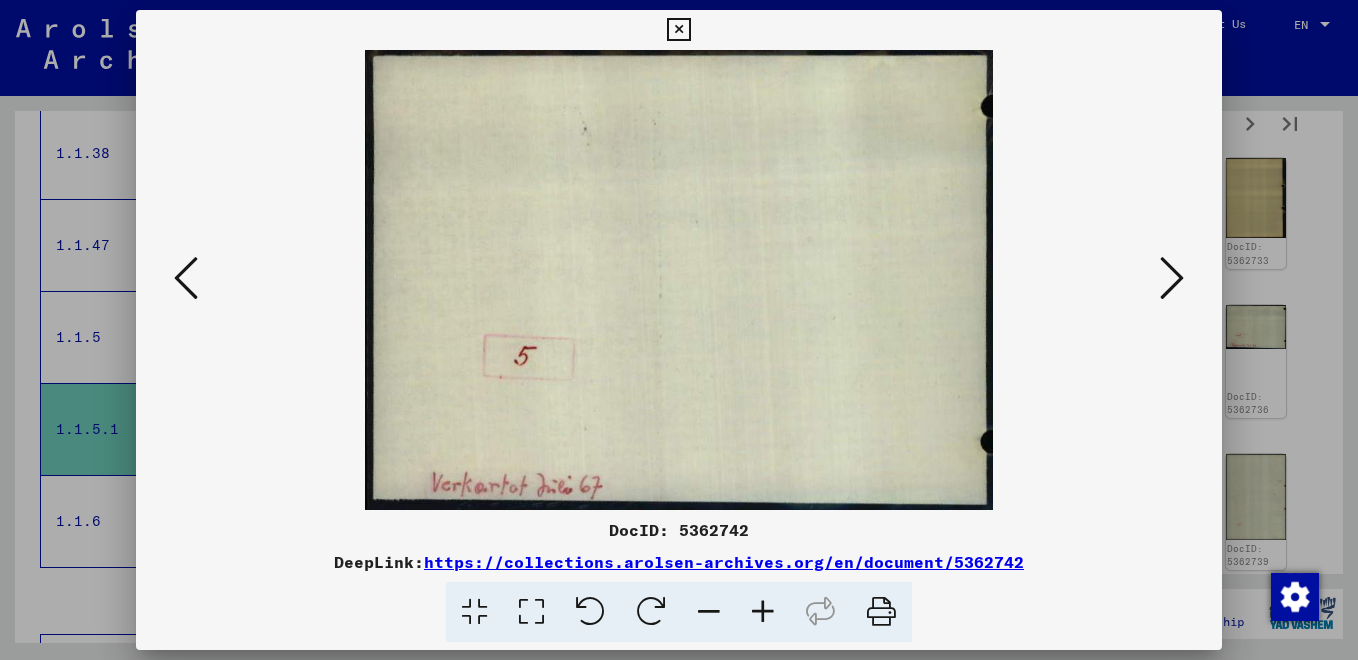 click at bounding box center (1172, 278) 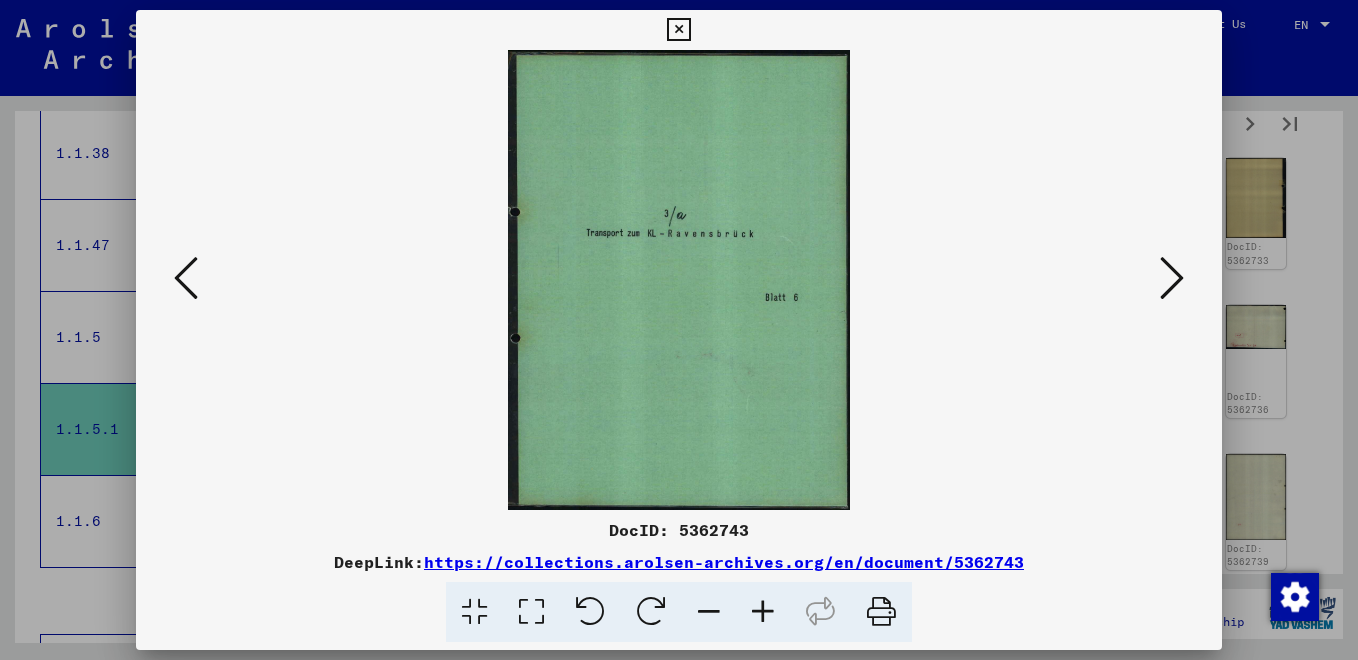 click at bounding box center [1172, 278] 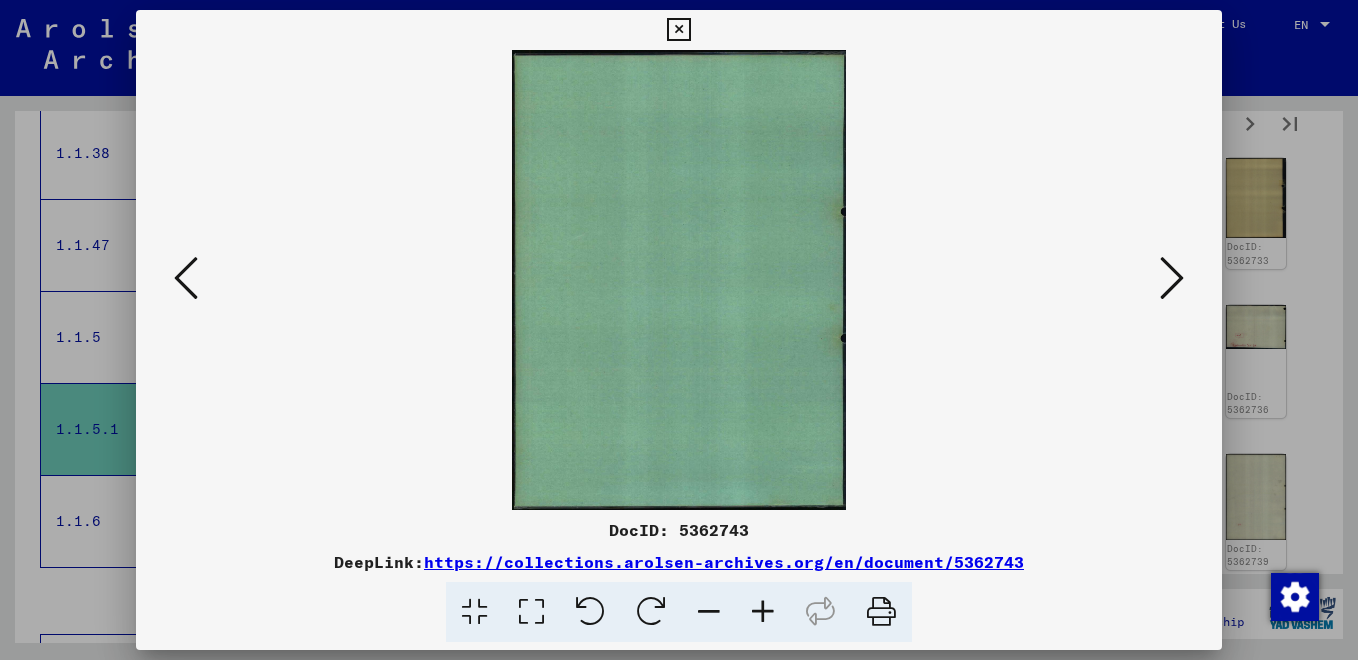 click at bounding box center [1172, 278] 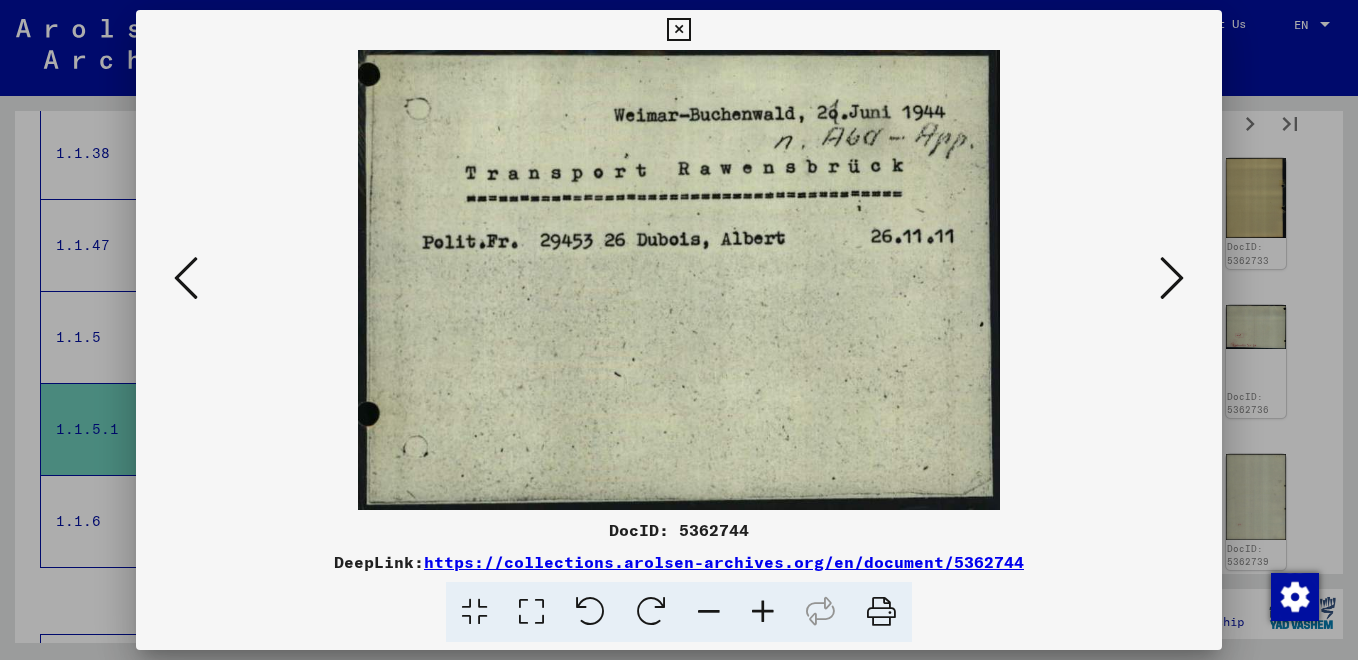 click at bounding box center (1172, 278) 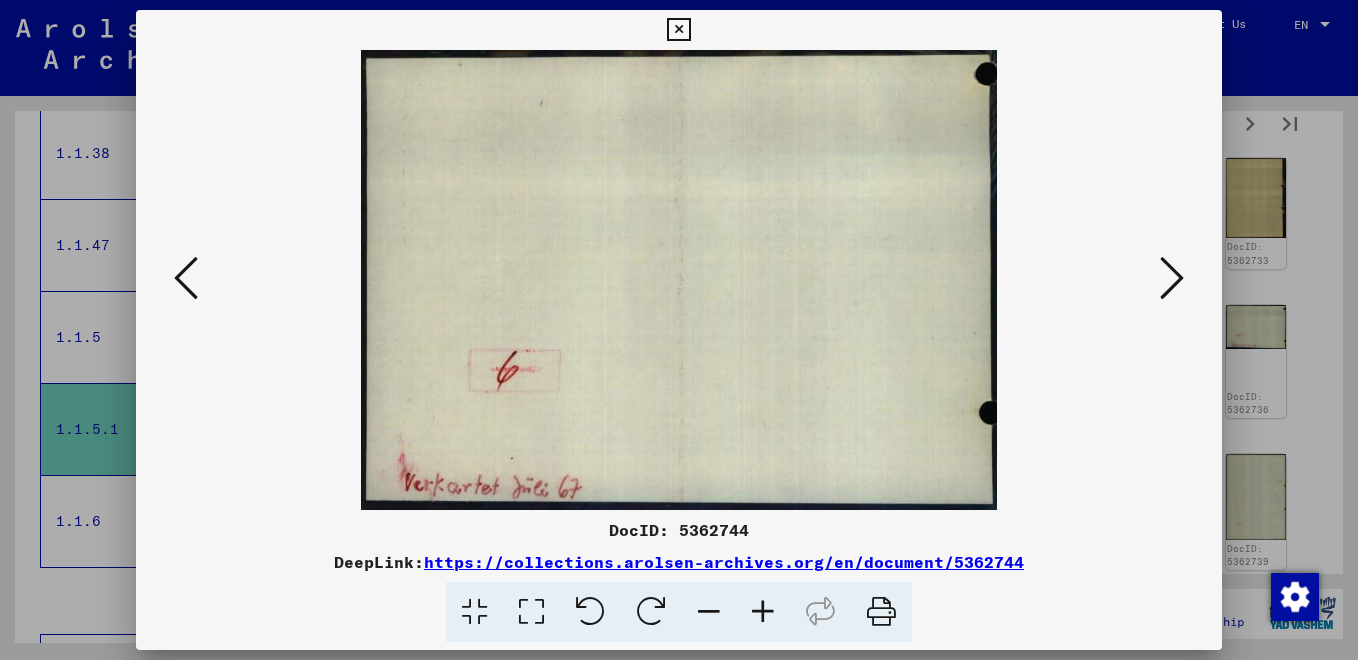 click at bounding box center (186, 278) 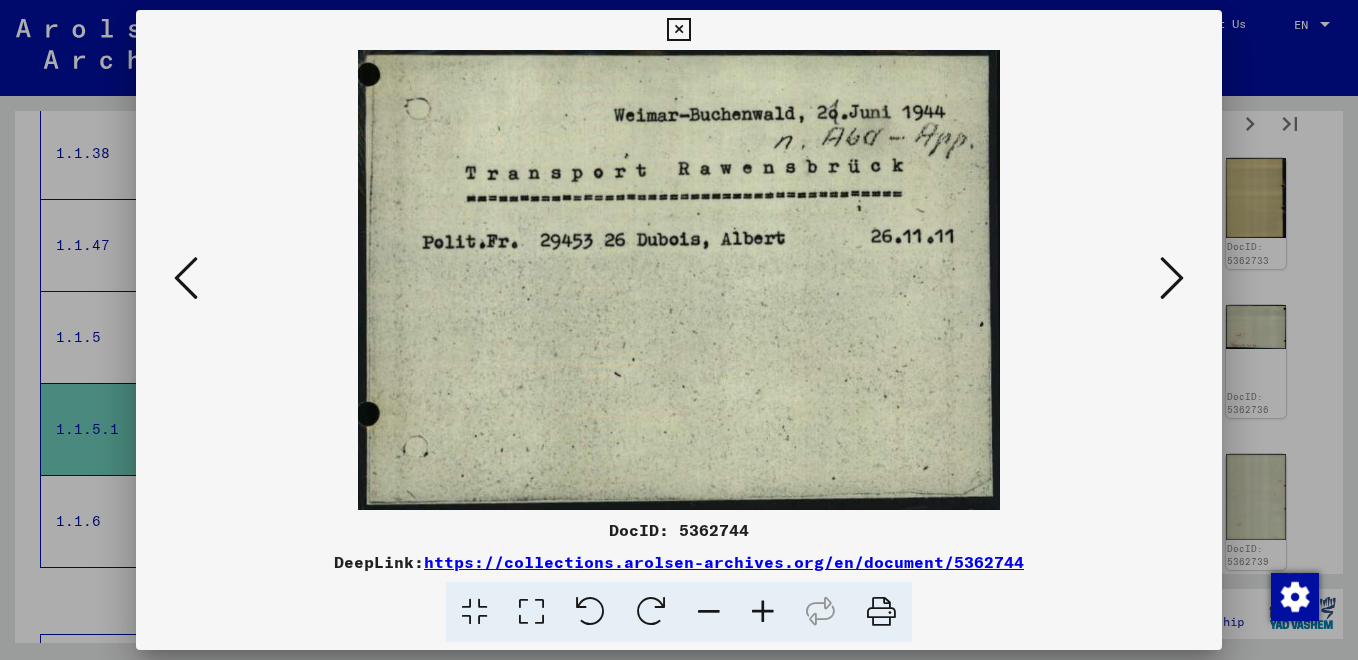 click at bounding box center (186, 278) 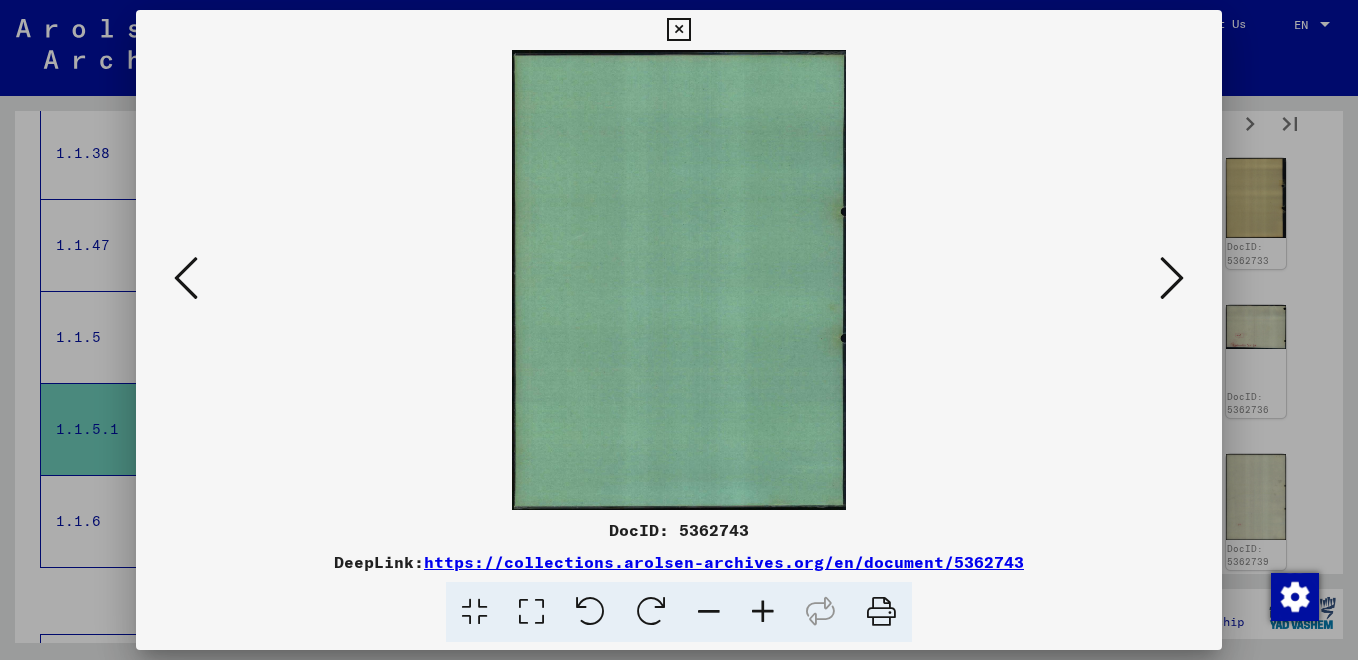 click at bounding box center (186, 278) 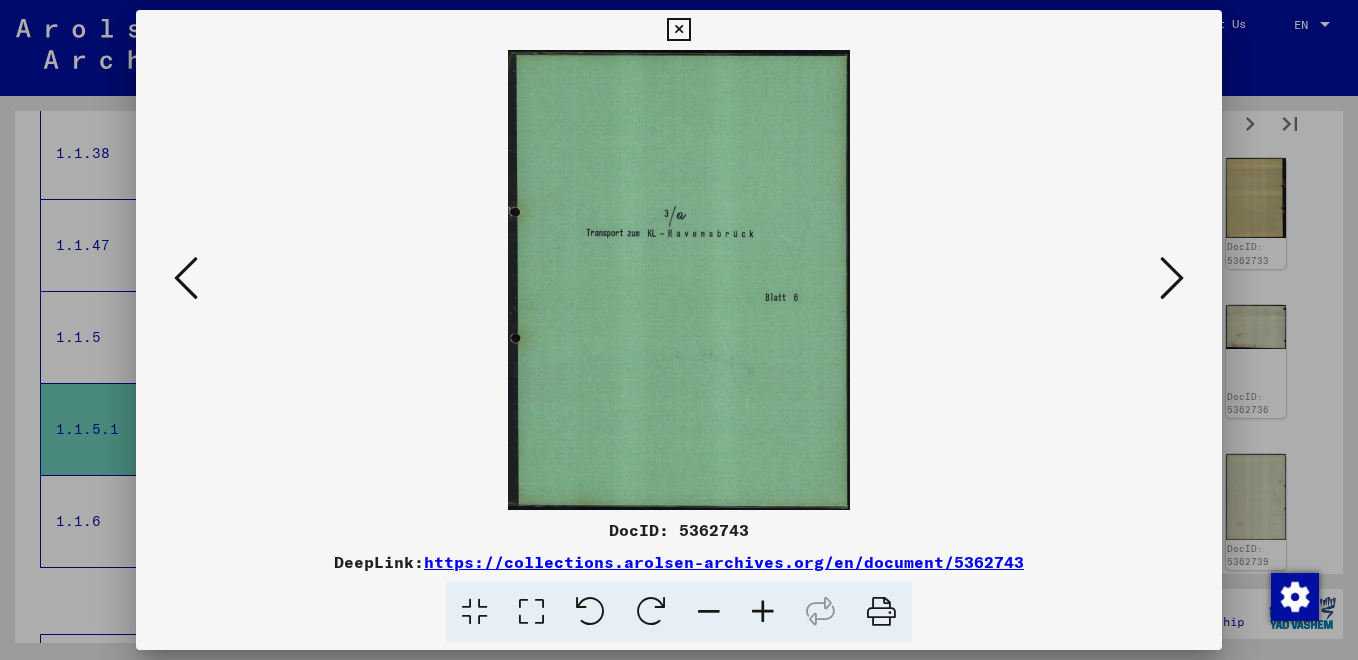 click at bounding box center (186, 278) 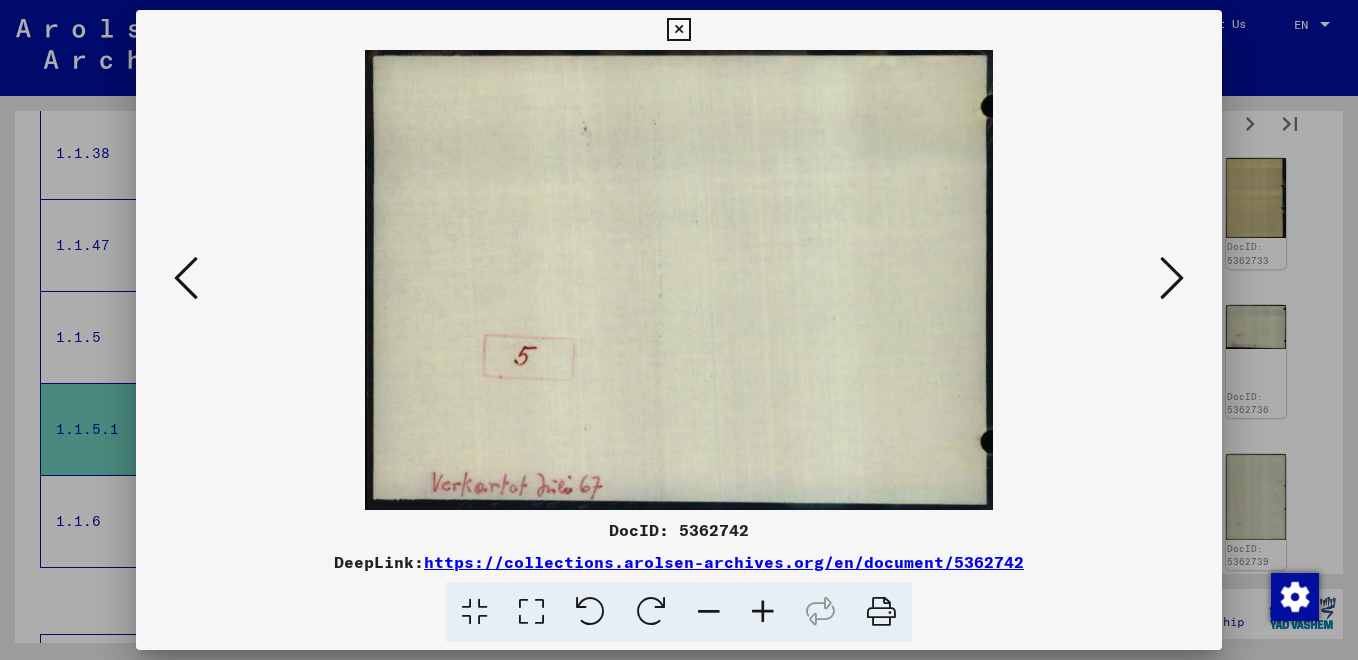 click at bounding box center (186, 278) 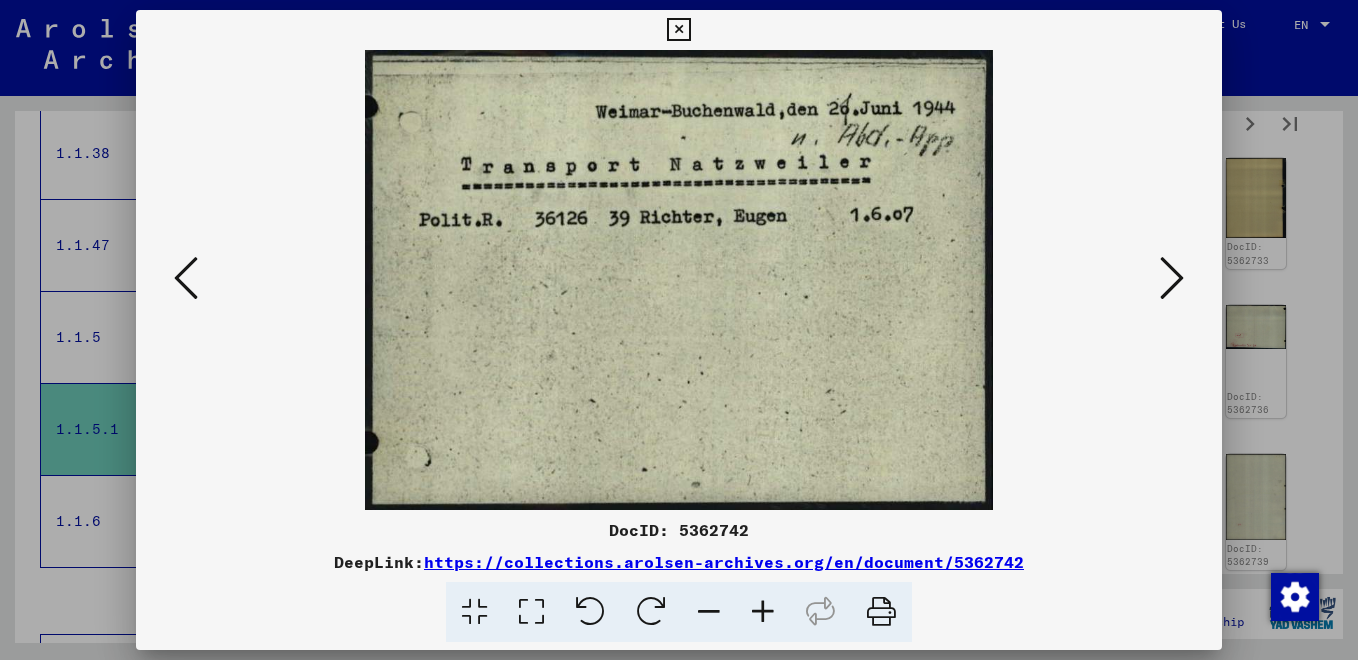 click at bounding box center [186, 278] 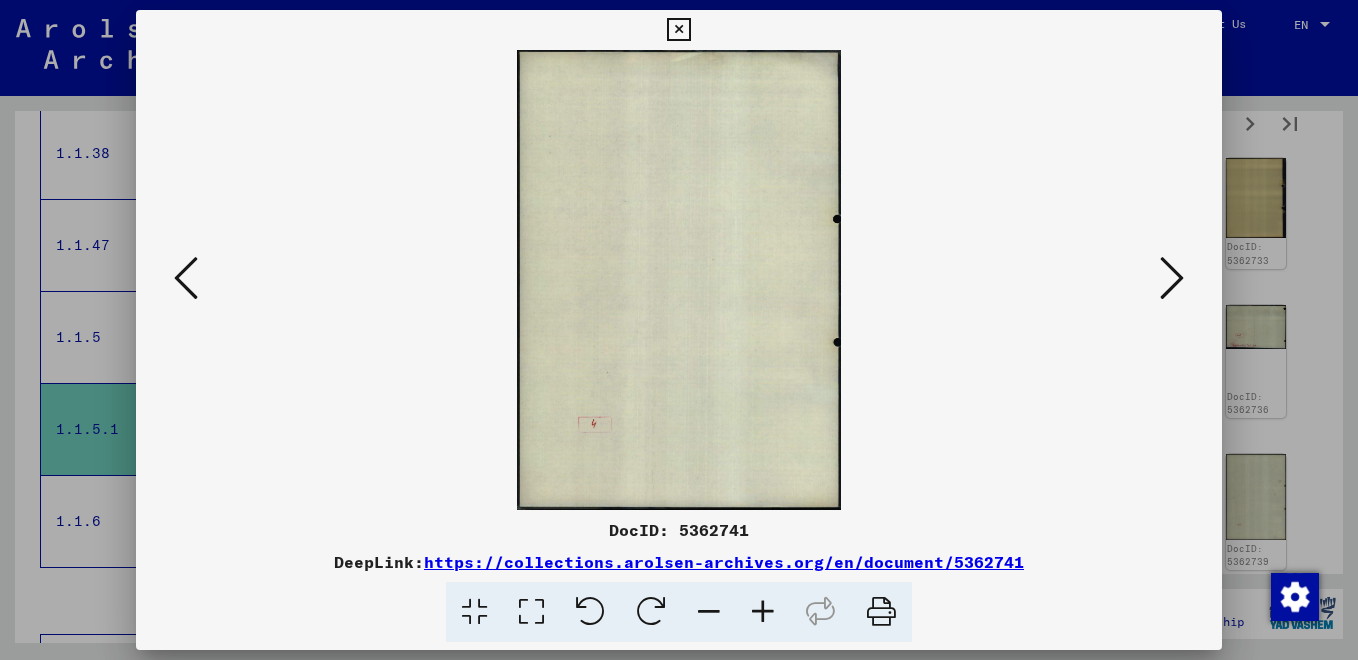 click at bounding box center (186, 278) 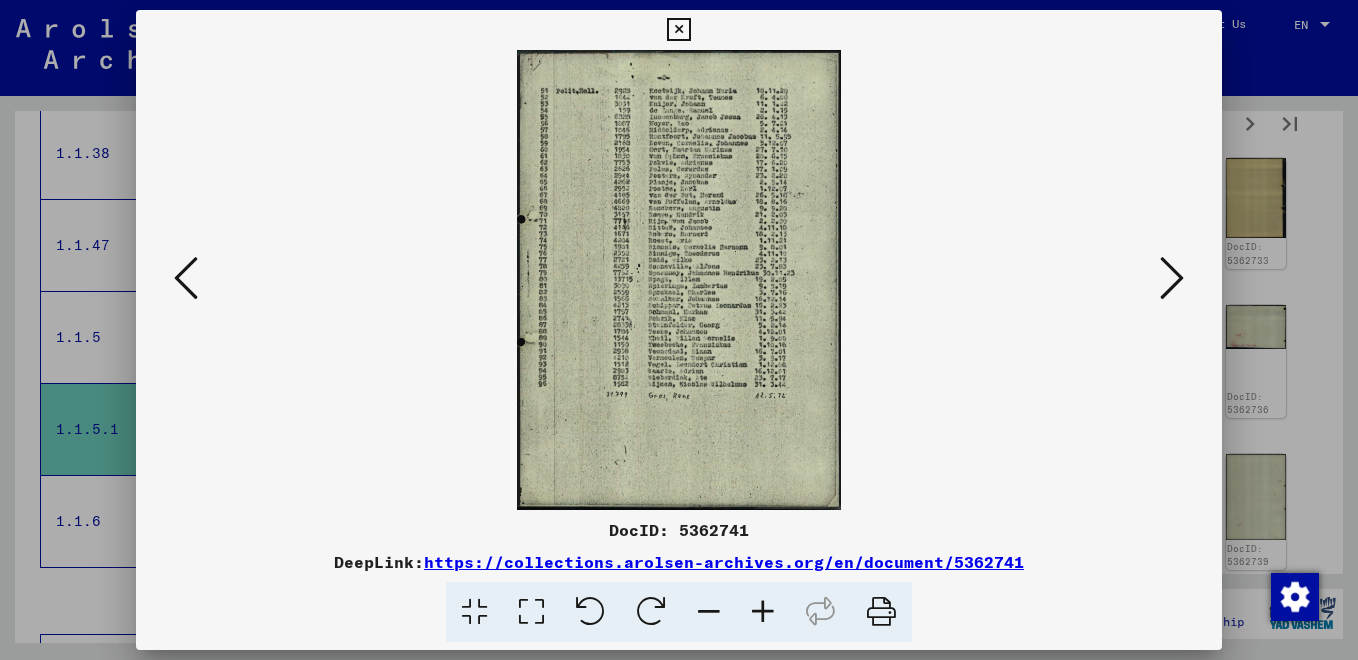 click at bounding box center [186, 278] 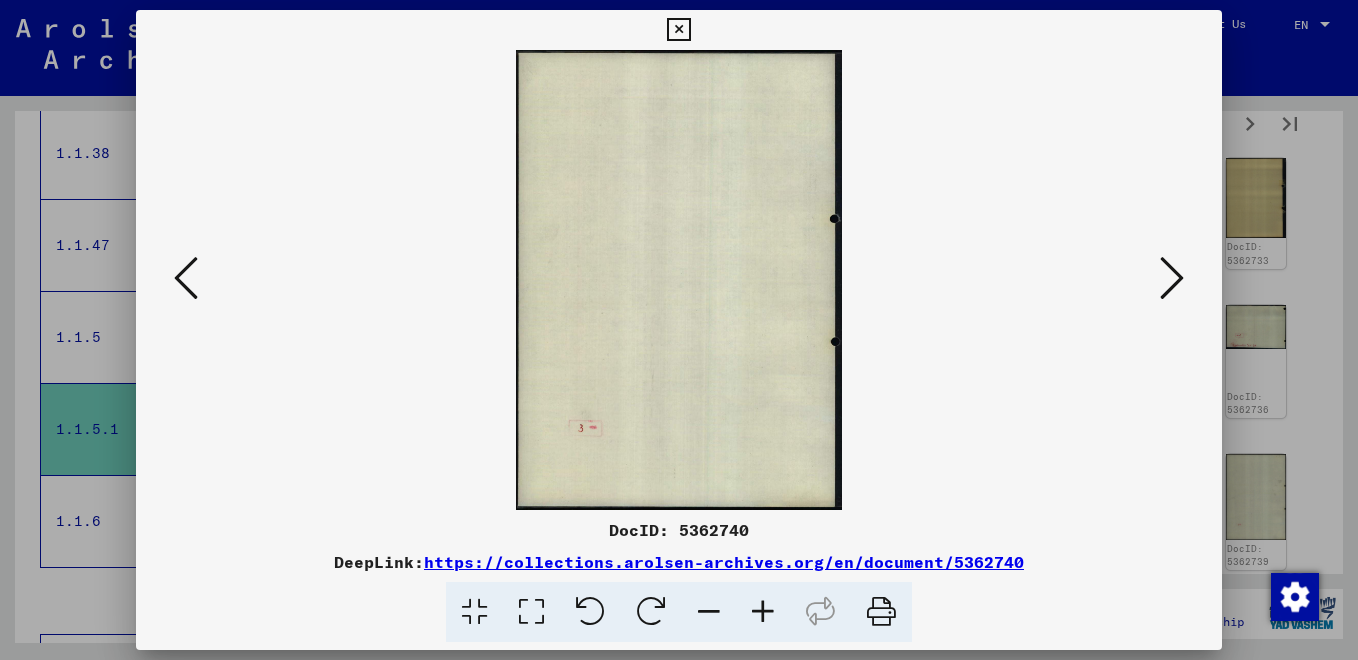 click at bounding box center (186, 278) 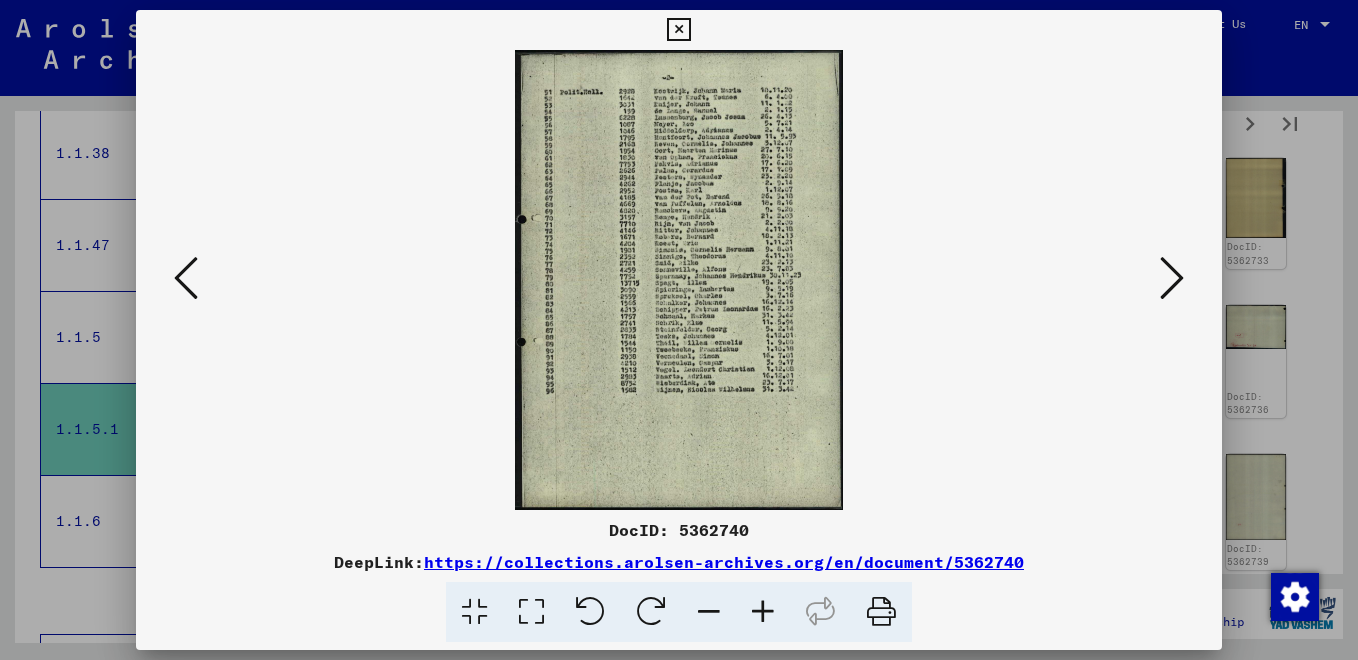 click at bounding box center [186, 278] 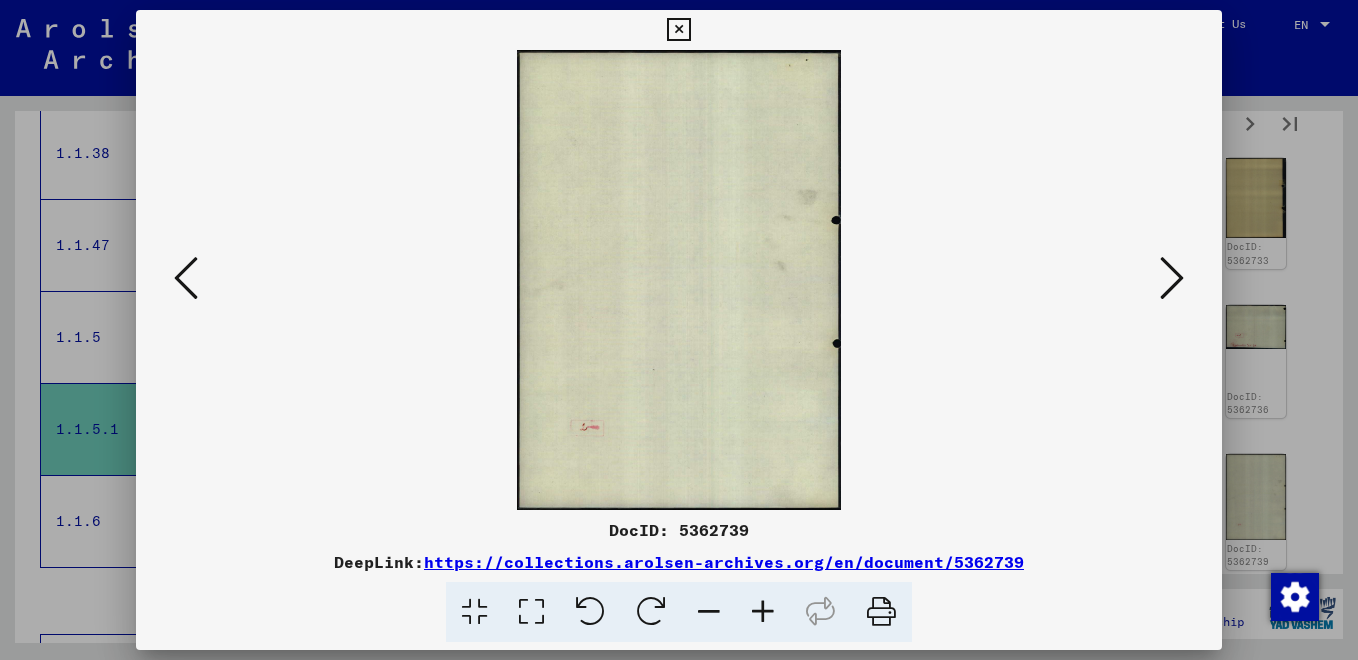 click at bounding box center (186, 278) 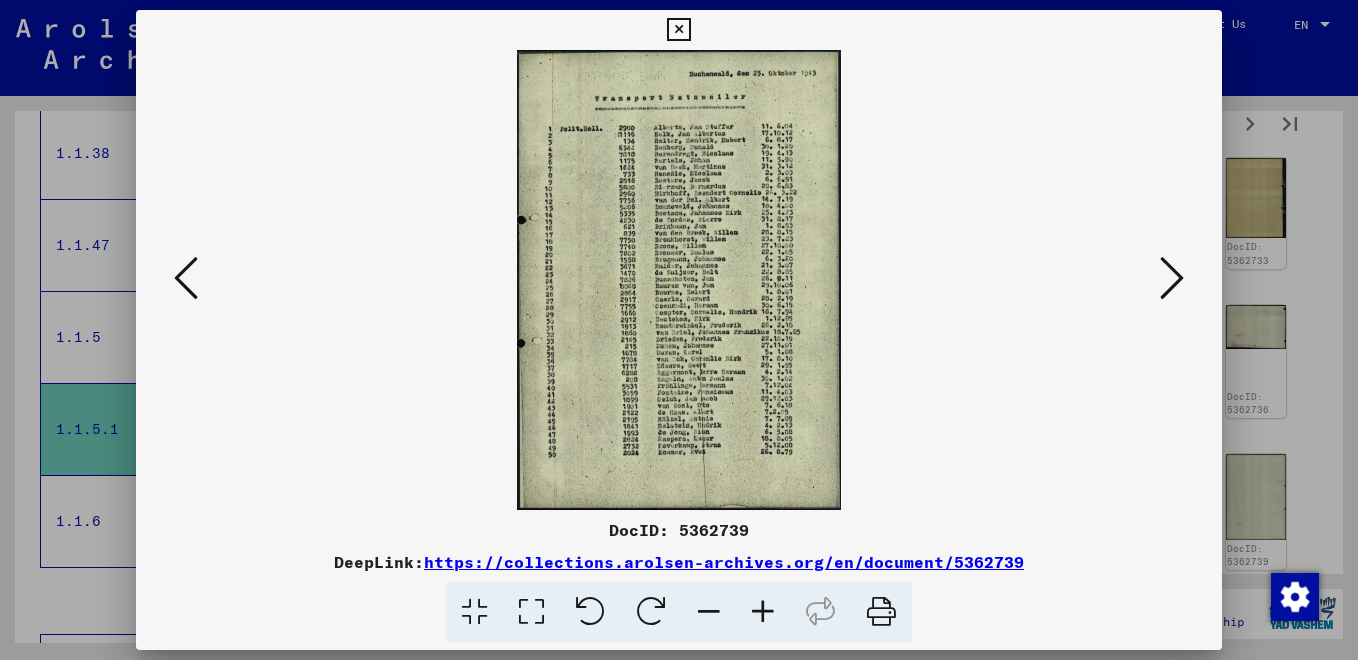 click at bounding box center (186, 278) 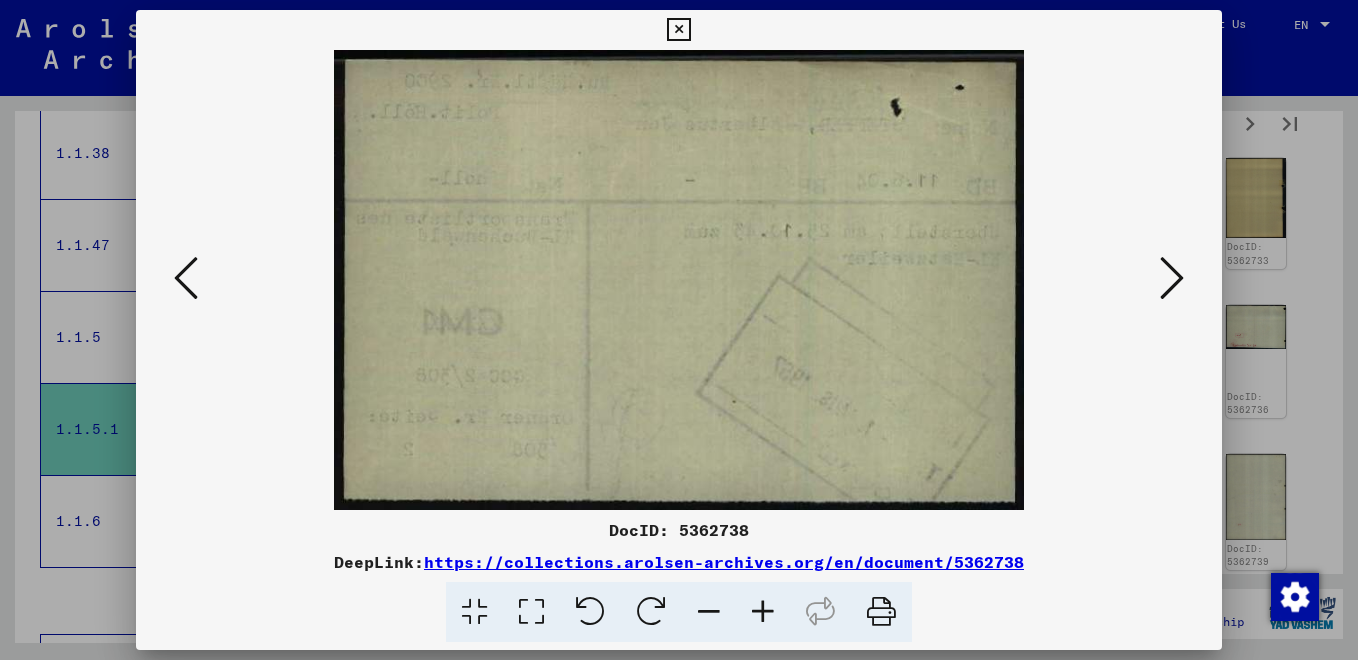 click at bounding box center (186, 278) 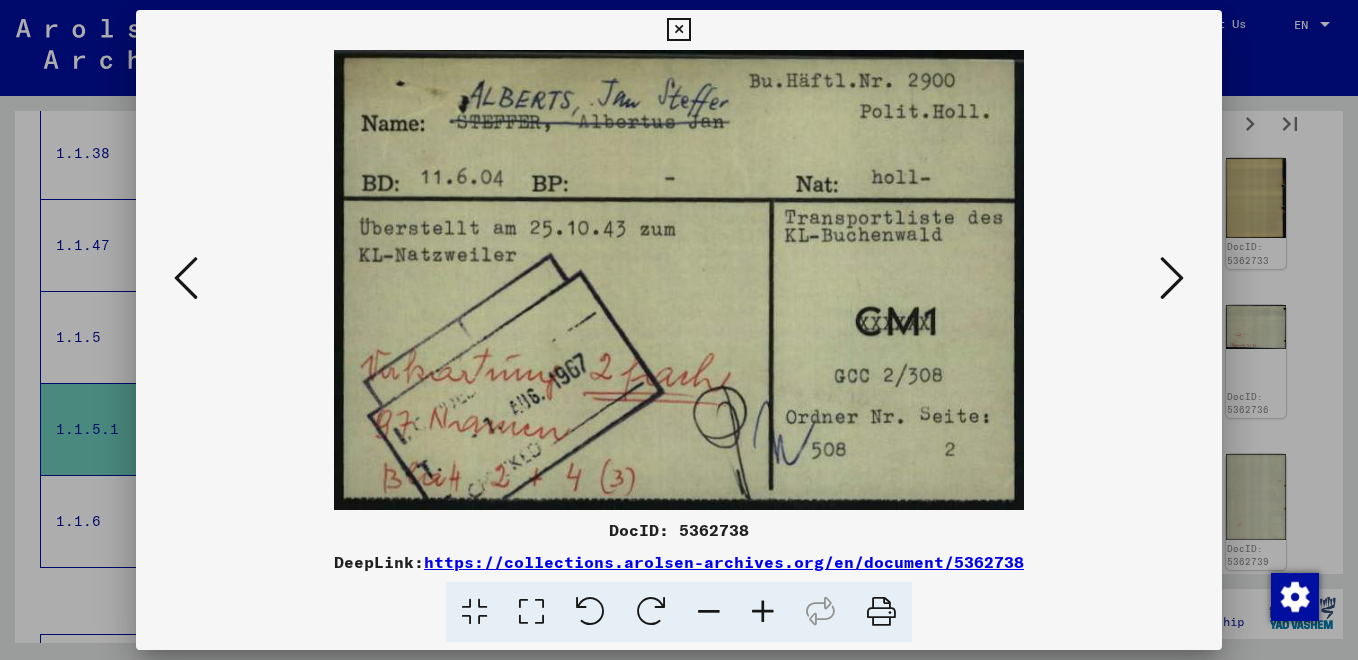 click at bounding box center (1172, 278) 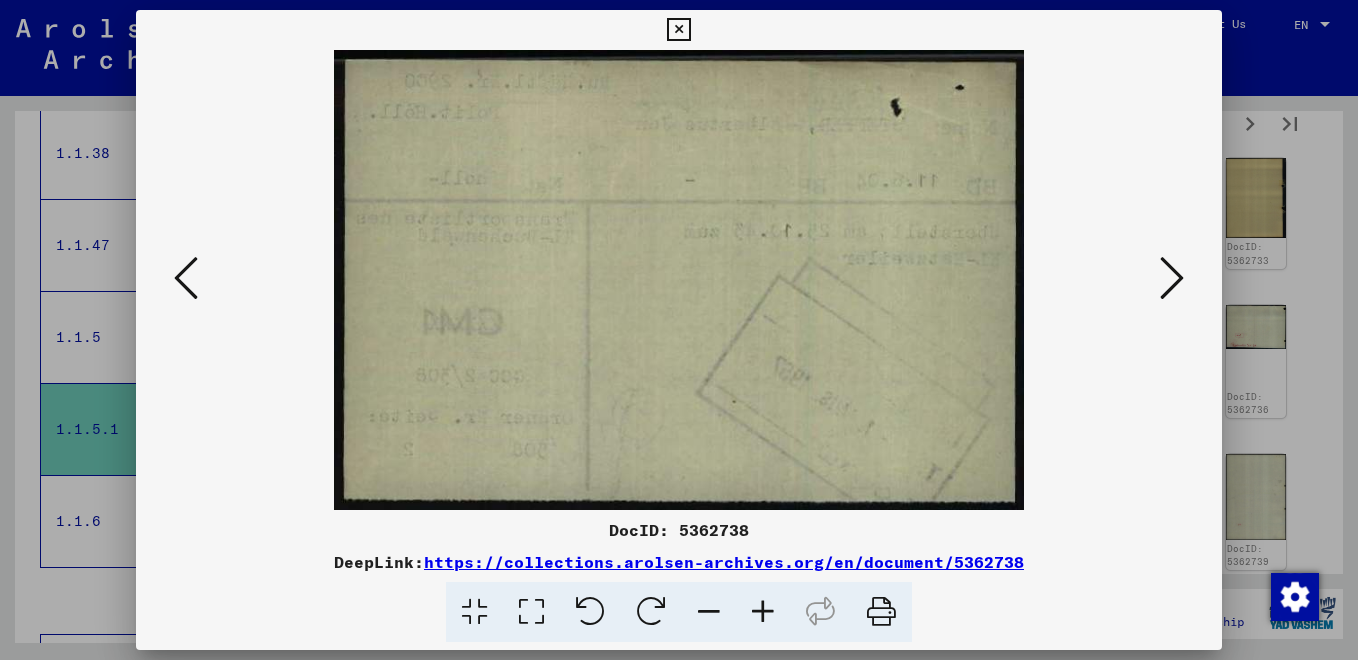 click at bounding box center (1172, 278) 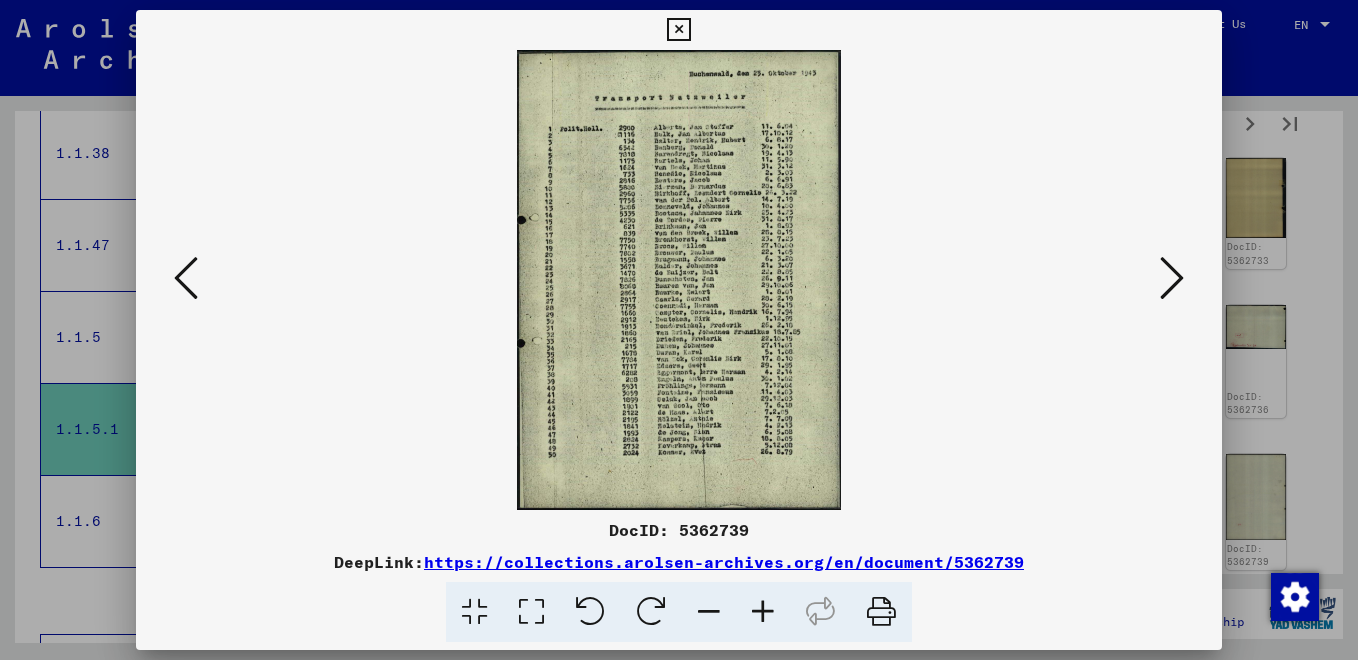 click at bounding box center (1172, 278) 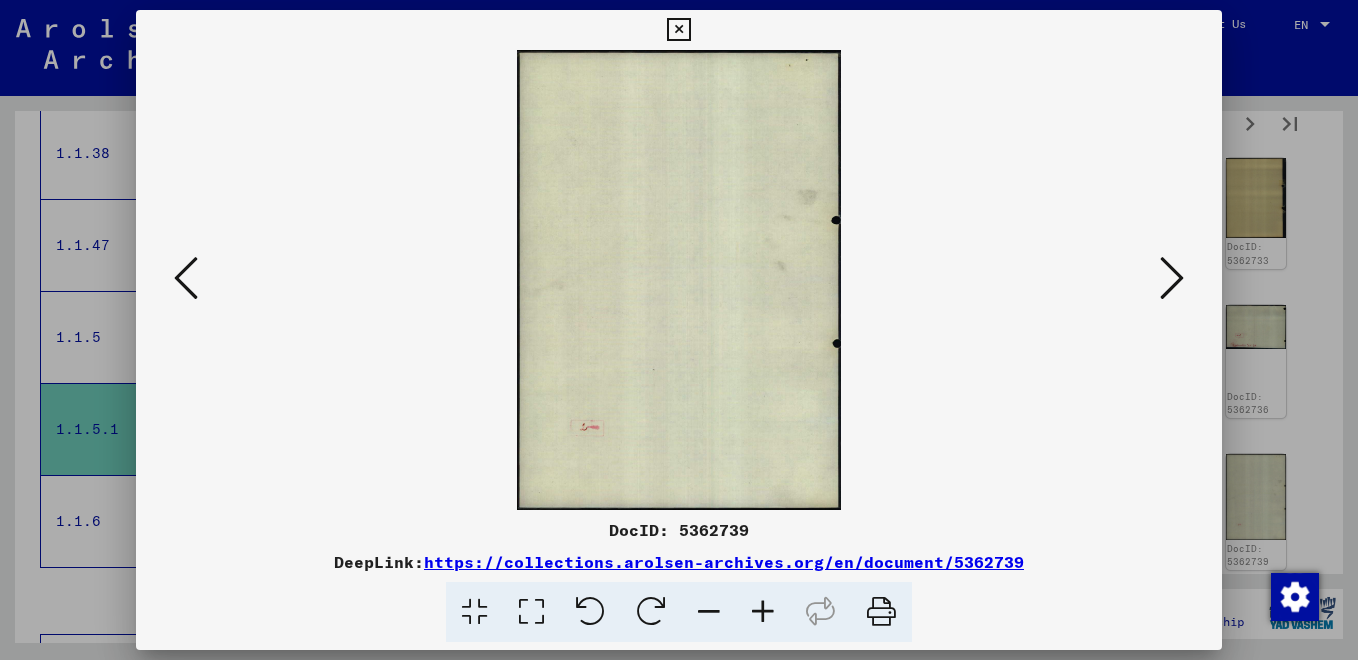 click at bounding box center (1172, 278) 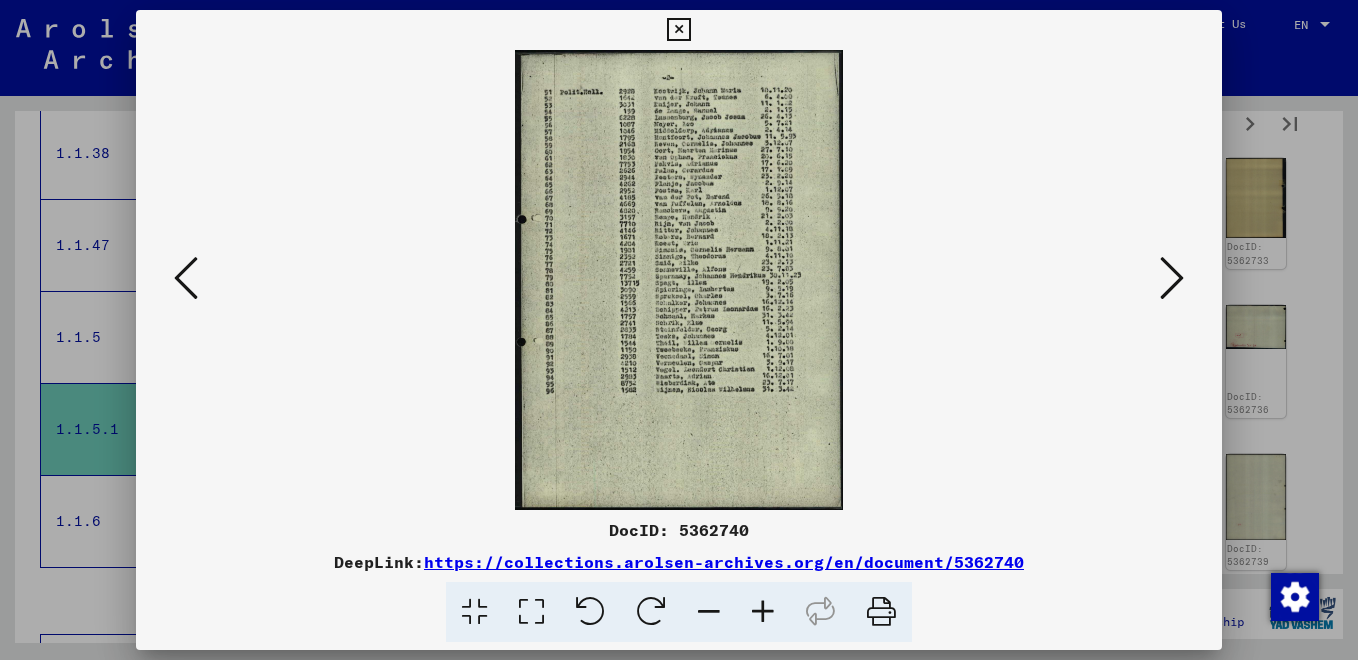 click at bounding box center (1172, 278) 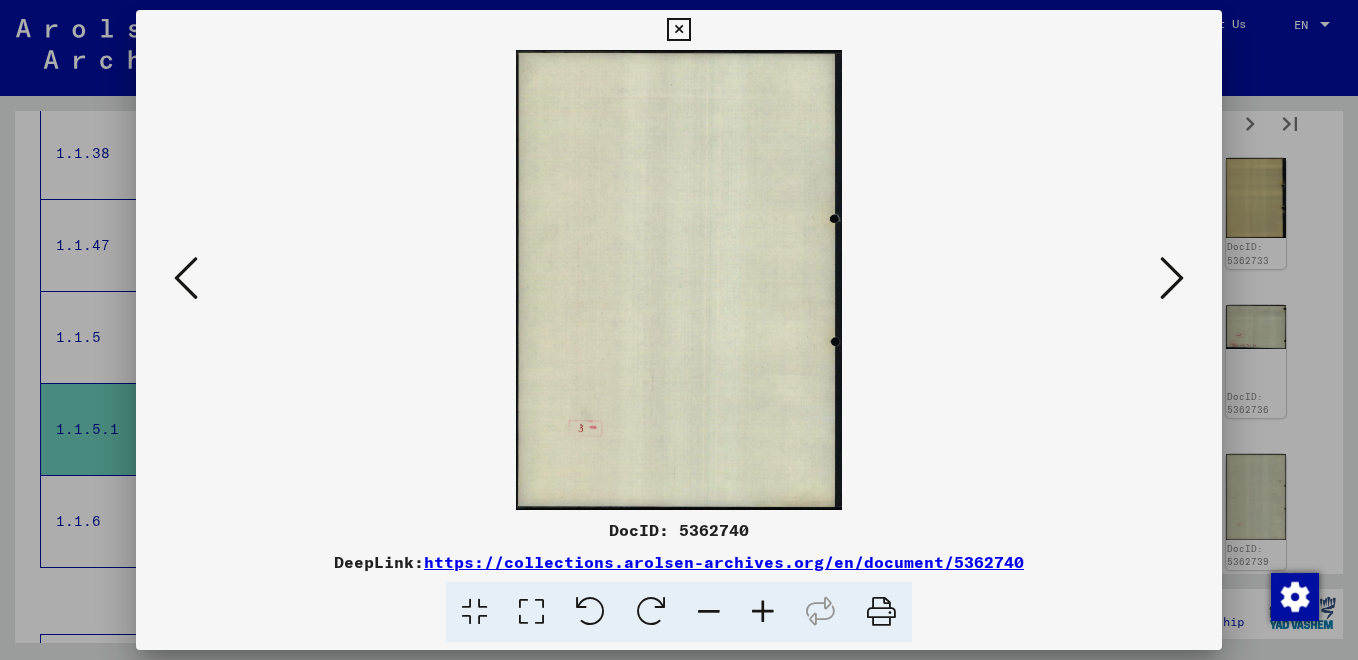 click at bounding box center [1172, 278] 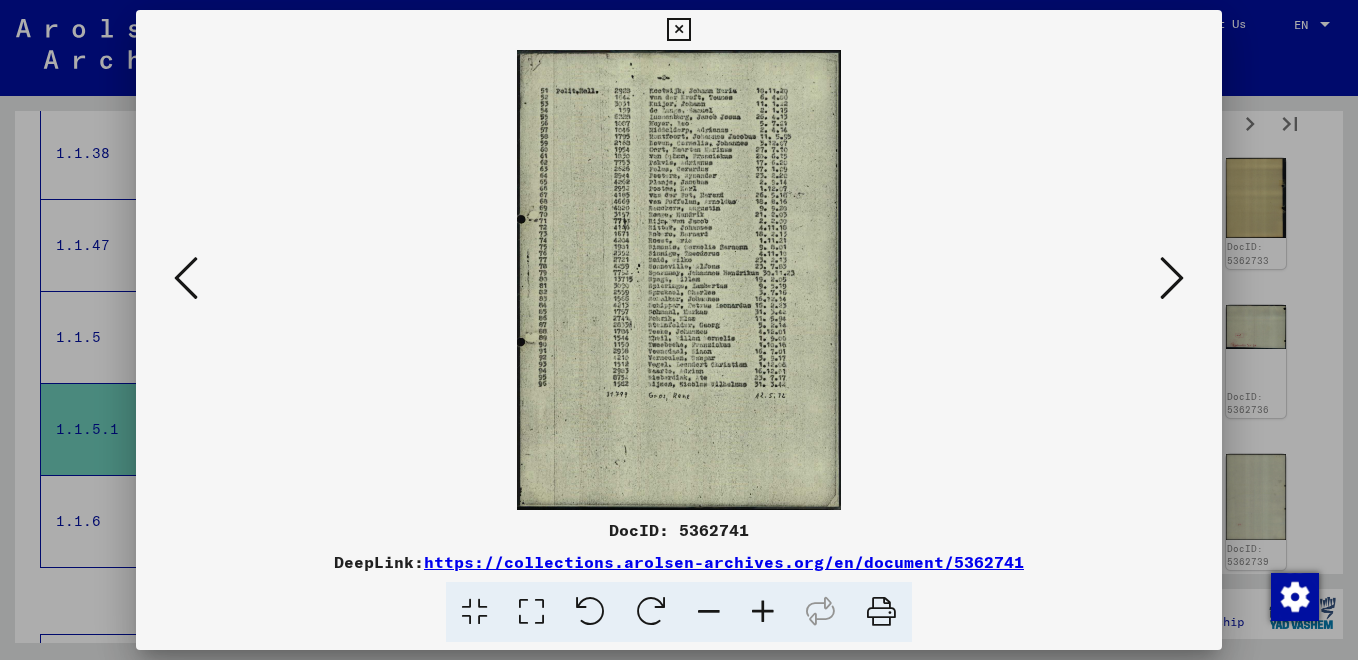 click at bounding box center (1172, 278) 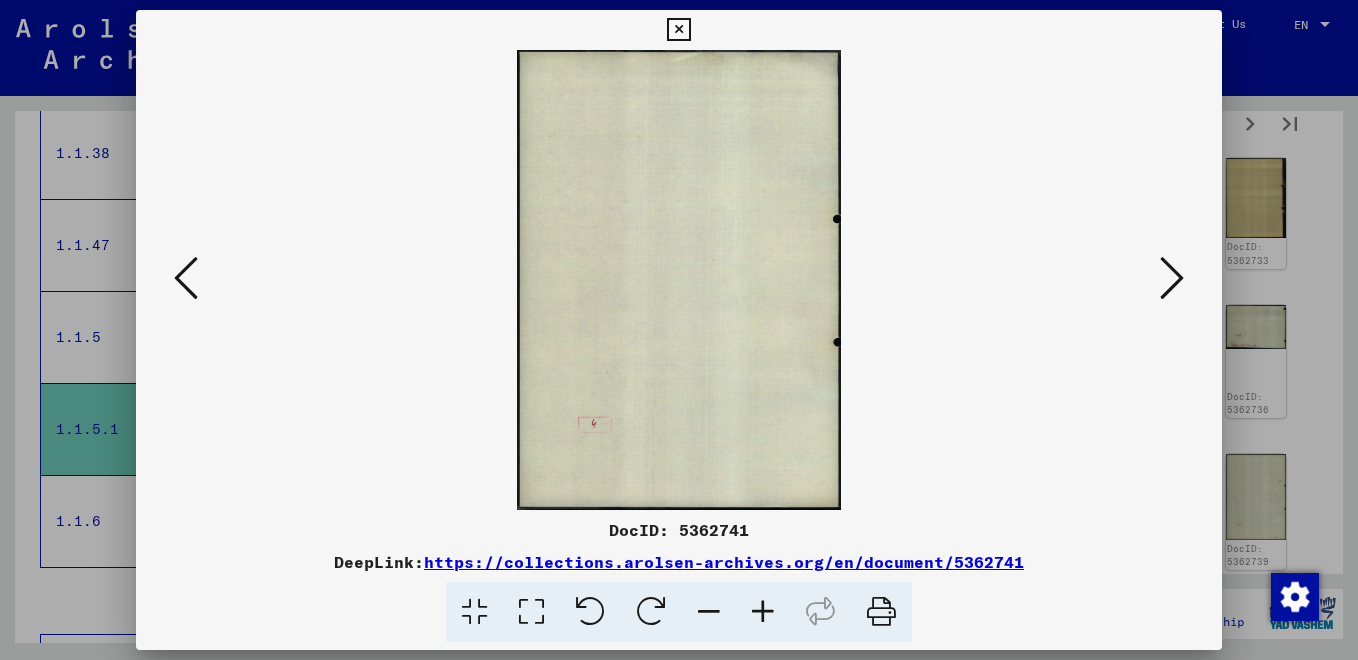 click at bounding box center [1172, 278] 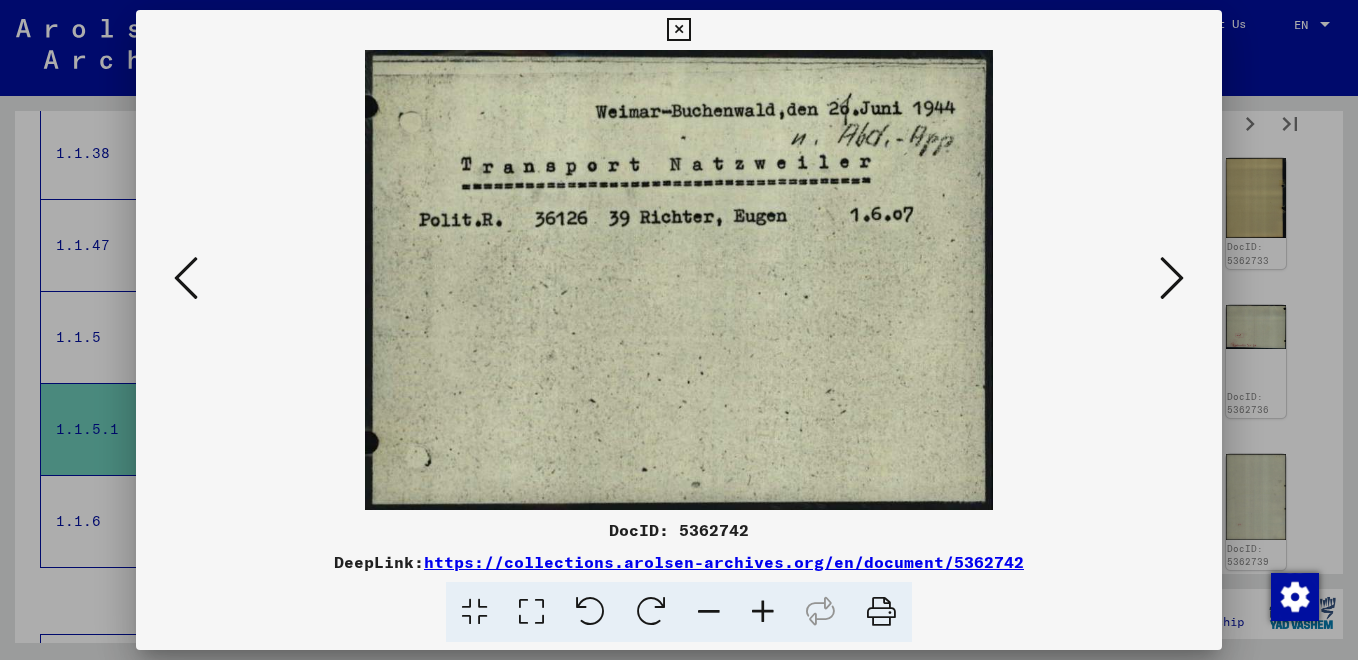 click at bounding box center (1172, 278) 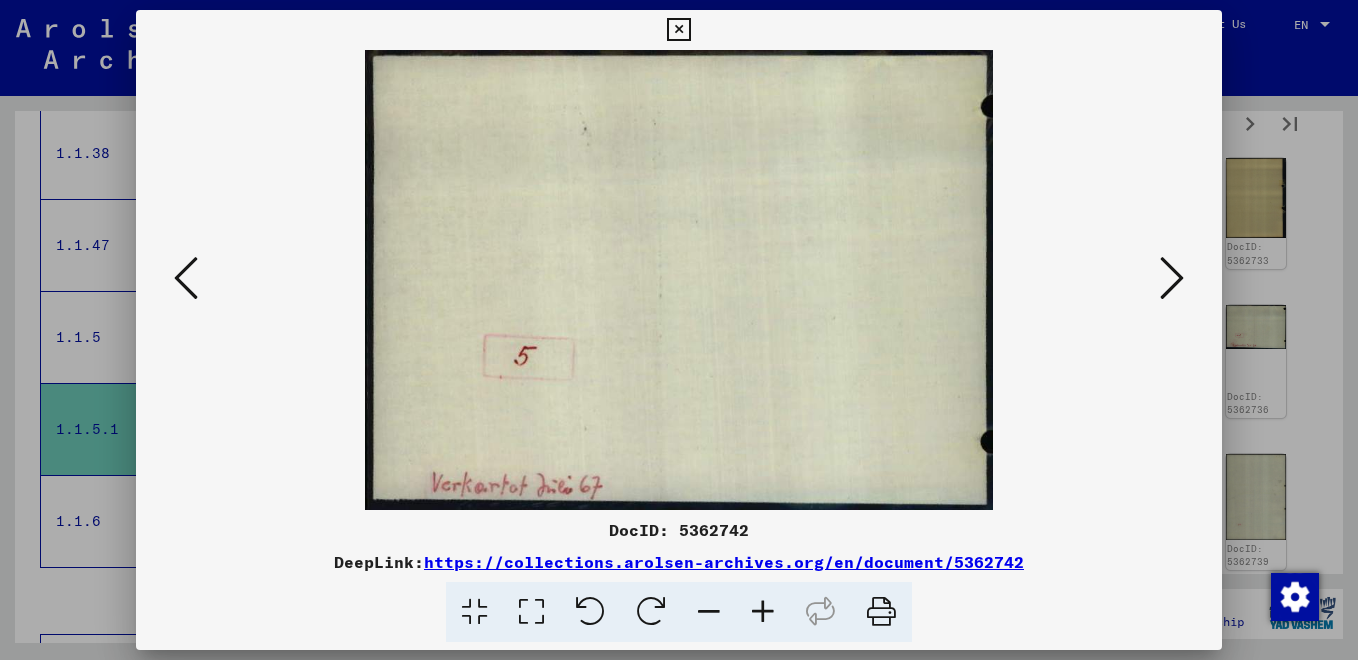 click at bounding box center [1172, 278] 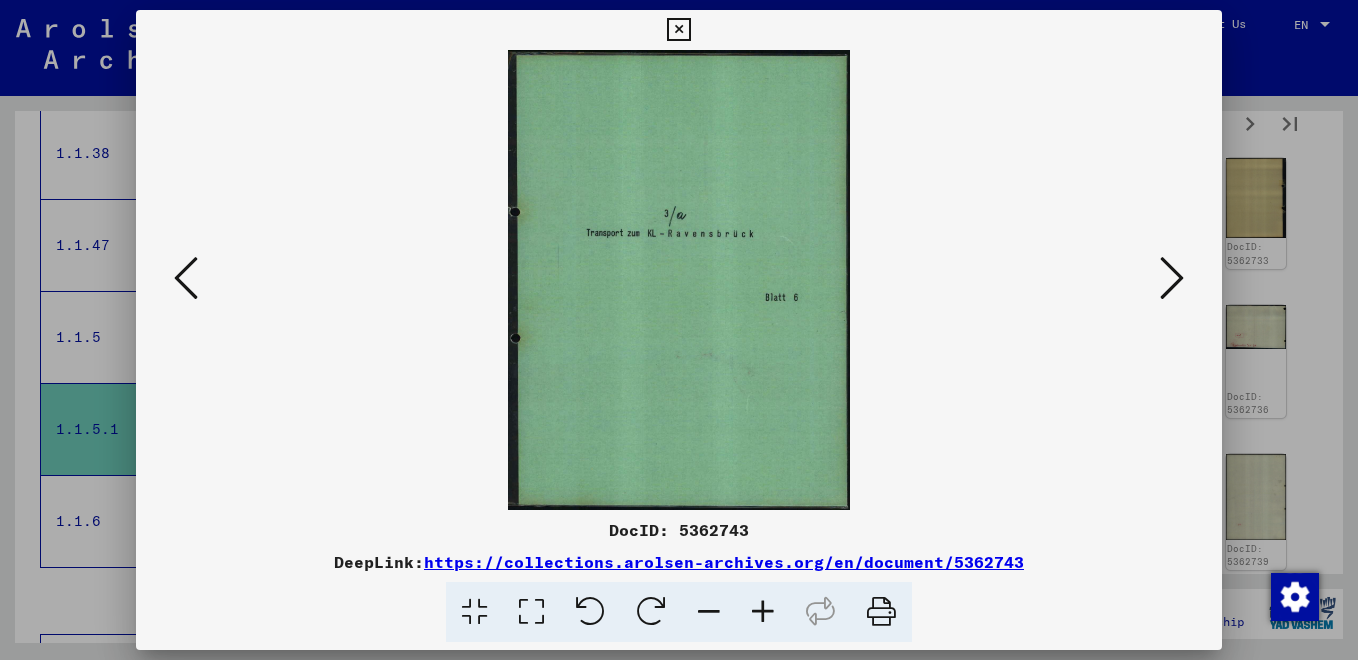 click at bounding box center (1172, 278) 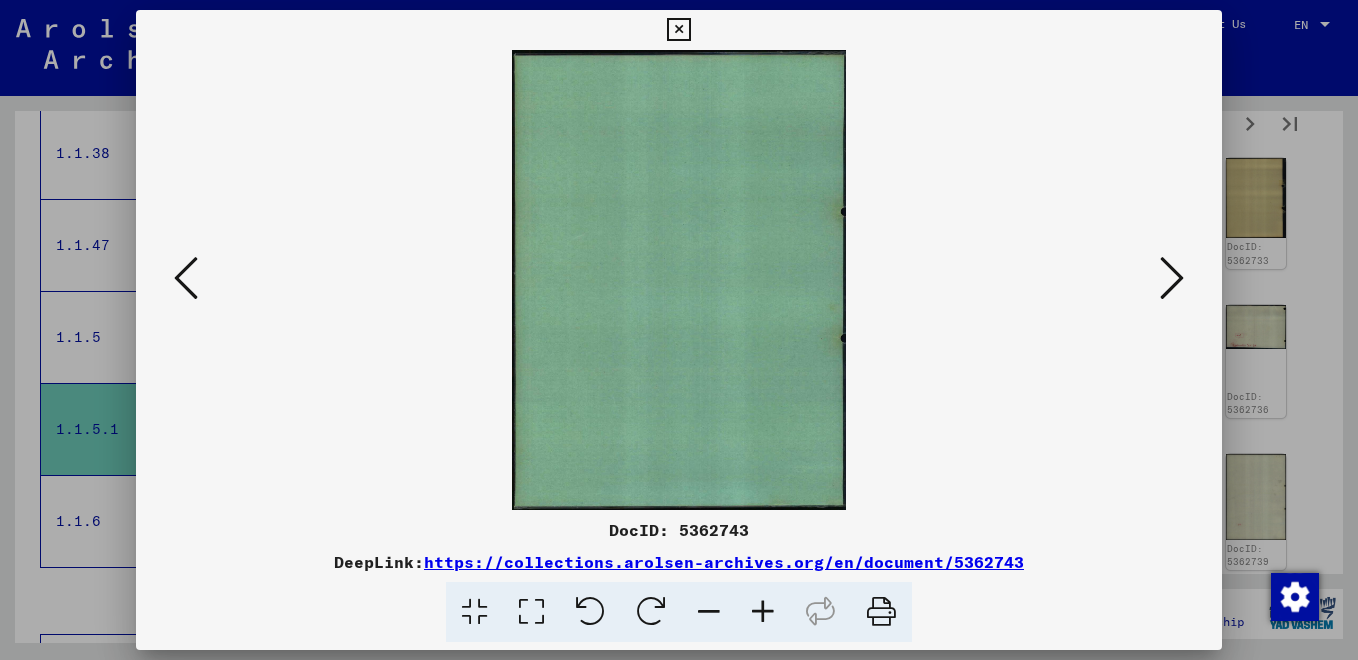 click at bounding box center [1172, 278] 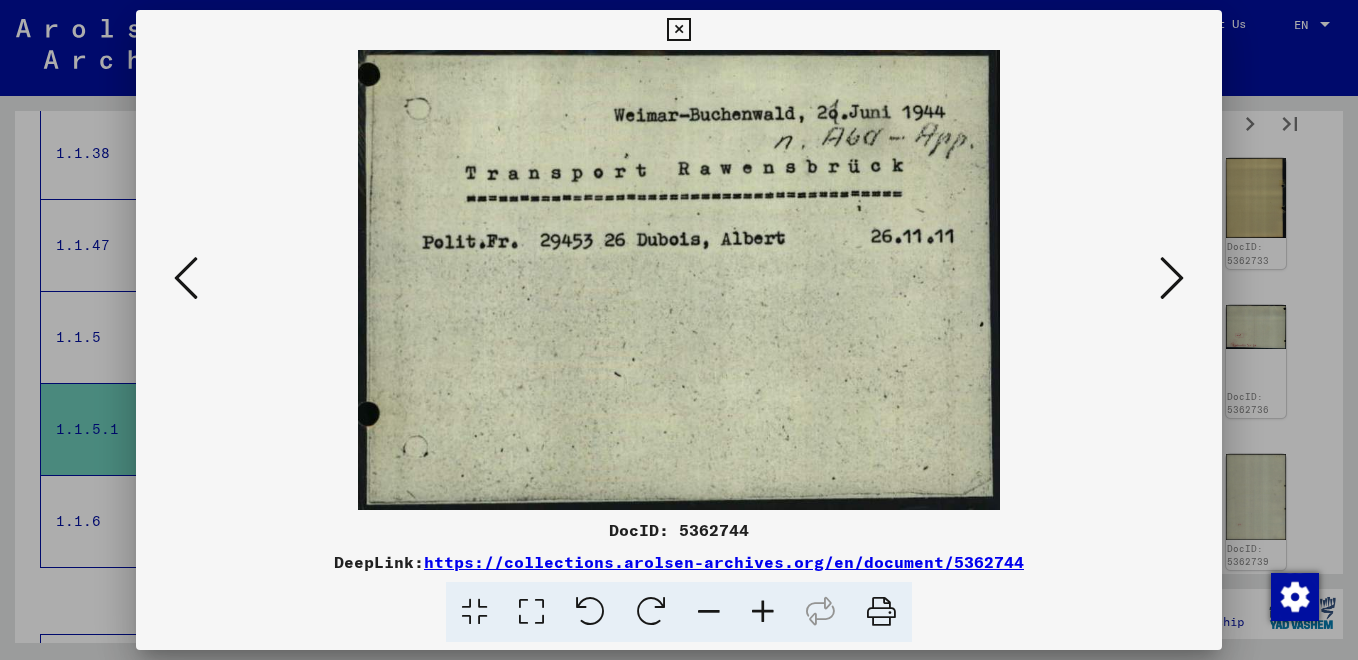 click at bounding box center [1172, 278] 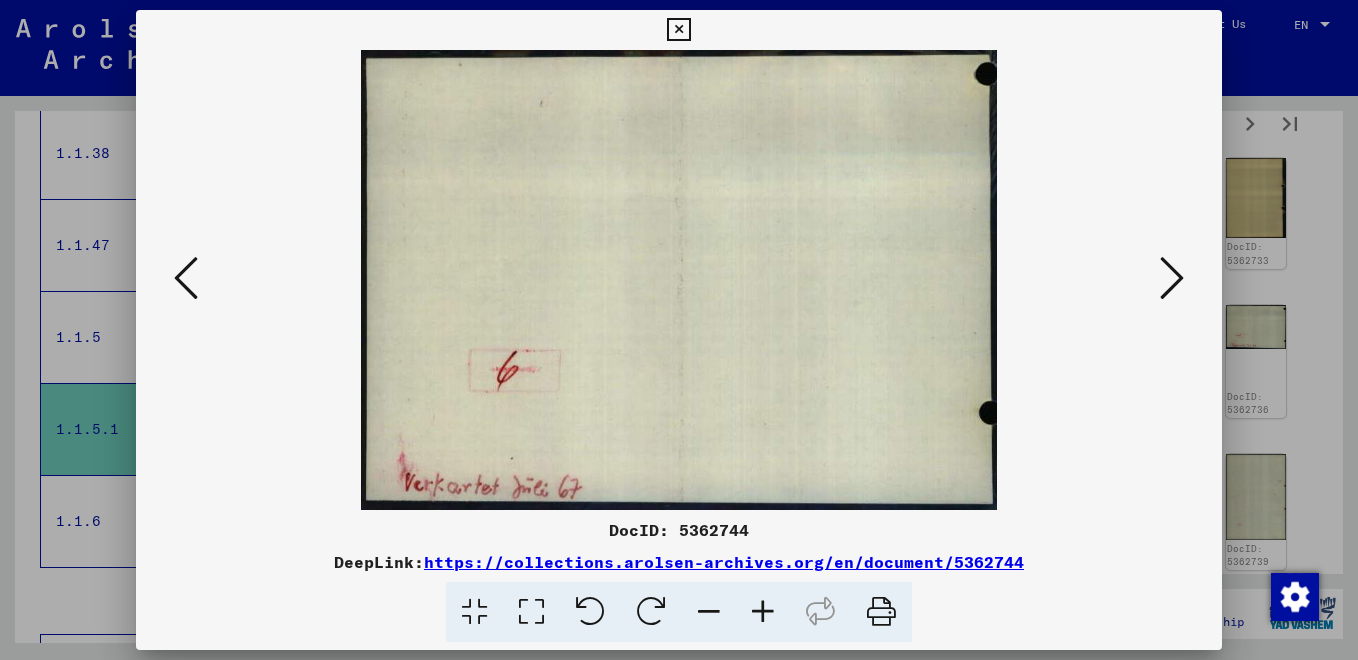 click at bounding box center [1172, 278] 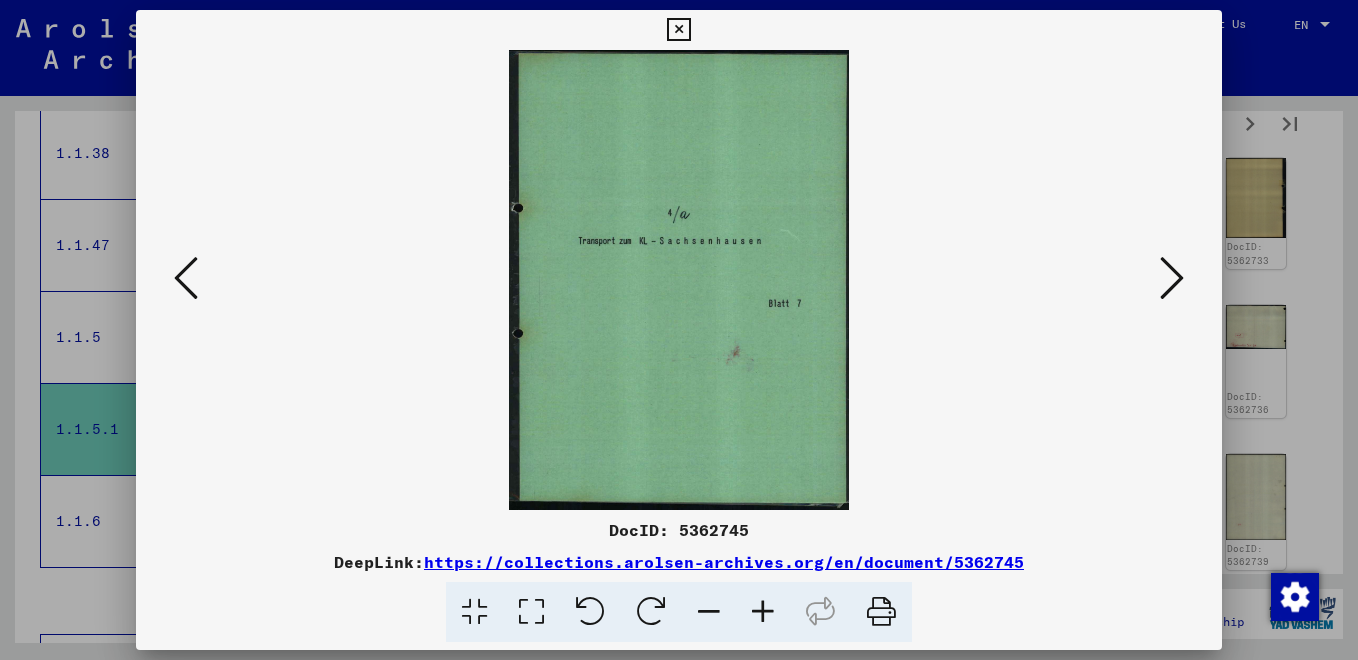 click at bounding box center [1172, 278] 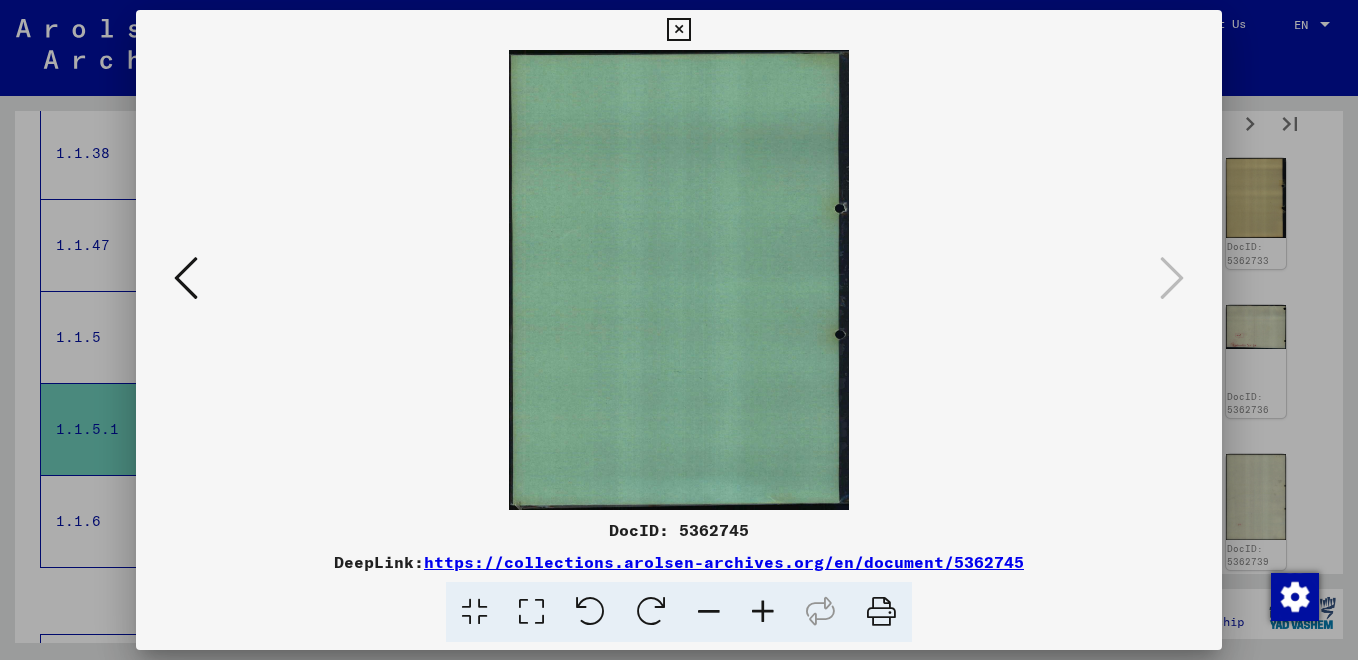click at bounding box center [186, 278] 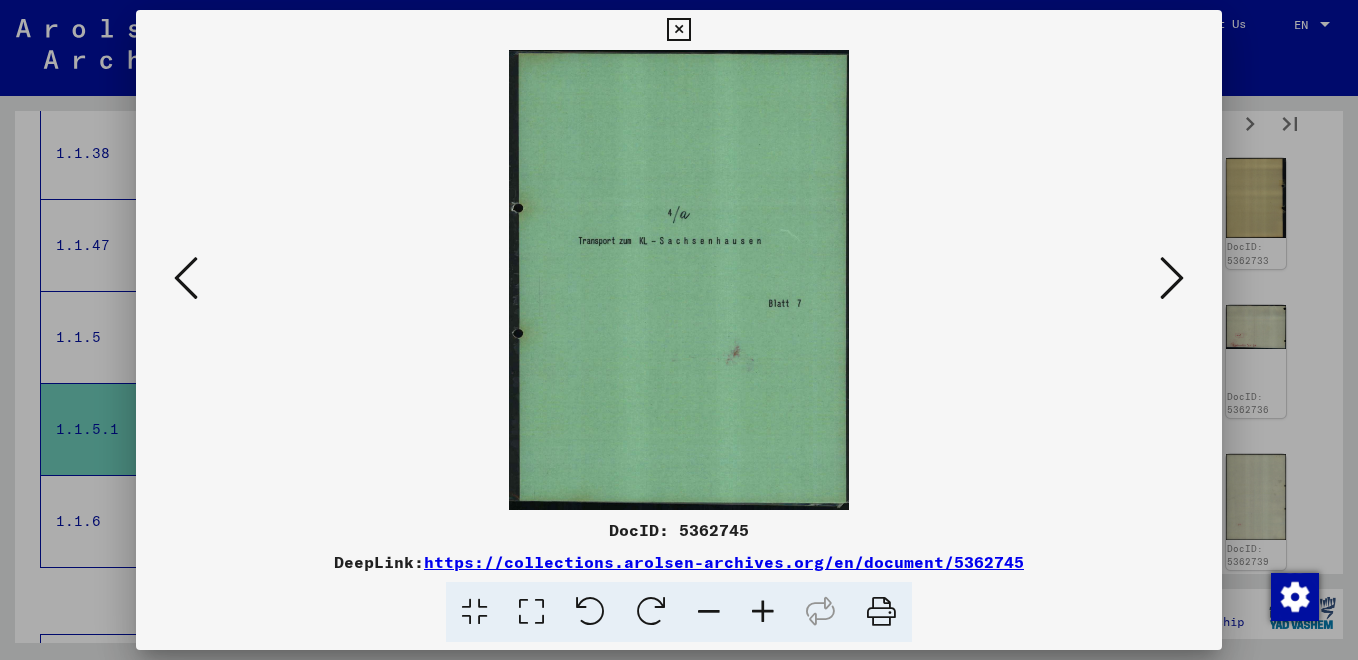 click at bounding box center (186, 278) 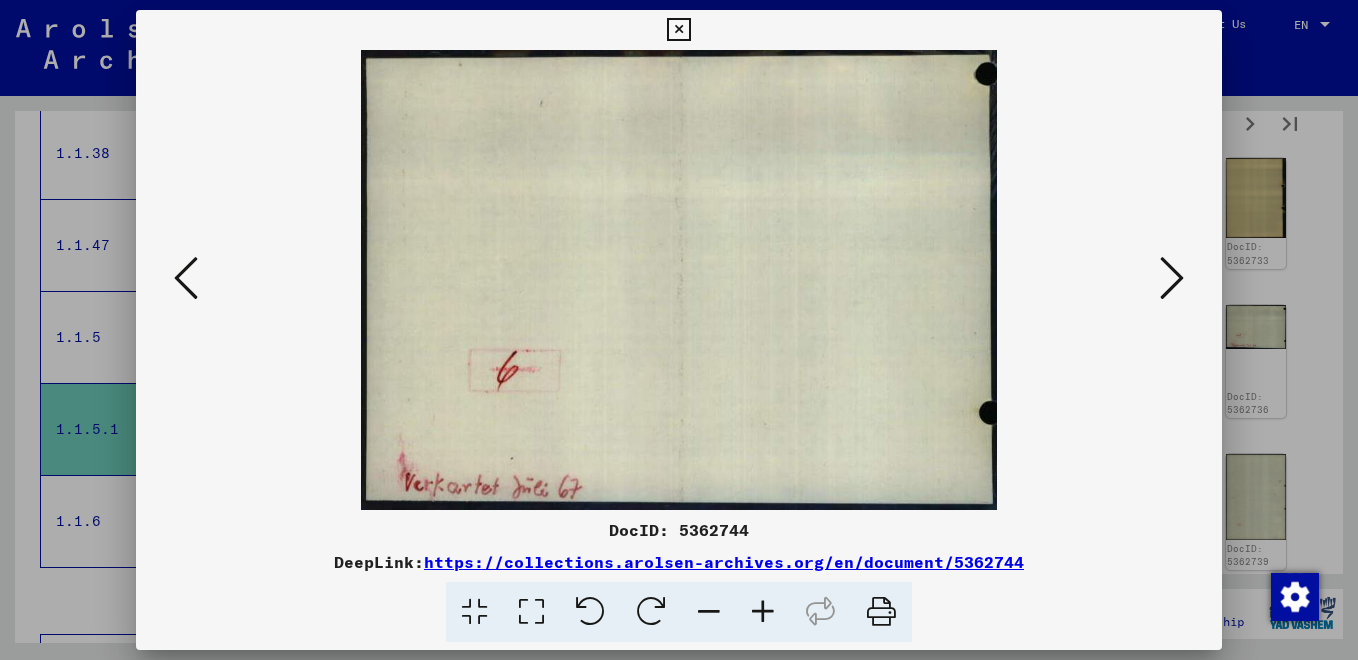 click at bounding box center [1172, 278] 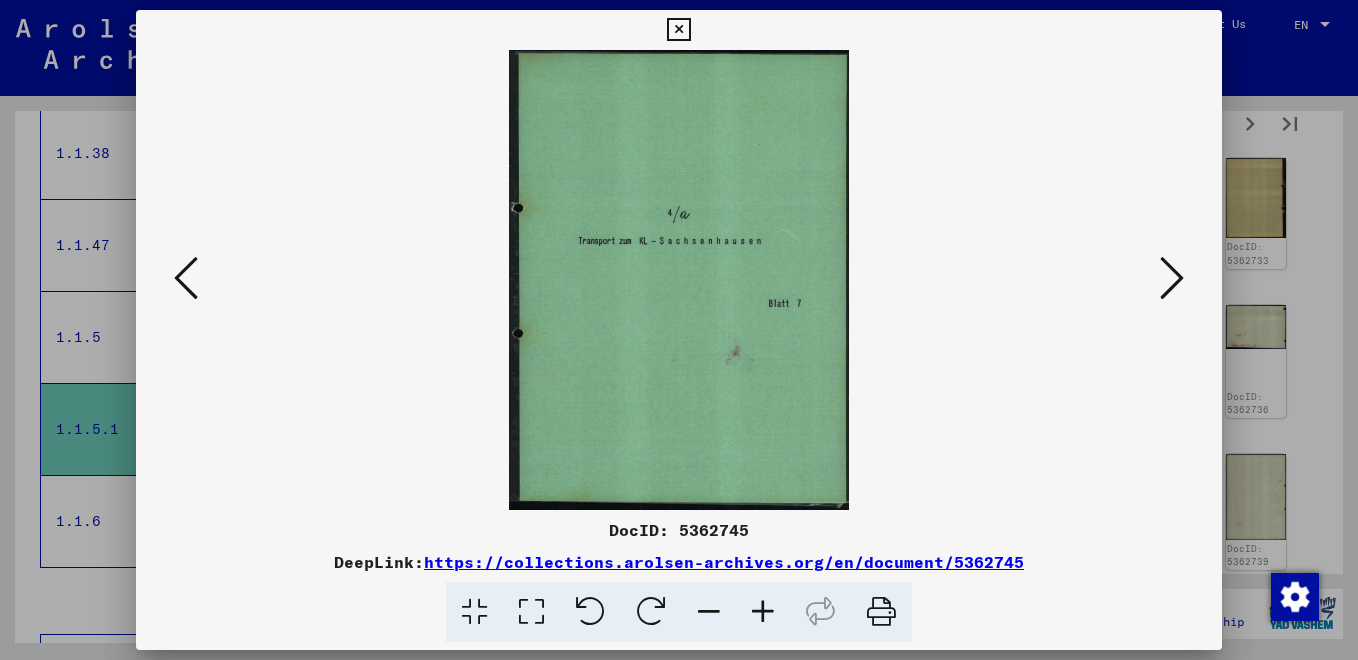 click at bounding box center [186, 278] 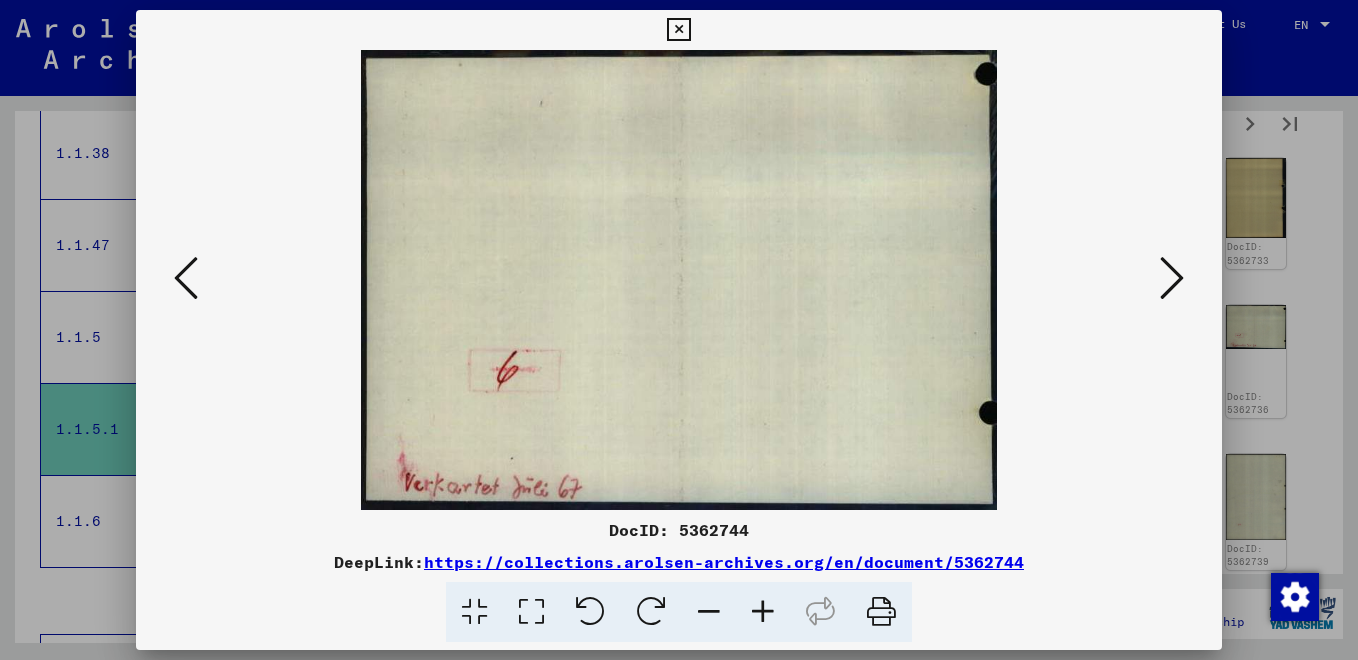 click at bounding box center (186, 278) 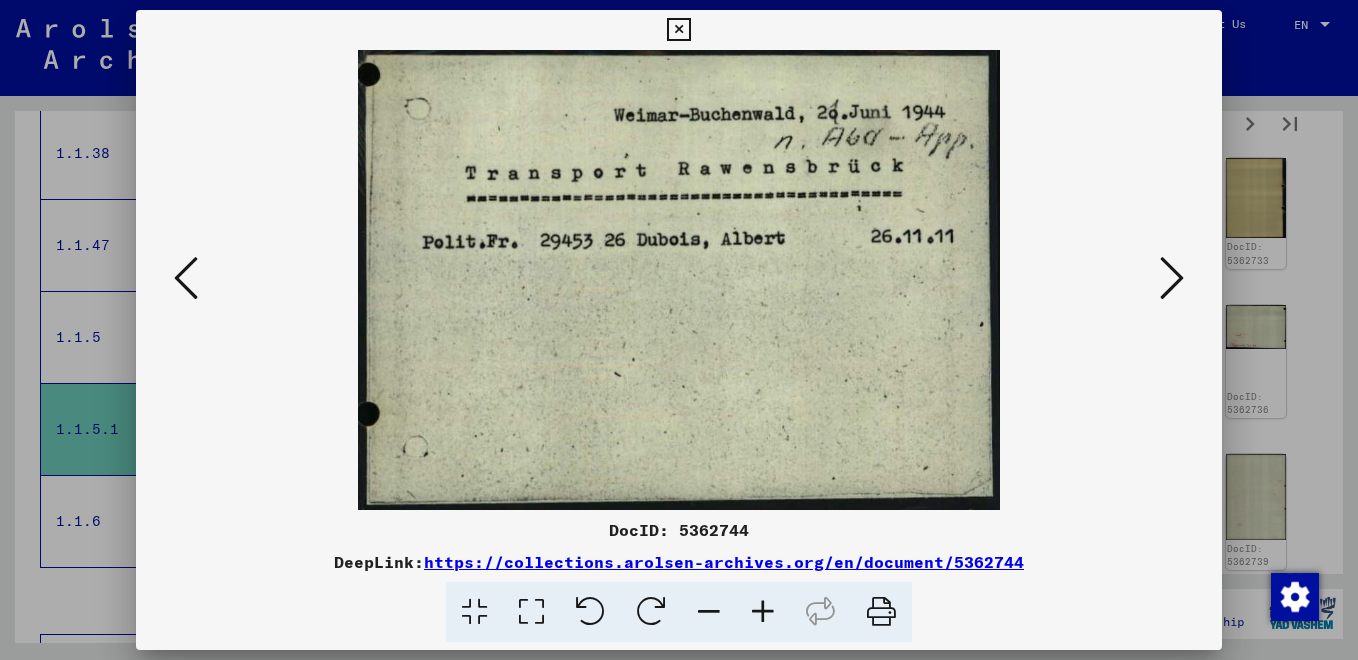 click at bounding box center [186, 278] 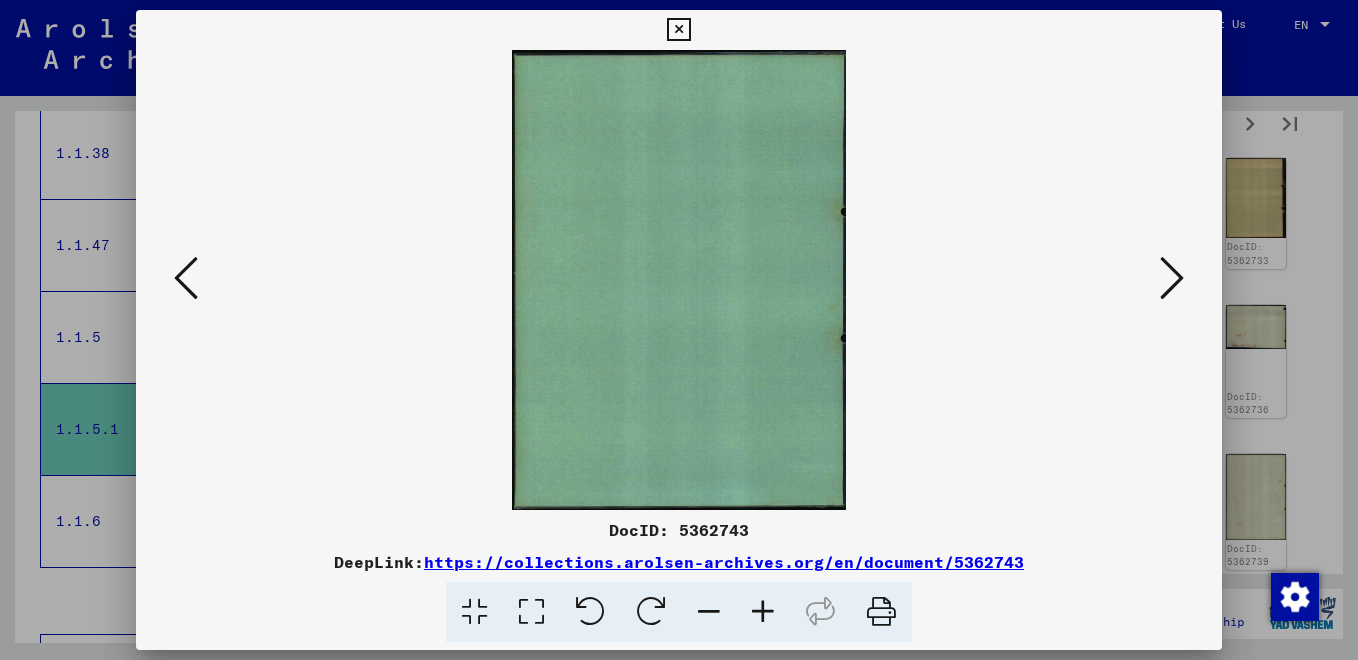 click at bounding box center (186, 278) 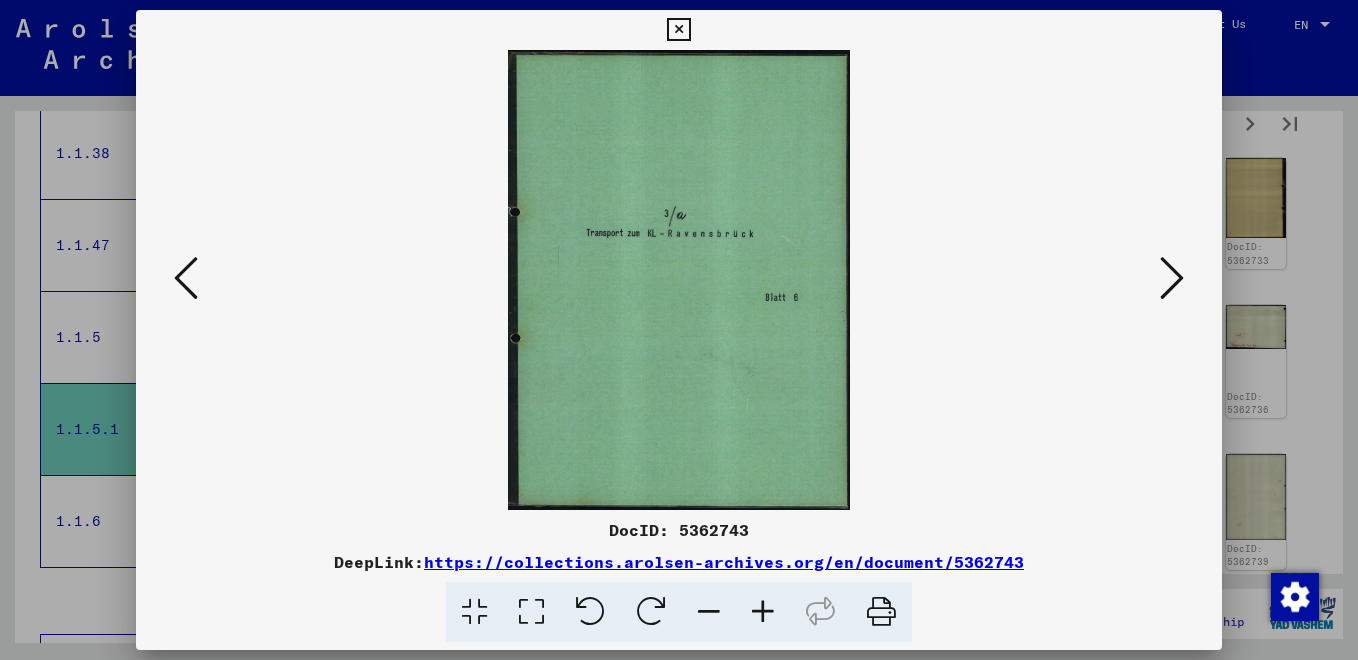 click at bounding box center [186, 278] 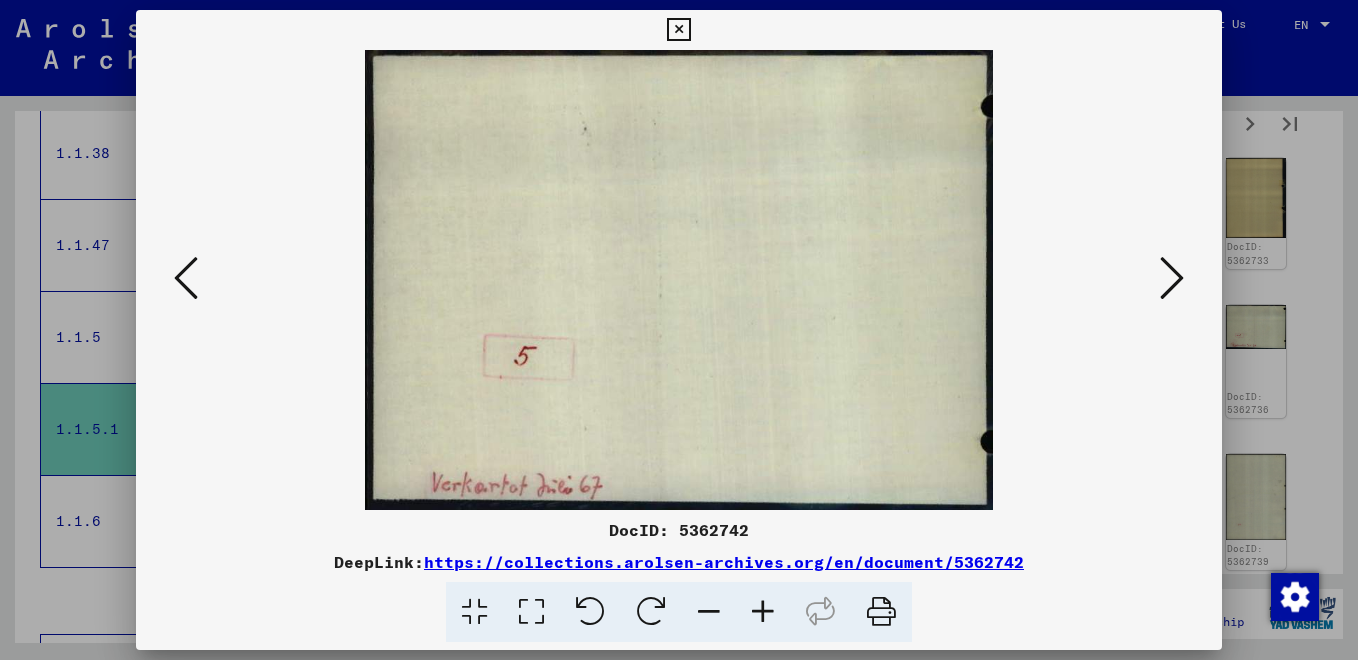 click at bounding box center (186, 278) 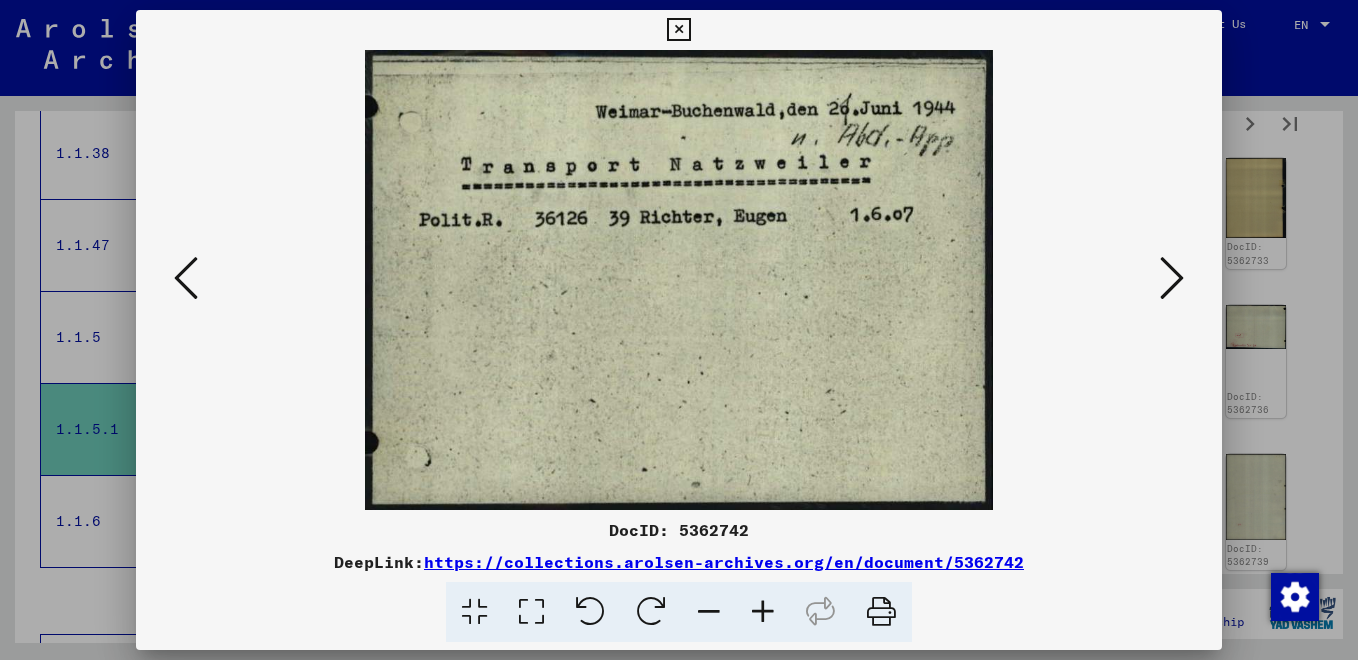 click at bounding box center (186, 278) 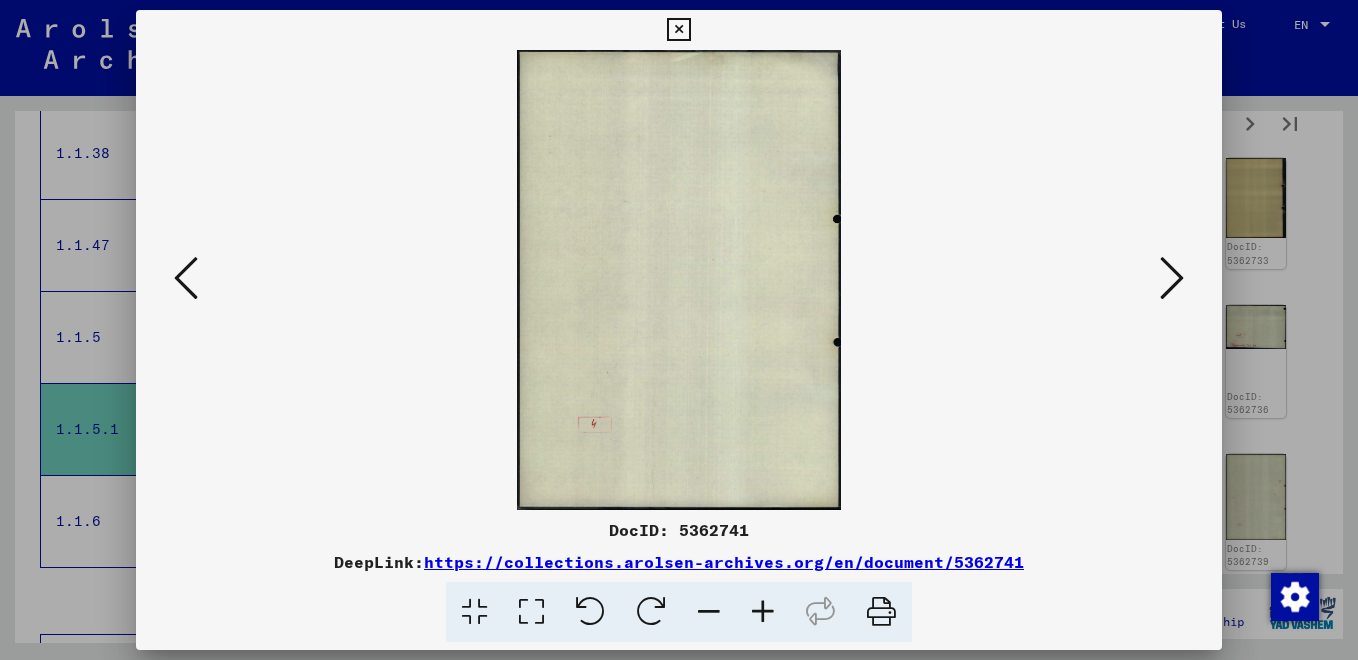 click at bounding box center (186, 278) 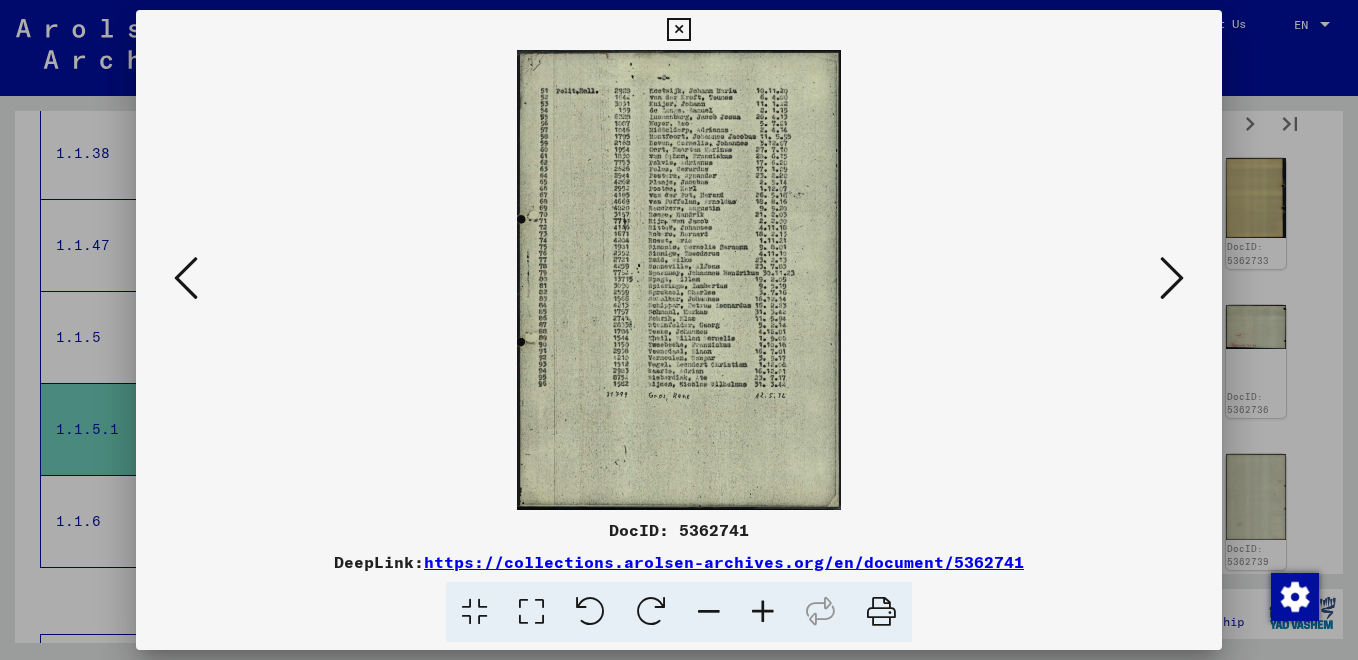 click at bounding box center (678, 30) 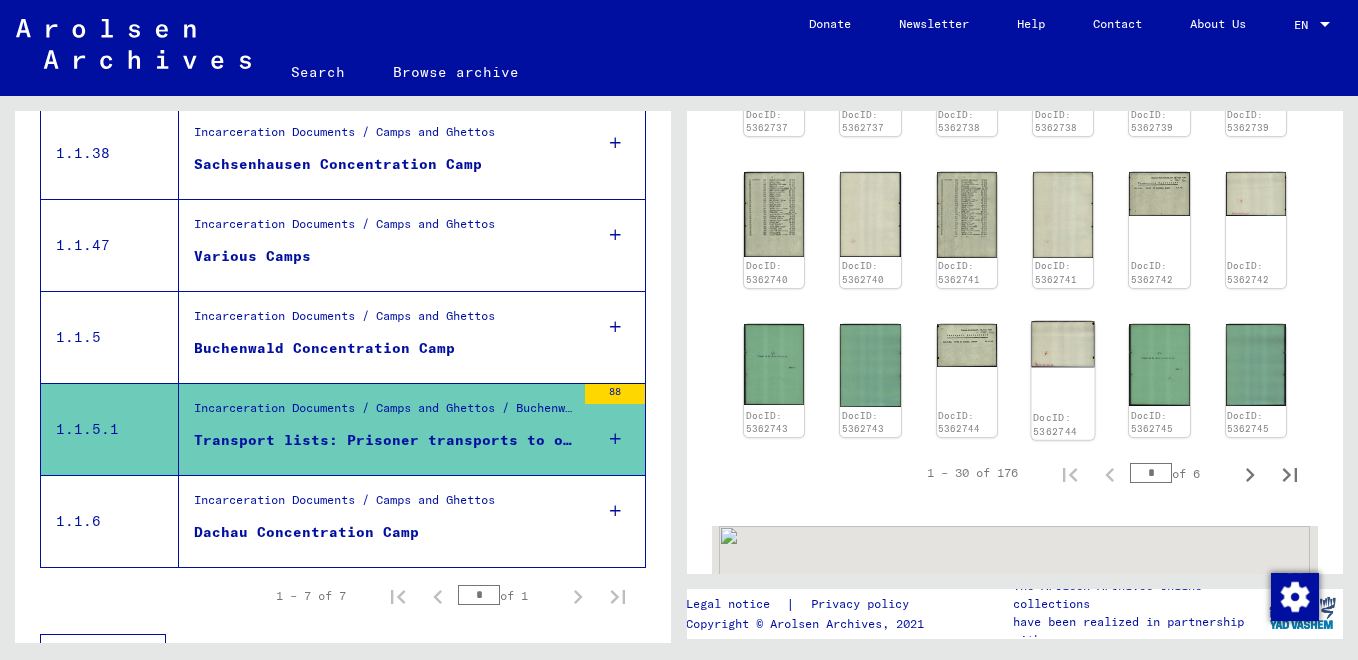 scroll, scrollTop: 2200, scrollLeft: 0, axis: vertical 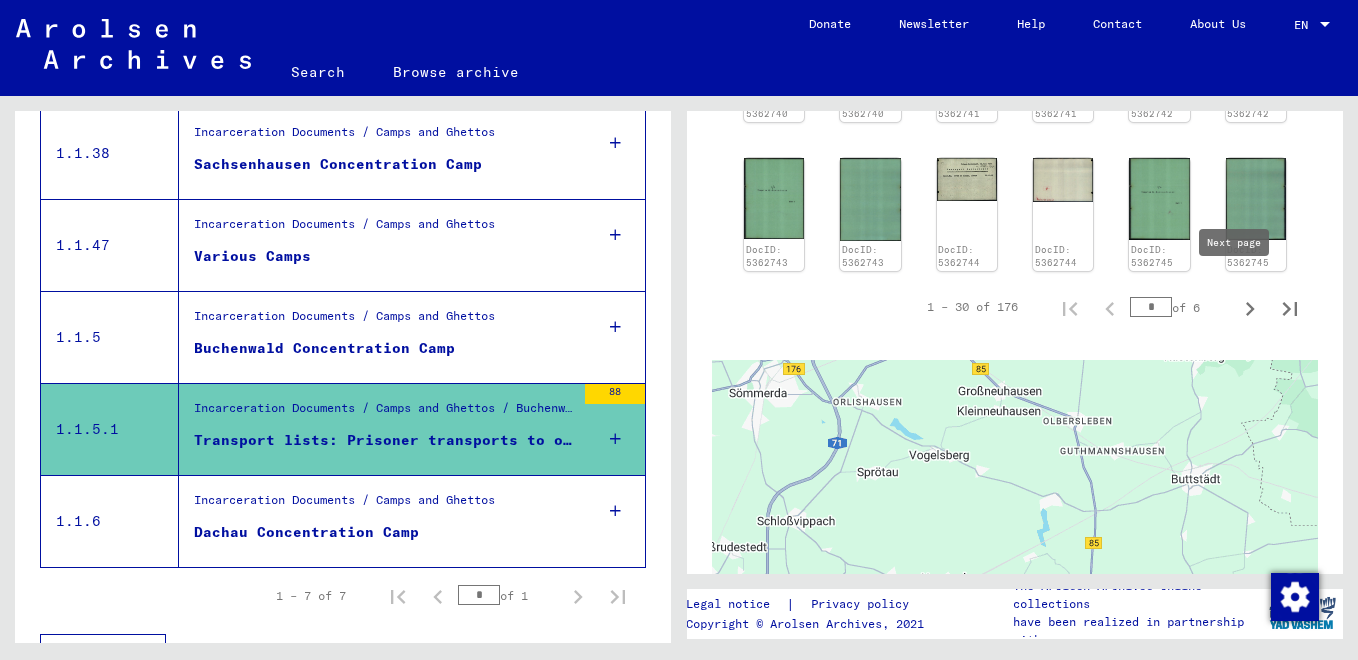 click 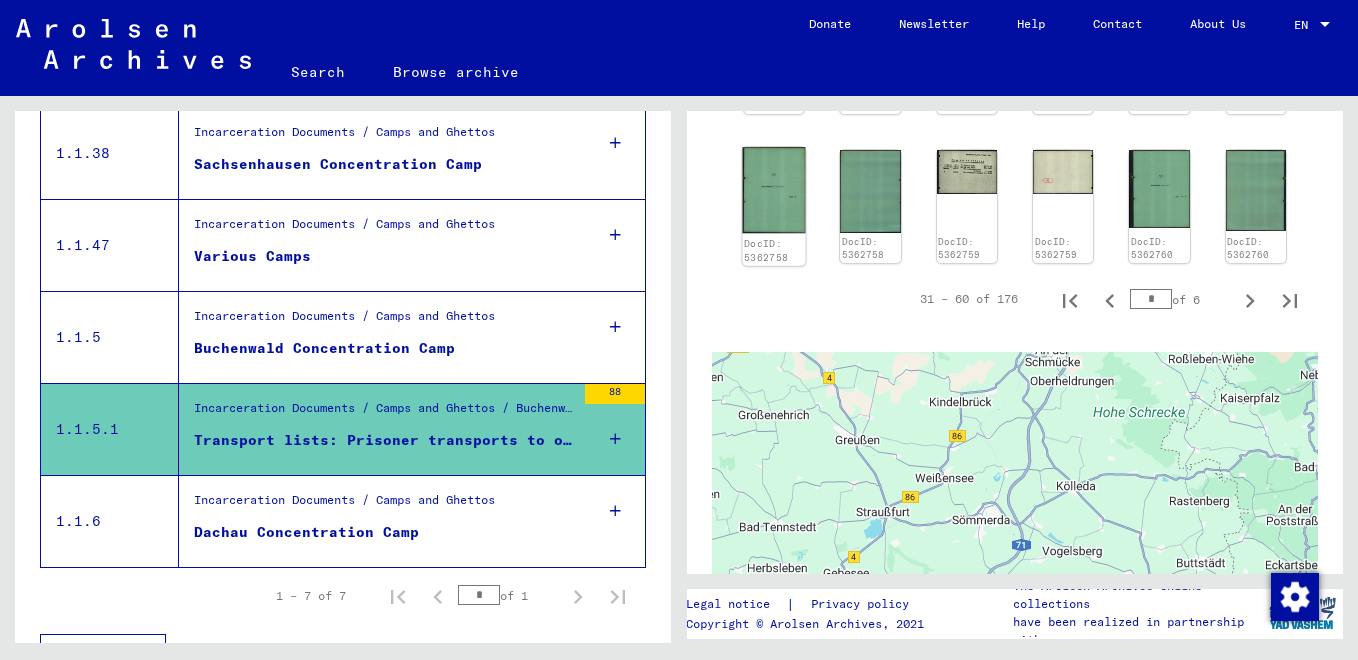 click 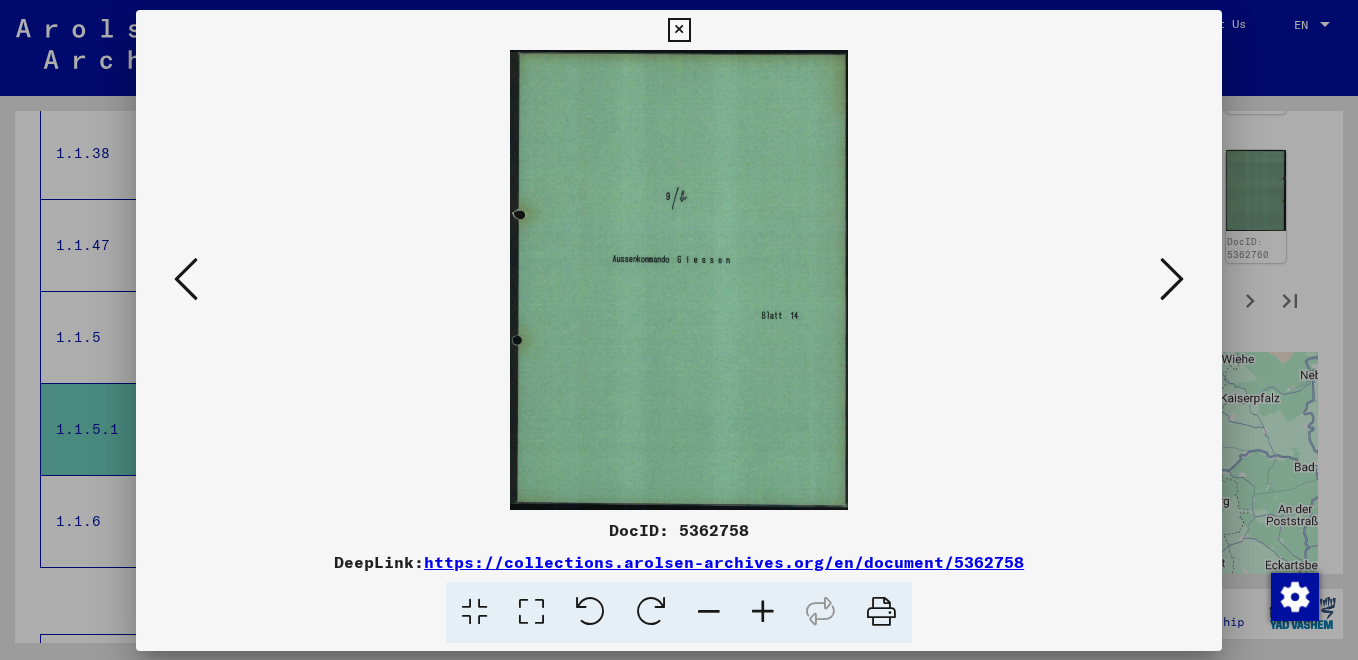 click at bounding box center (679, 280) 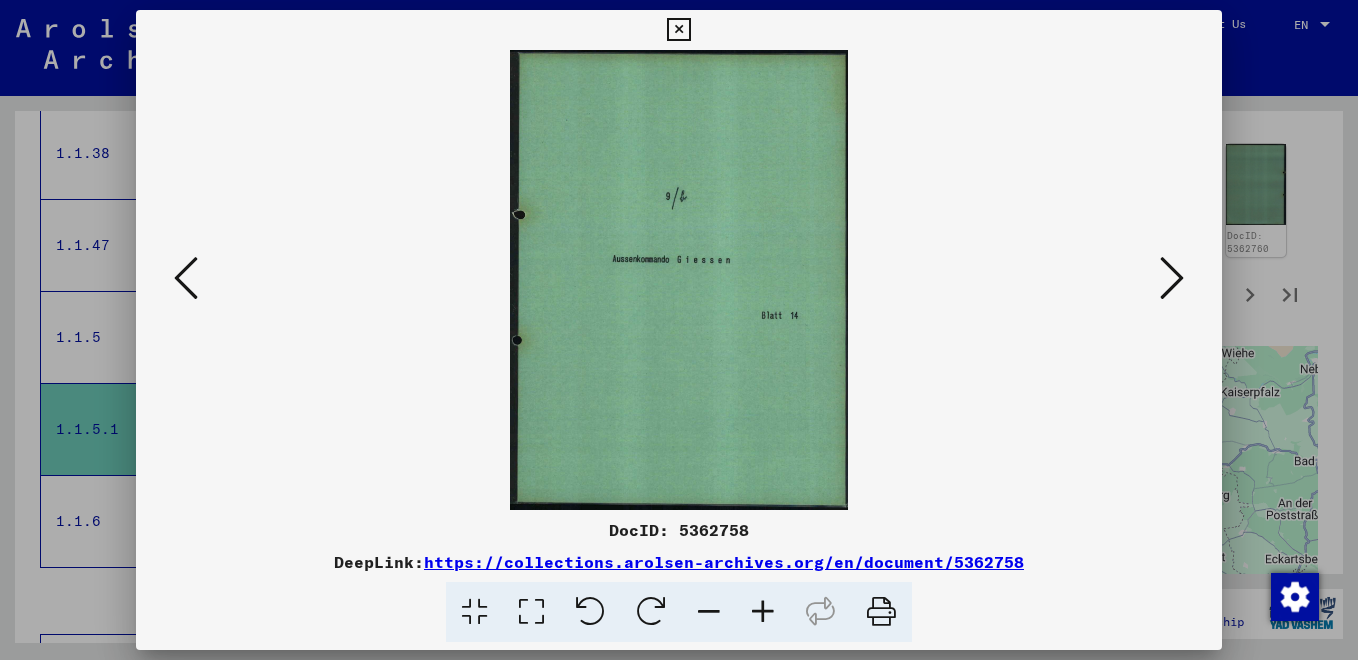 click at bounding box center (1172, 278) 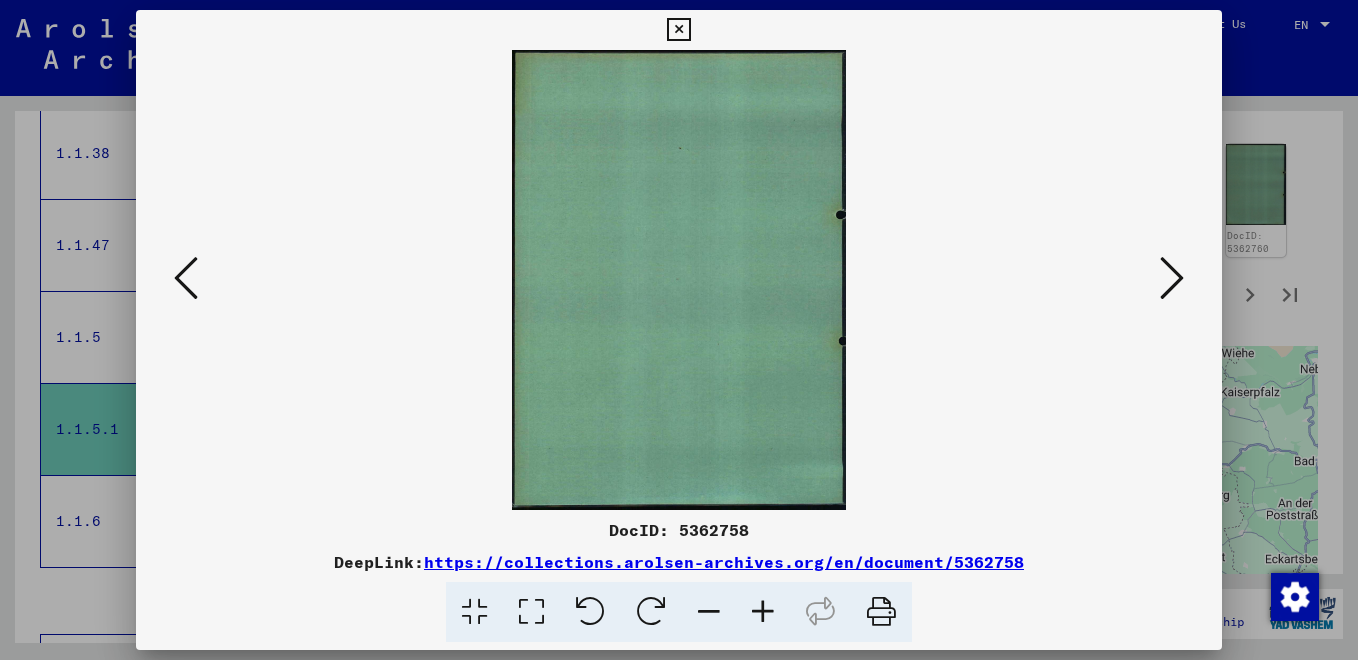 click at bounding box center [1172, 278] 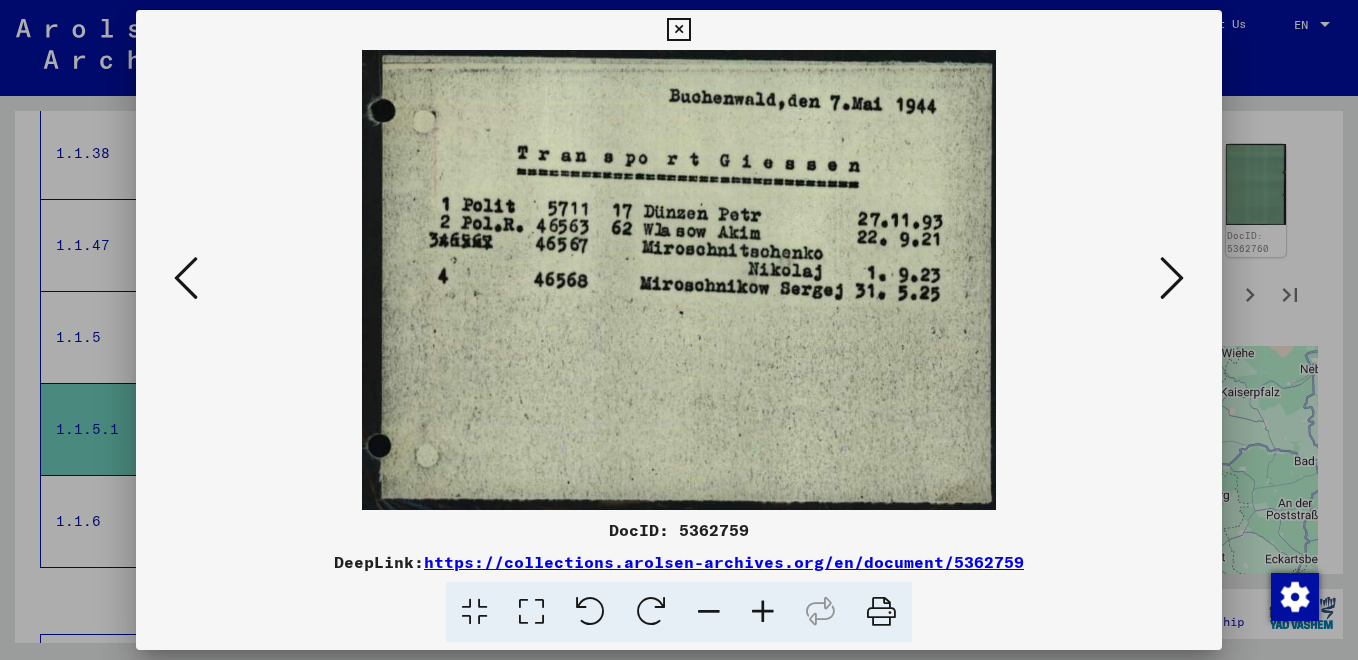 click at bounding box center (1172, 278) 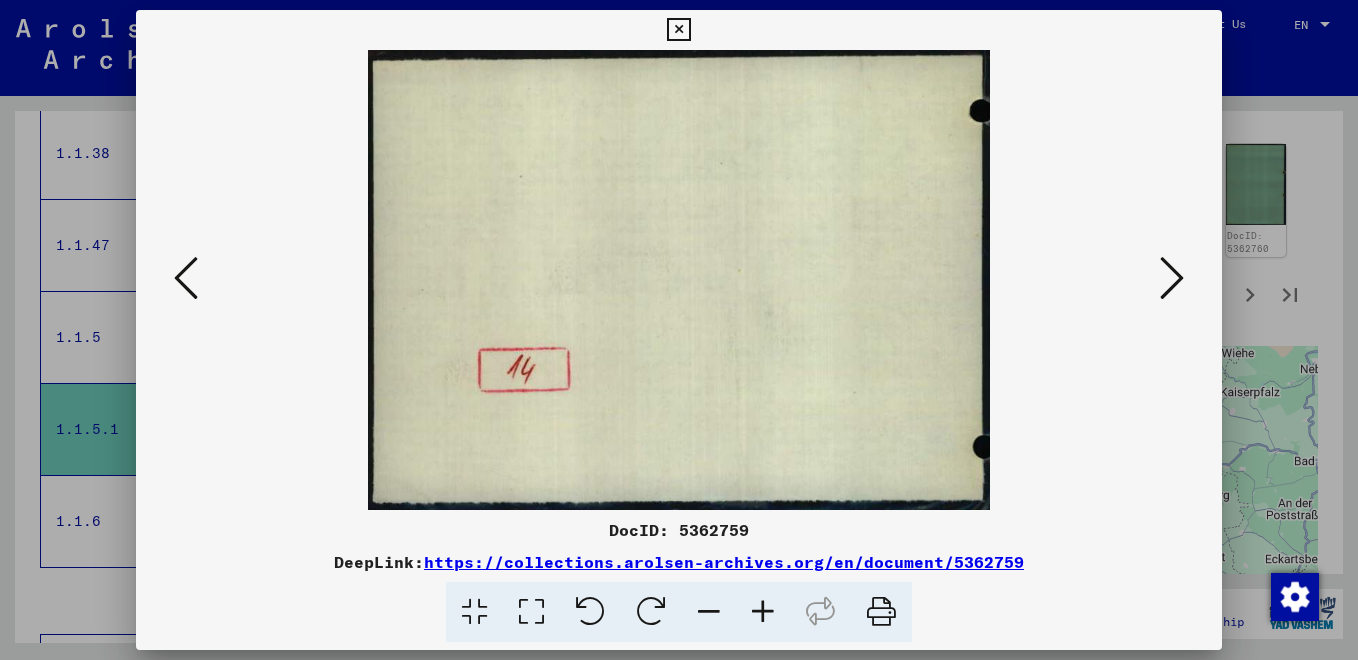 click at bounding box center (1172, 278) 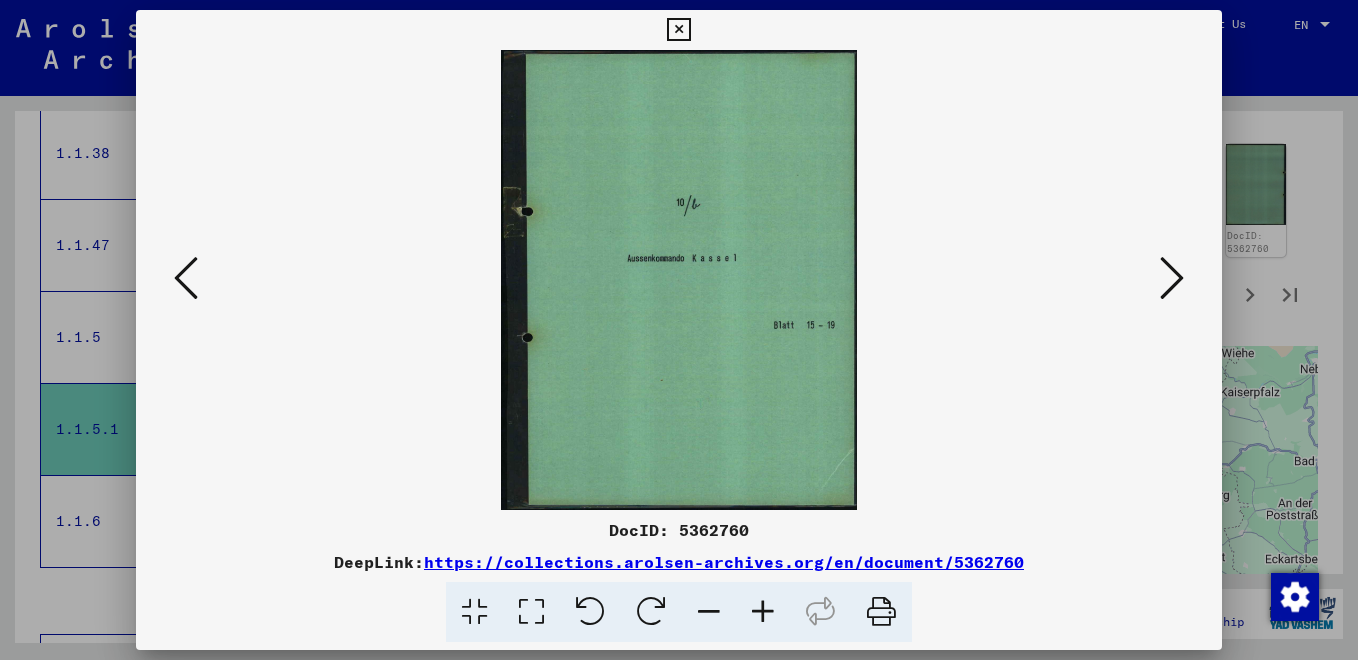 click at bounding box center [1172, 278] 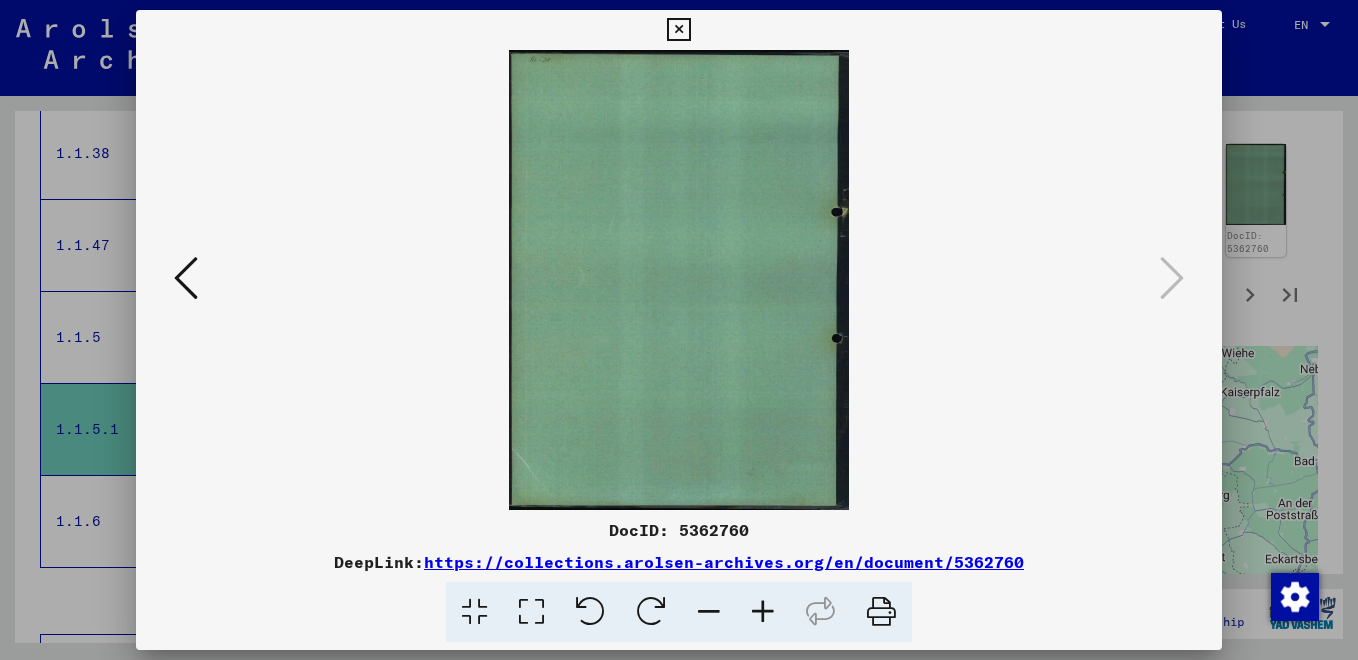 click at bounding box center [678, 30] 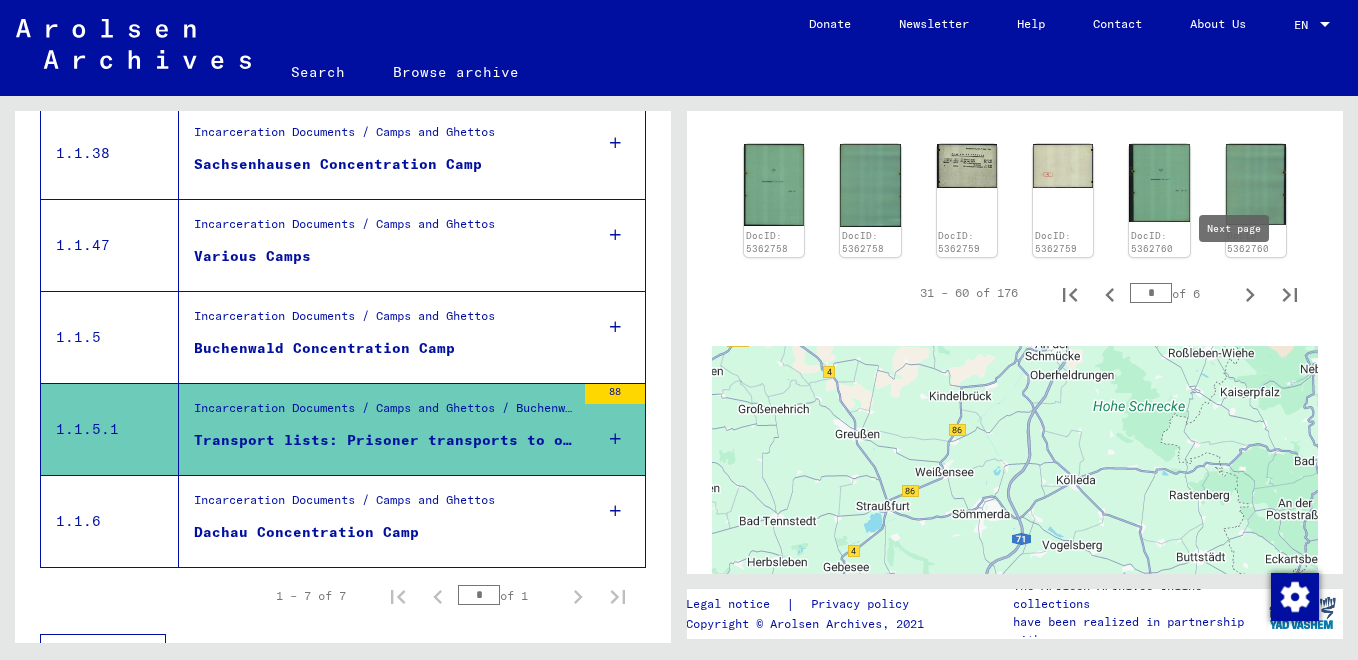 click 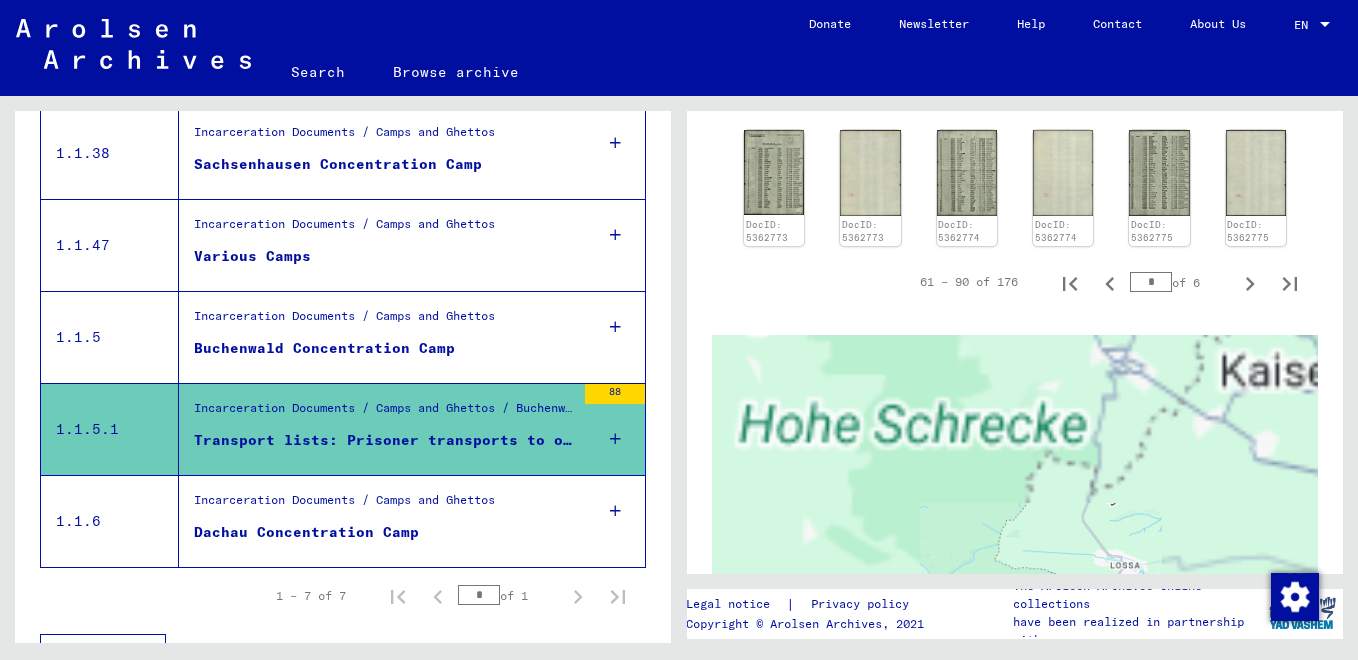 scroll, scrollTop: 2406, scrollLeft: 0, axis: vertical 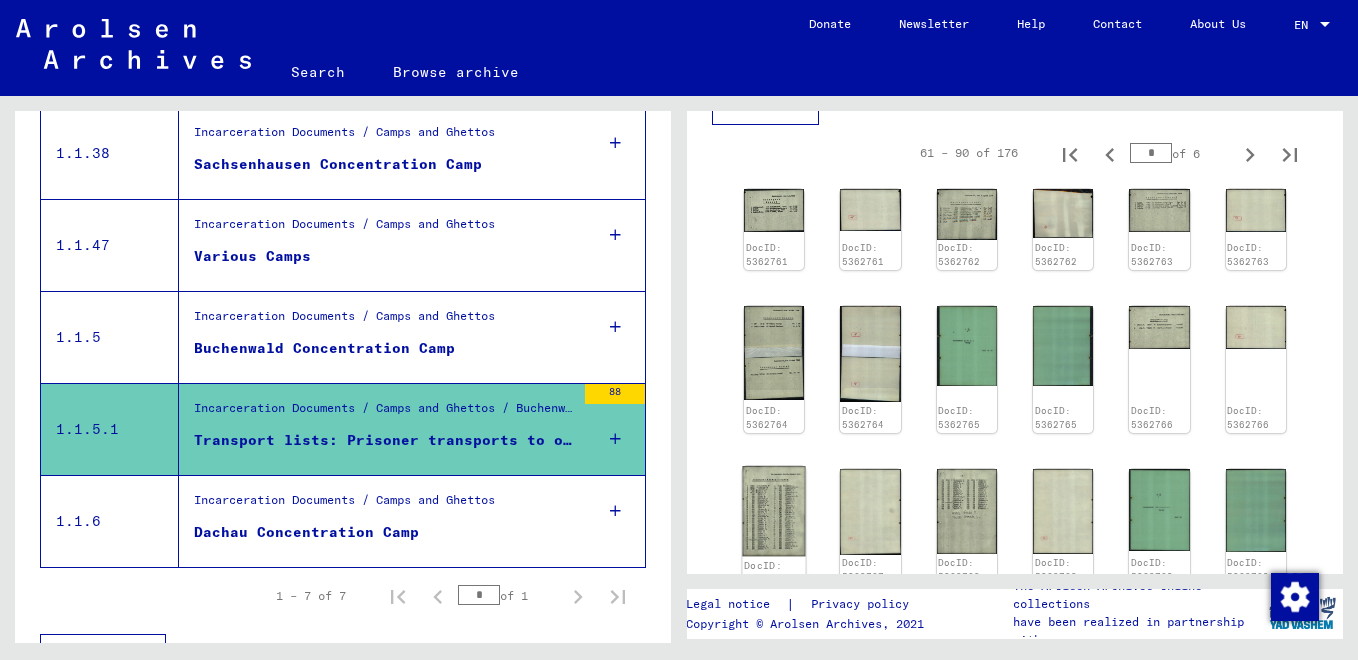 click 